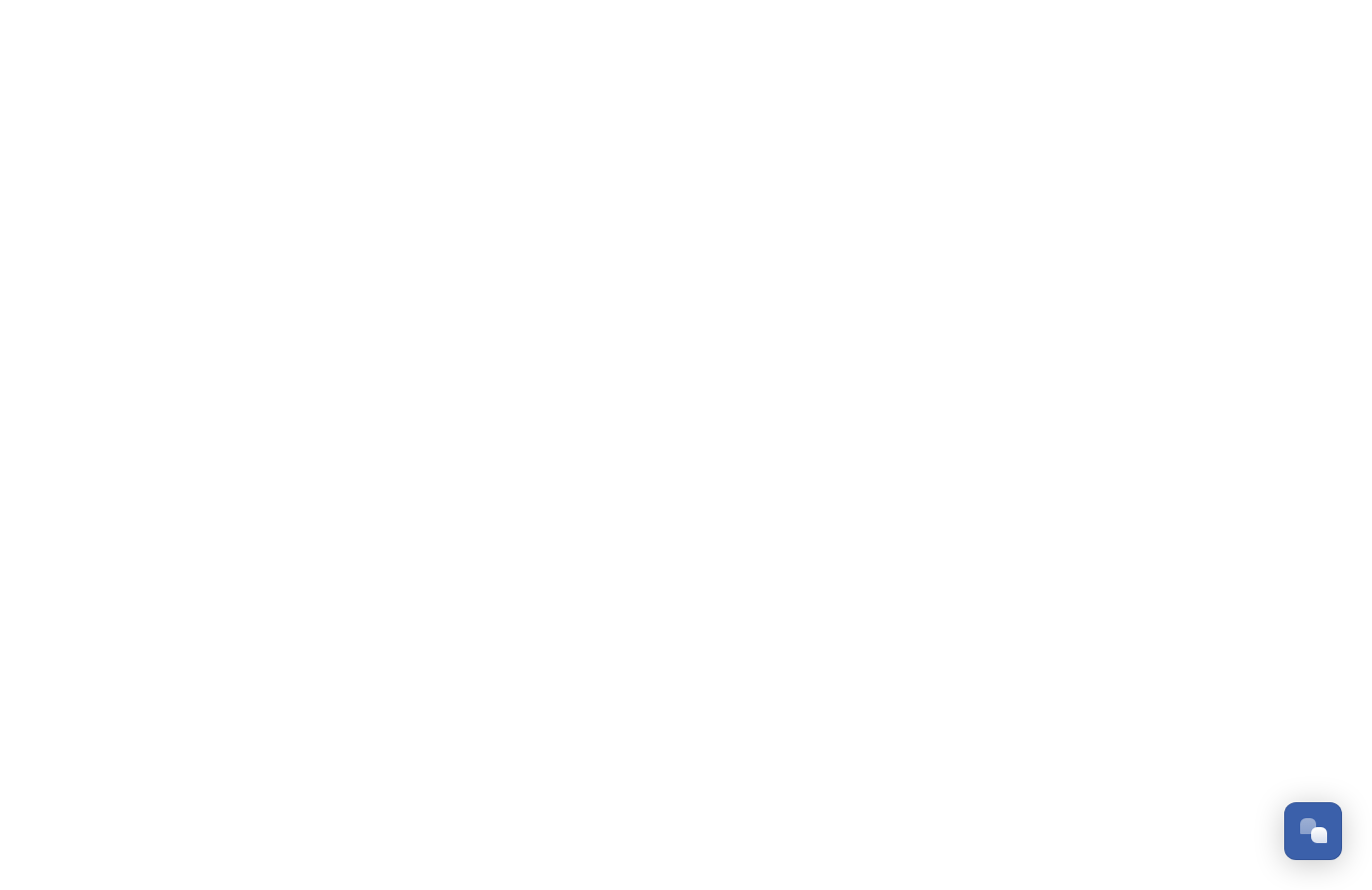 scroll, scrollTop: 0, scrollLeft: 0, axis: both 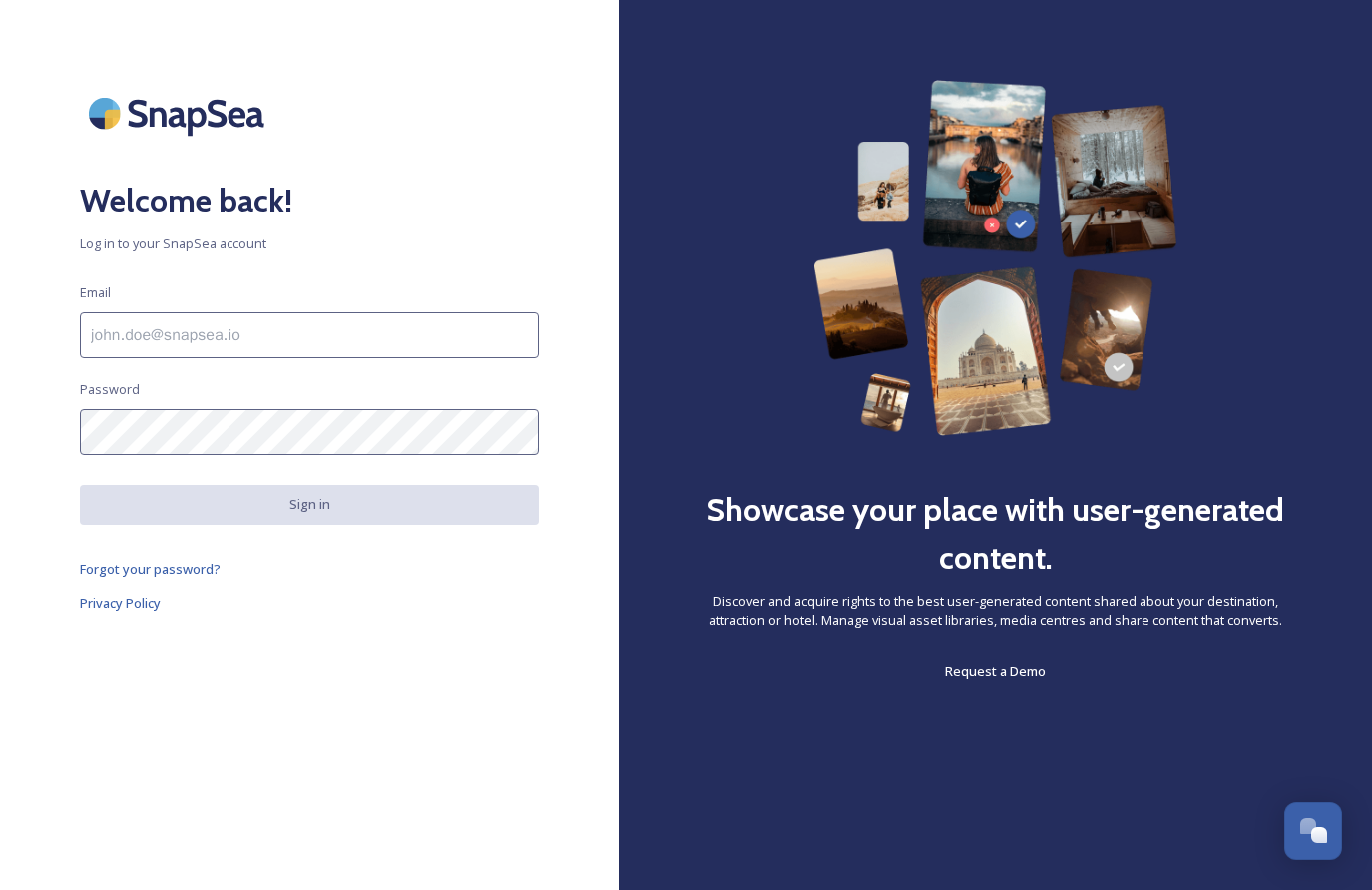 click at bounding box center [309, 335] 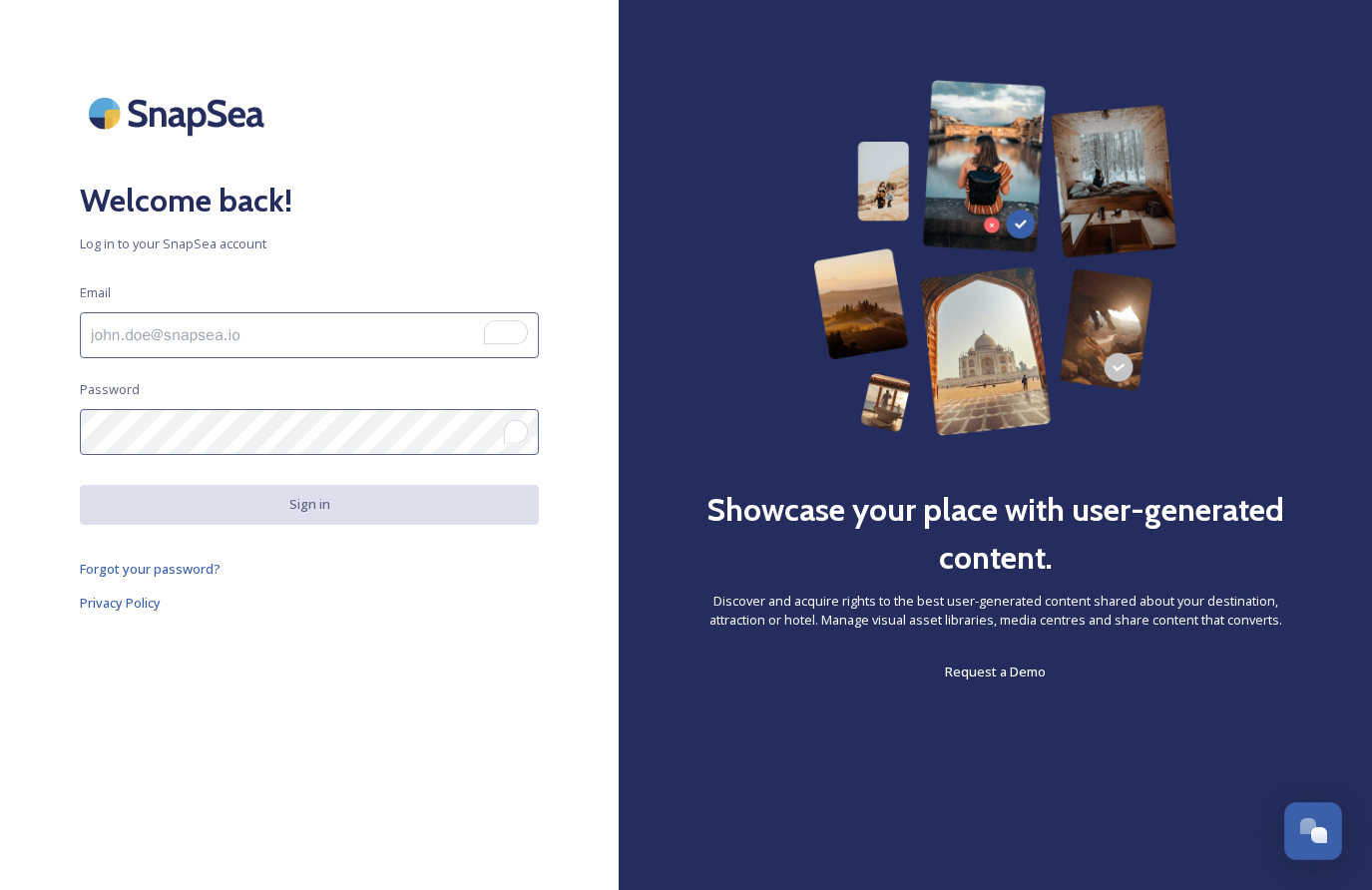 click on "Welcome back! Log in to your SnapSea account Email Password Sign in Forgot your password? Privacy Policy" at bounding box center (309, 445) 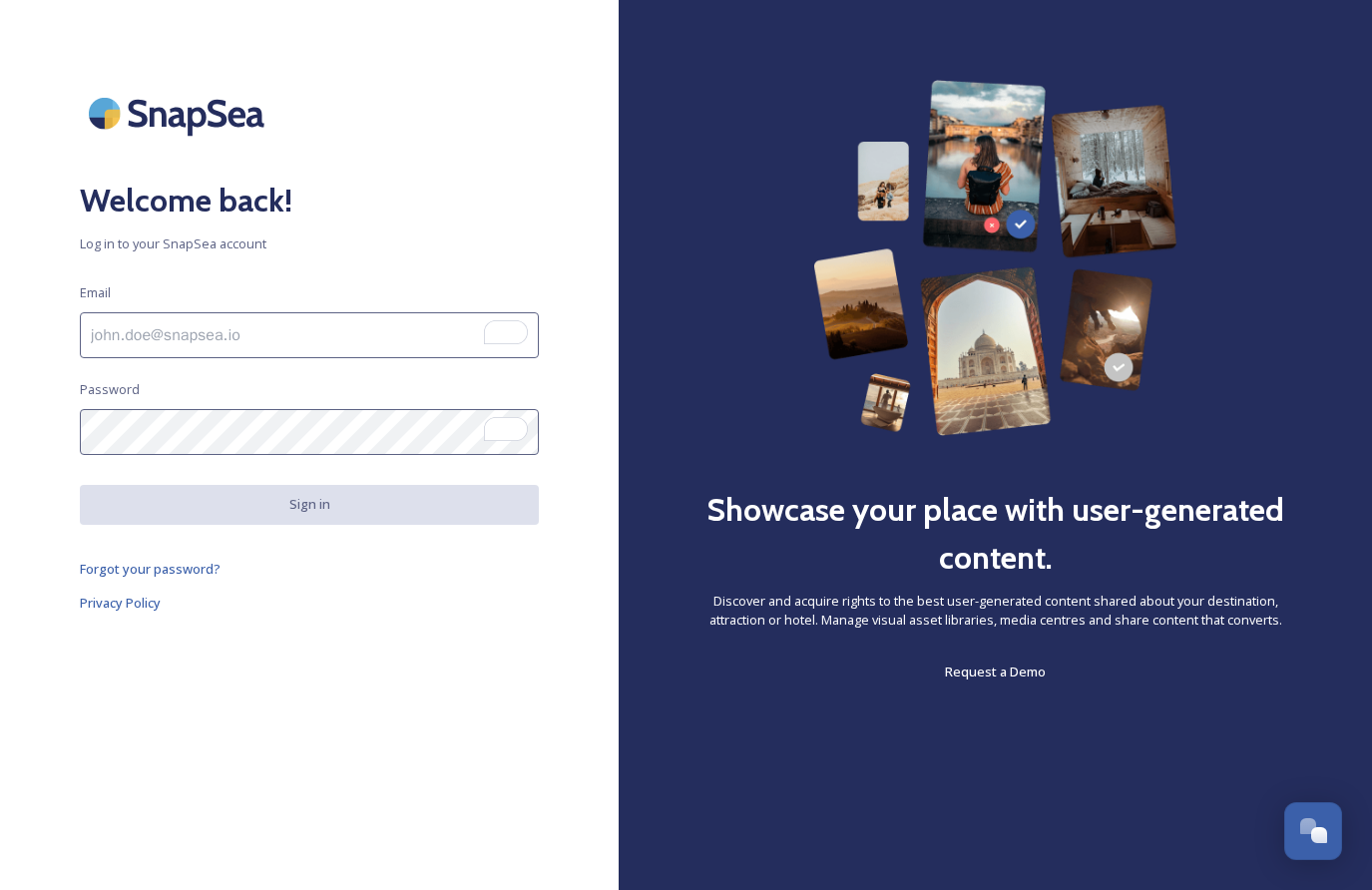 click at bounding box center (309, 335) 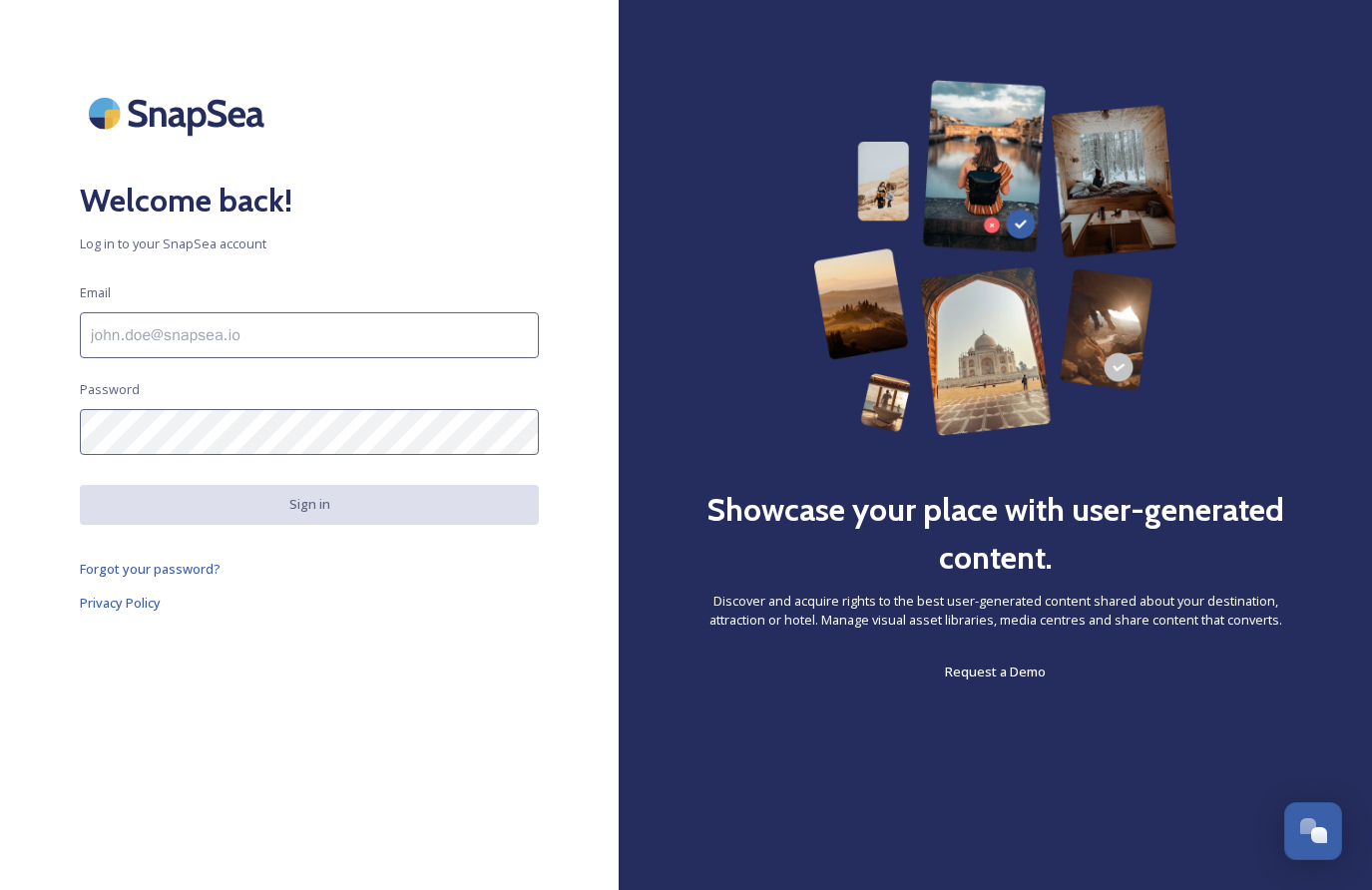 click on "Welcome back! Log in to your SnapSea account Email Password Sign in Forgot your password? Privacy Policy" at bounding box center (309, 445) 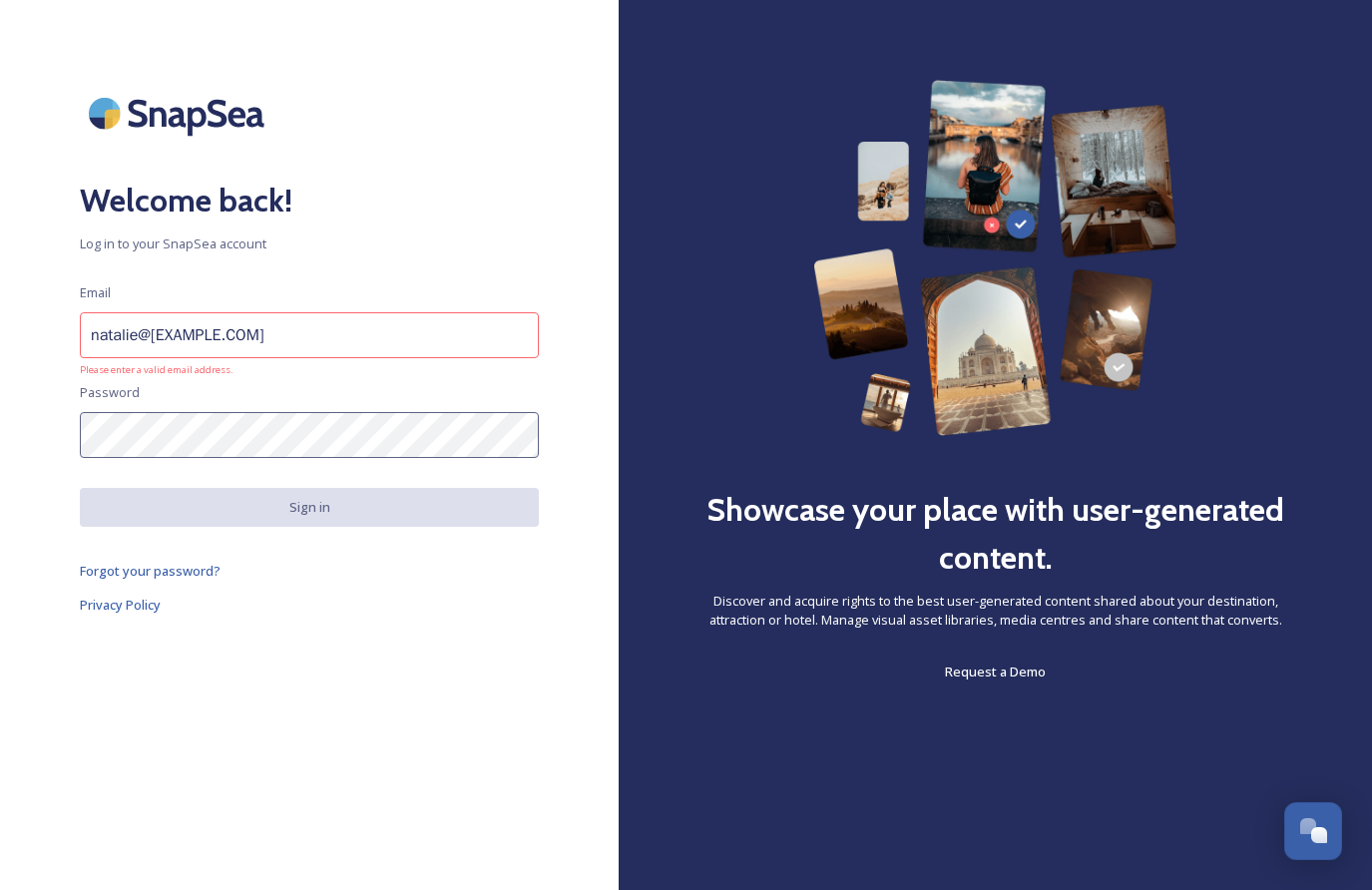 type on "natalie@[EXAMPLE.COM]" 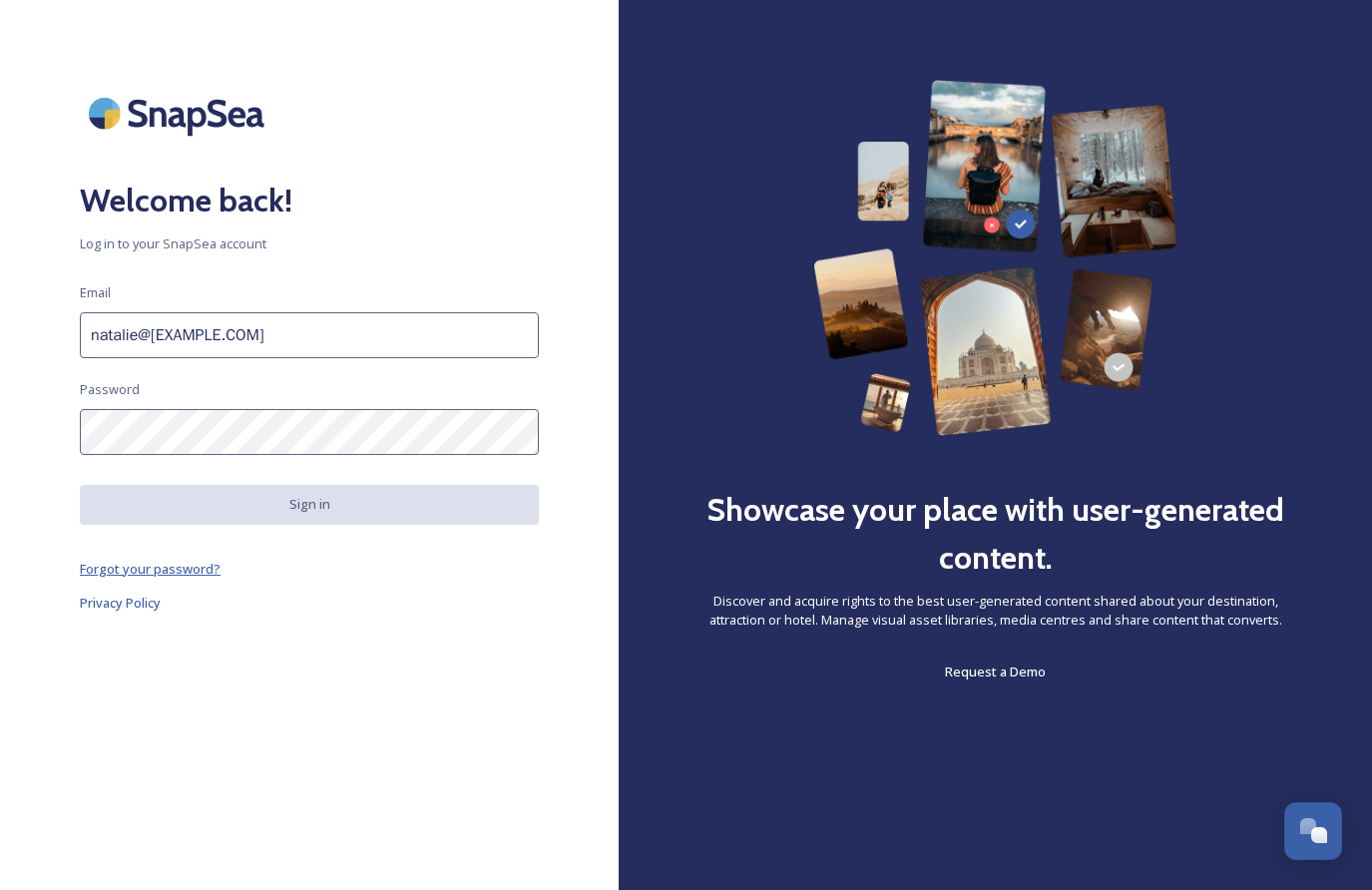 click on "Forgot your password?" at bounding box center (150, 569) 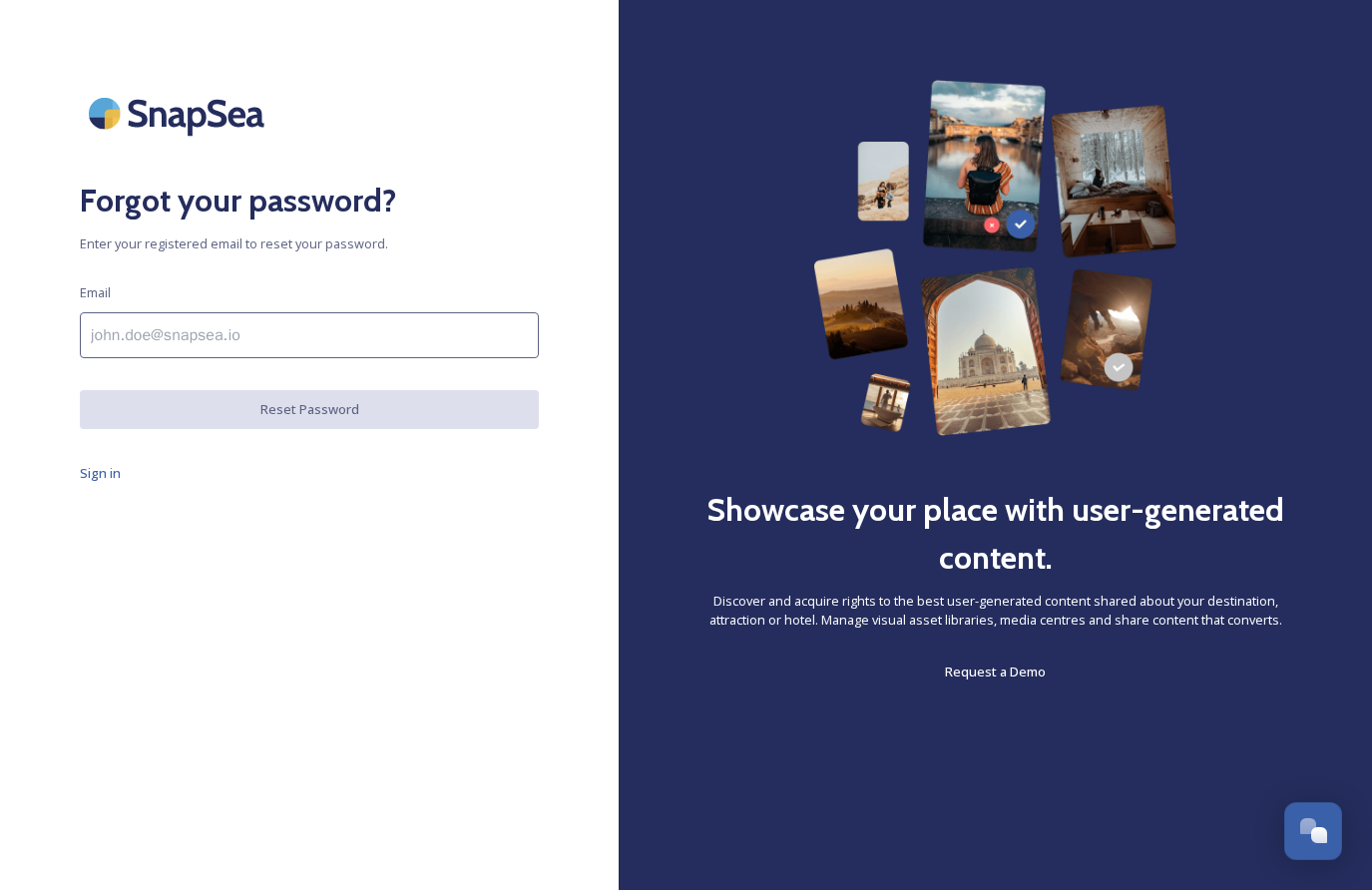click at bounding box center [309, 335] 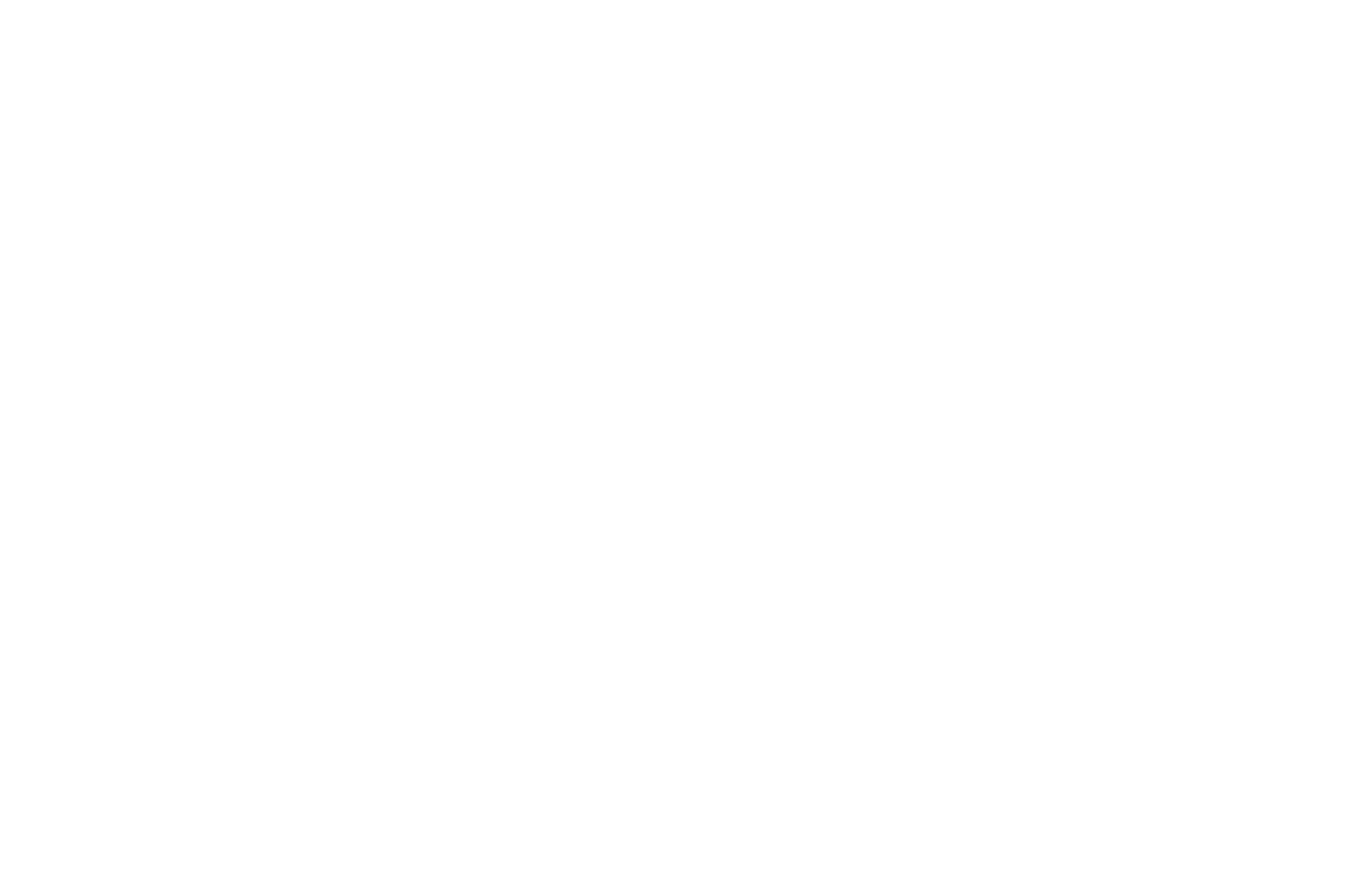 scroll, scrollTop: 0, scrollLeft: 0, axis: both 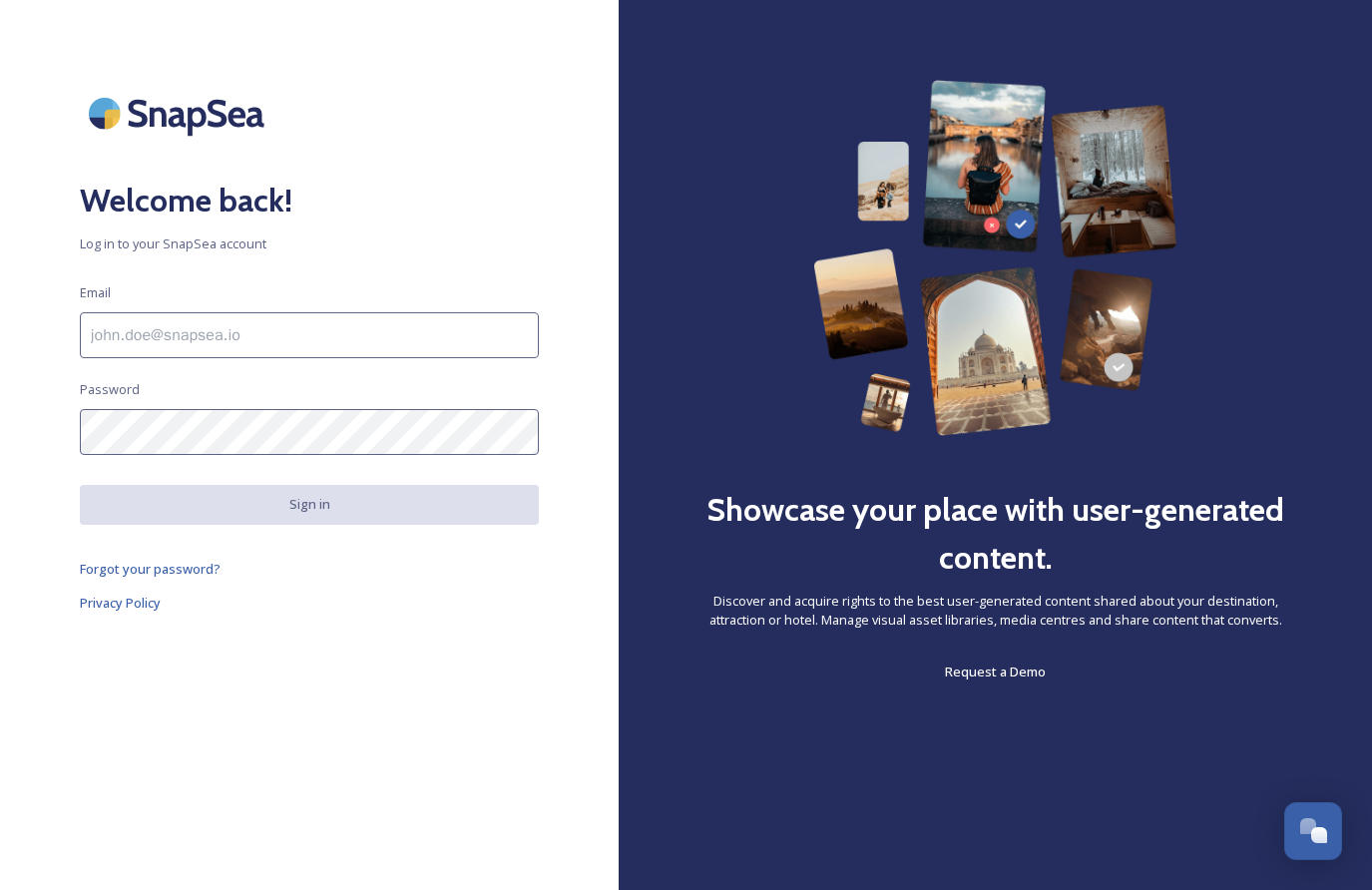 click at bounding box center [309, 335] 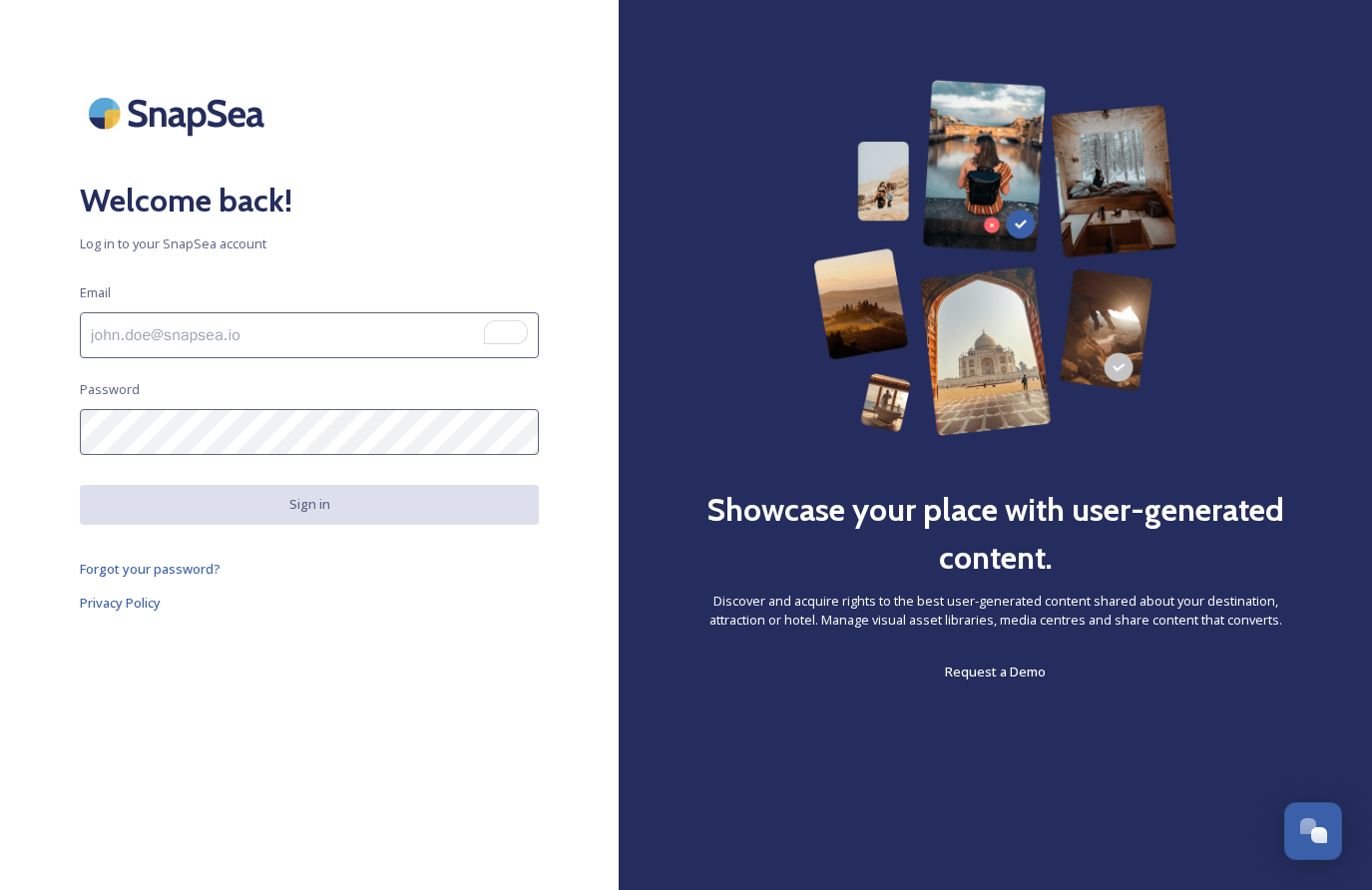 click at bounding box center [309, 335] 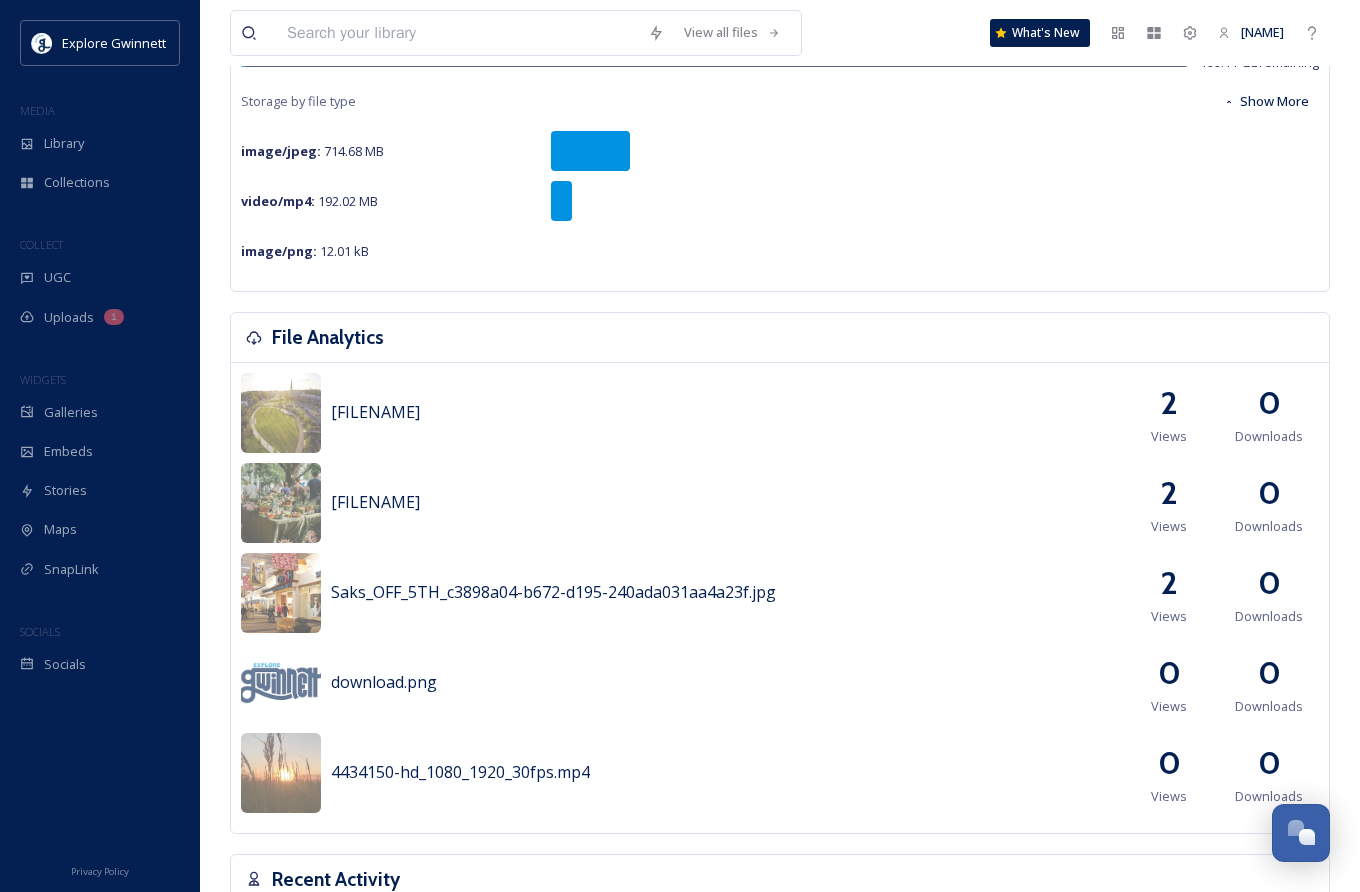 scroll, scrollTop: 0, scrollLeft: 0, axis: both 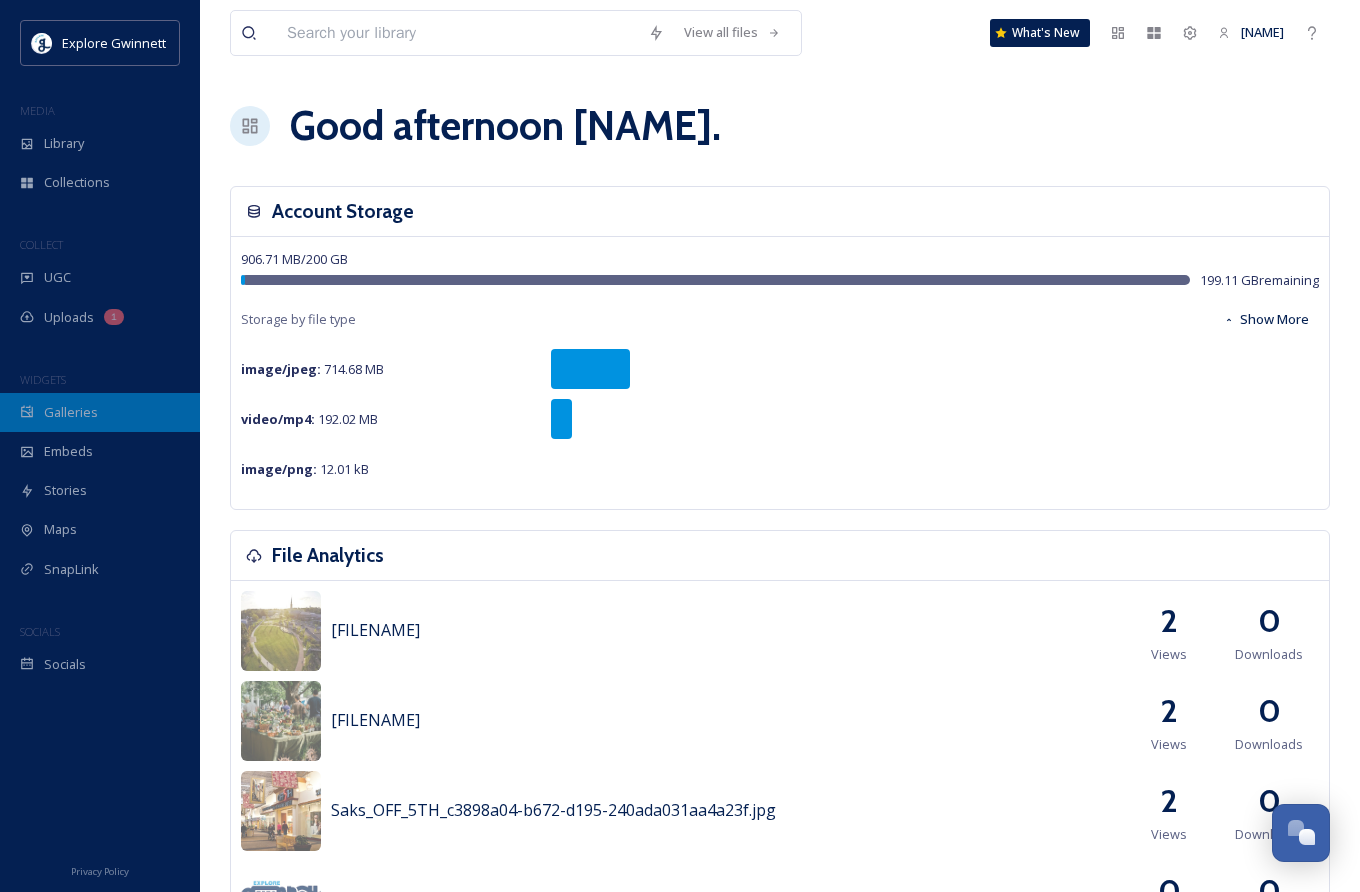 click on "Galleries" at bounding box center [71, 412] 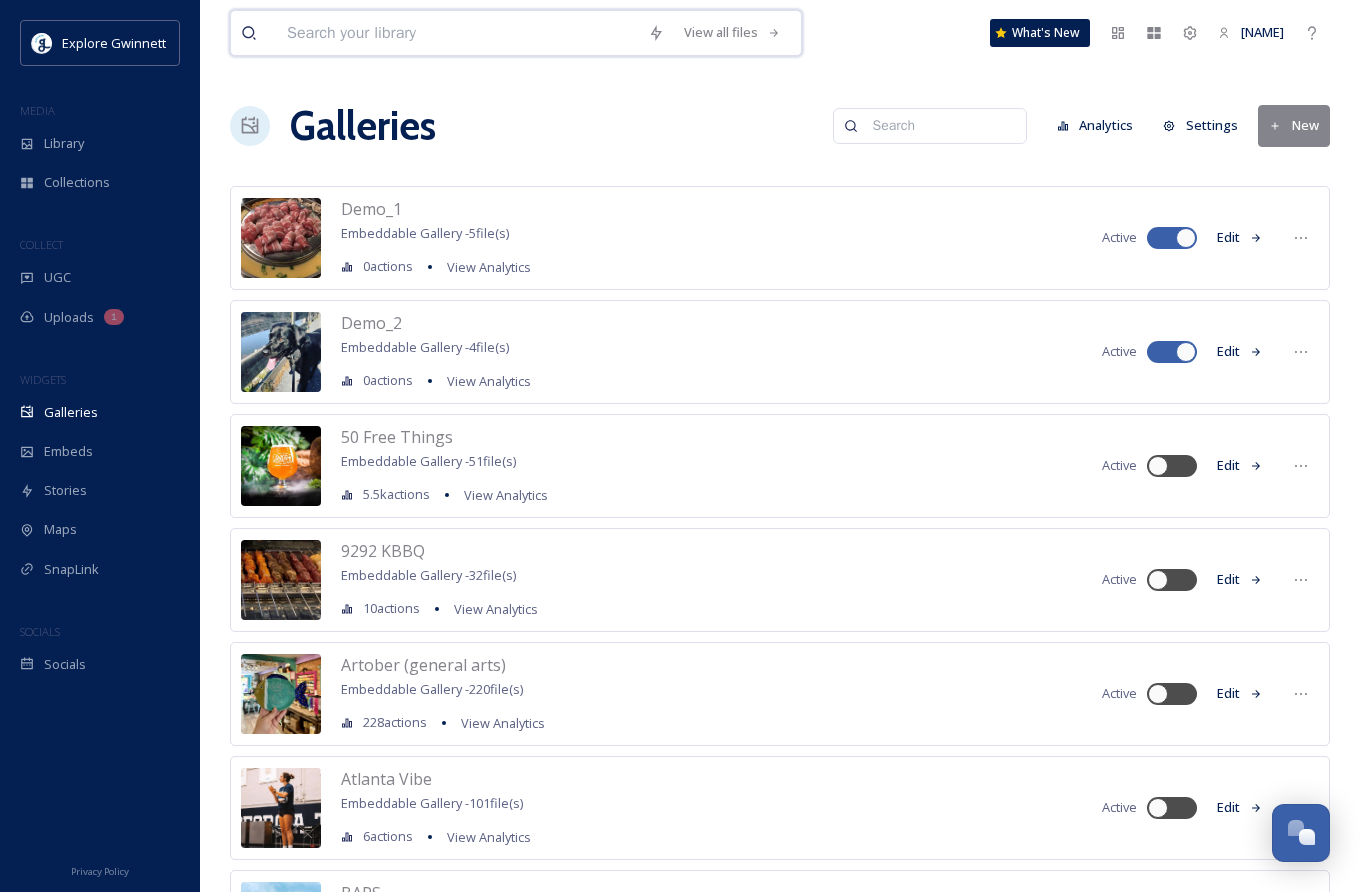 click at bounding box center [457, 33] 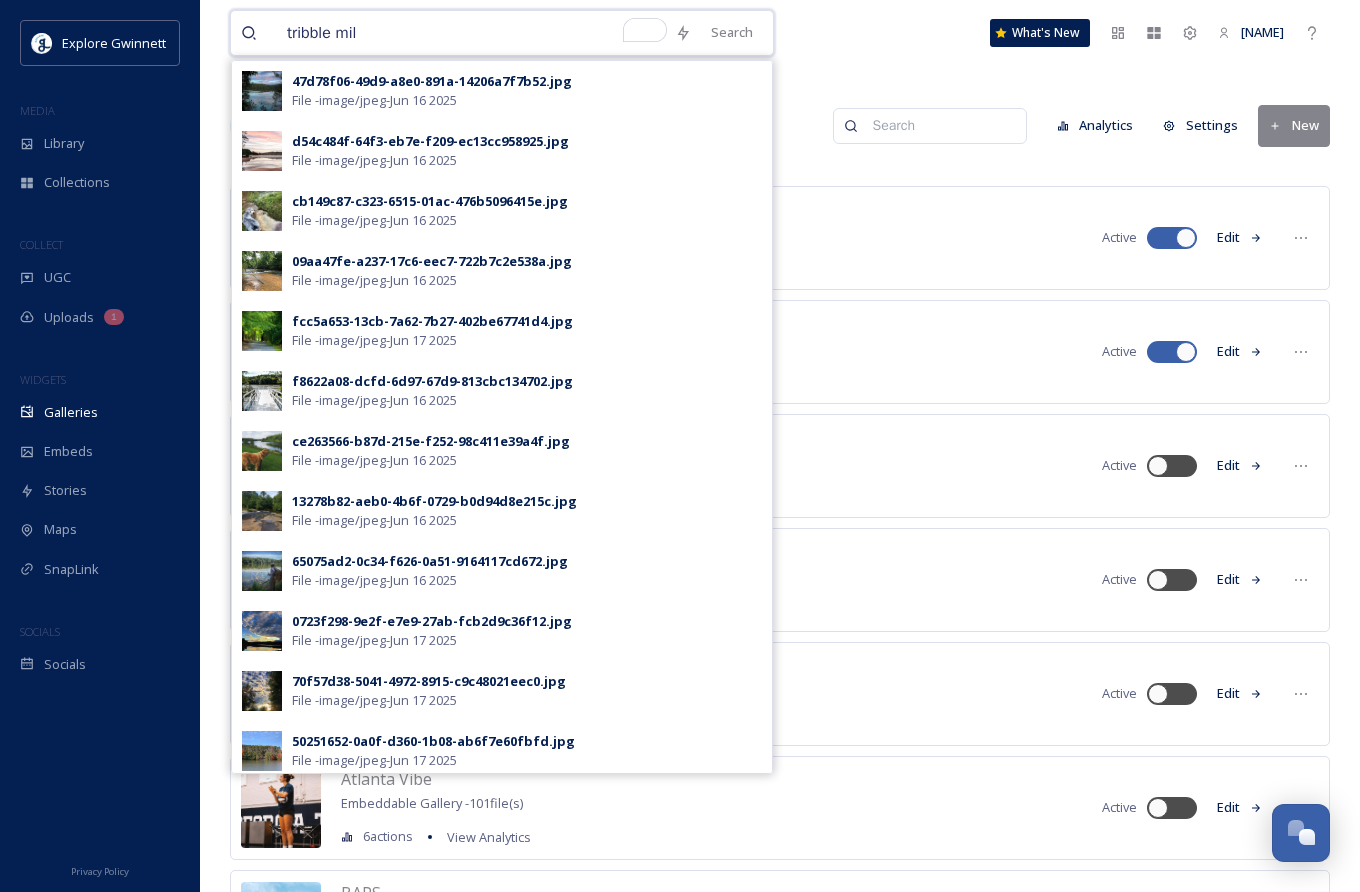 type on "tribble mill" 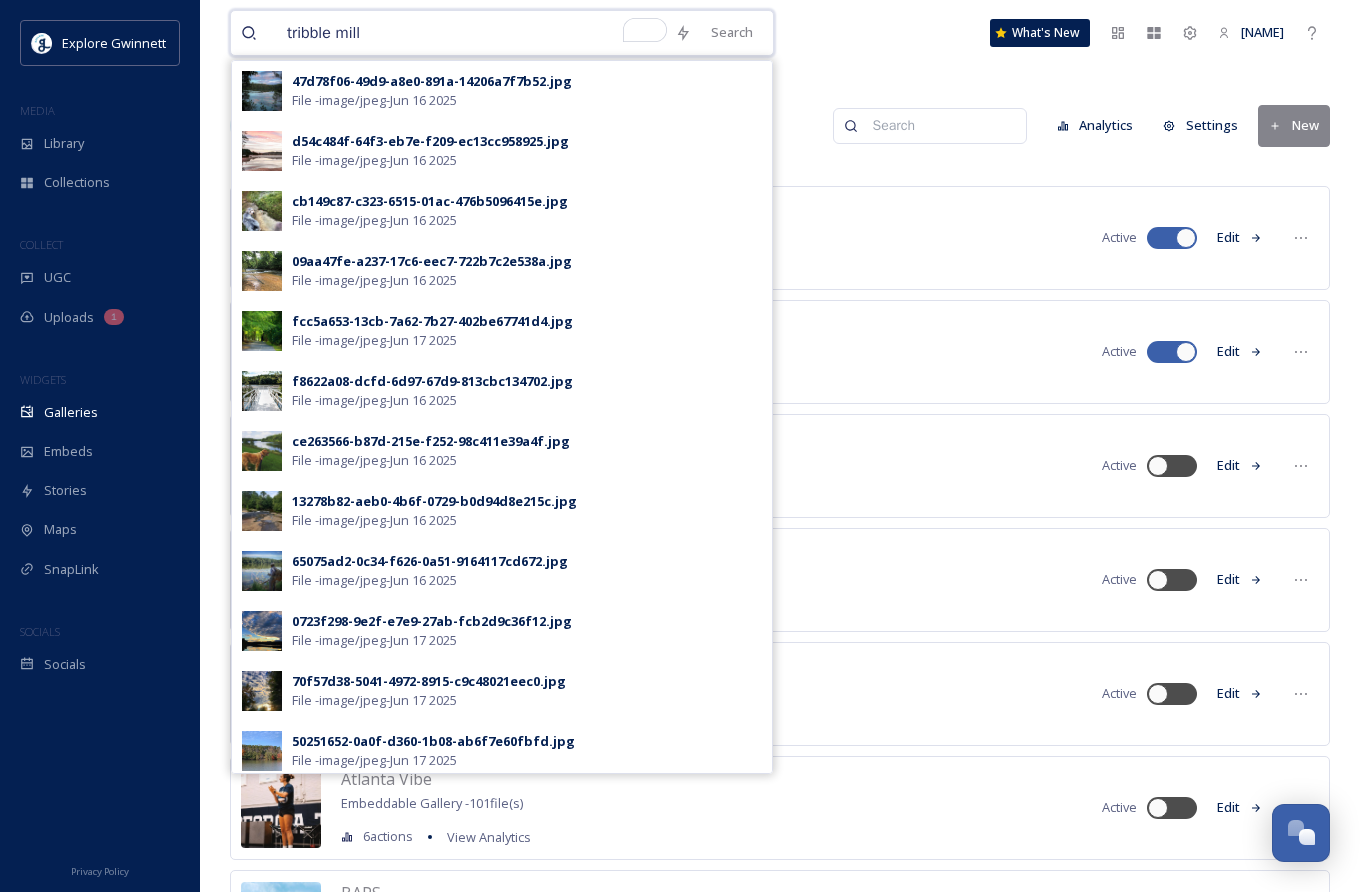 type 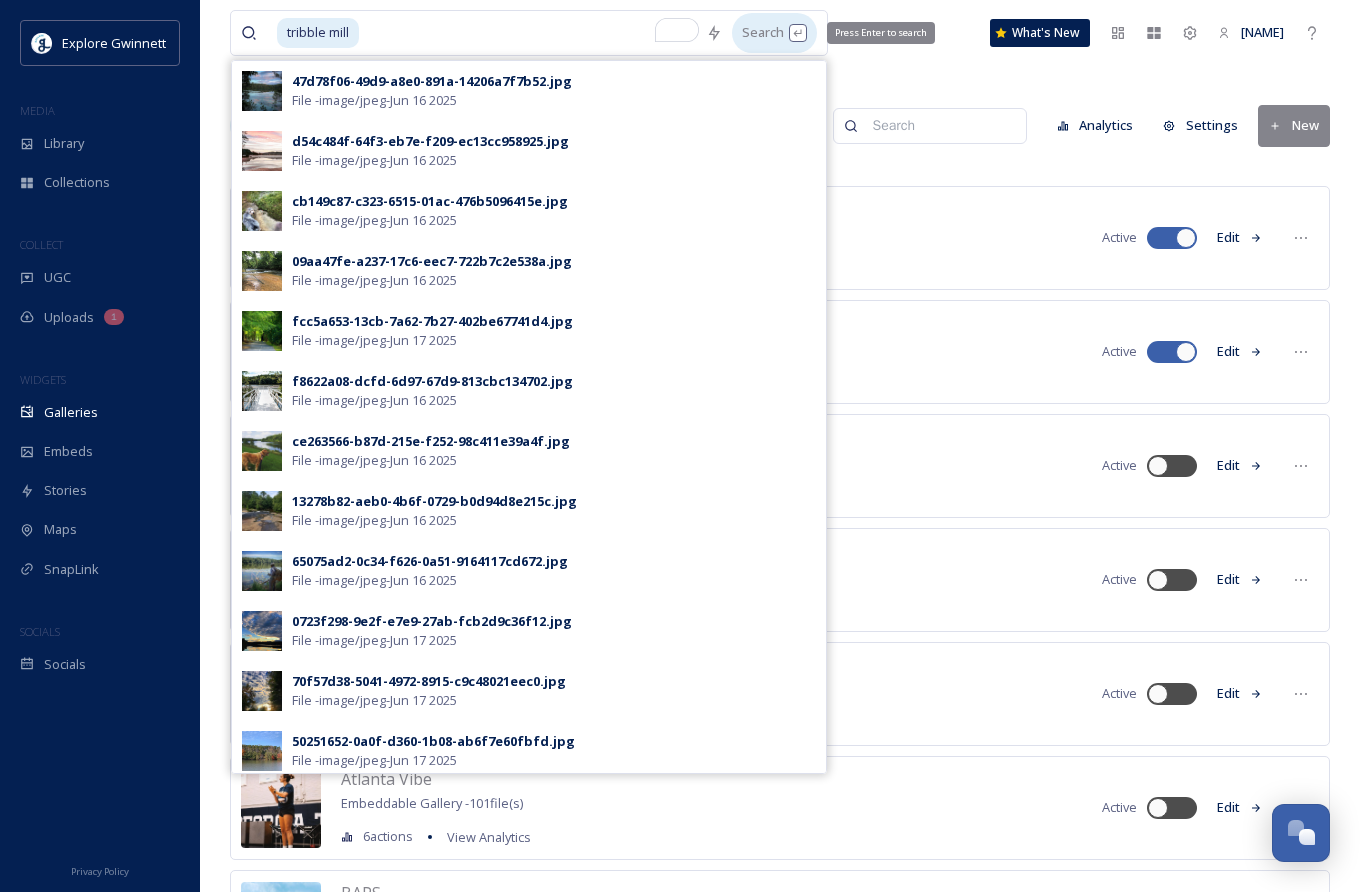 click on "Search Press Enter to search" at bounding box center [774, 32] 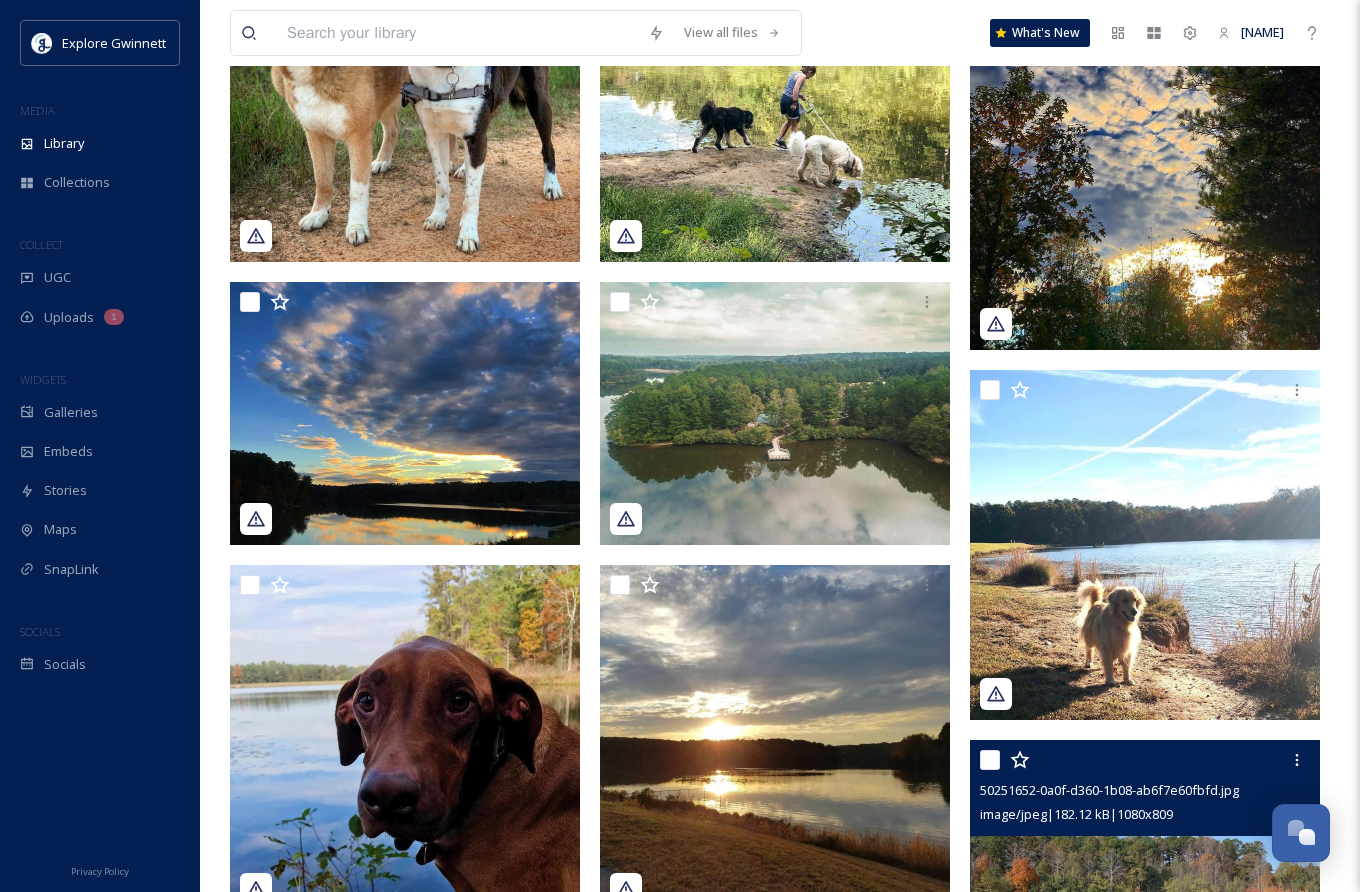 scroll, scrollTop: 0, scrollLeft: 0, axis: both 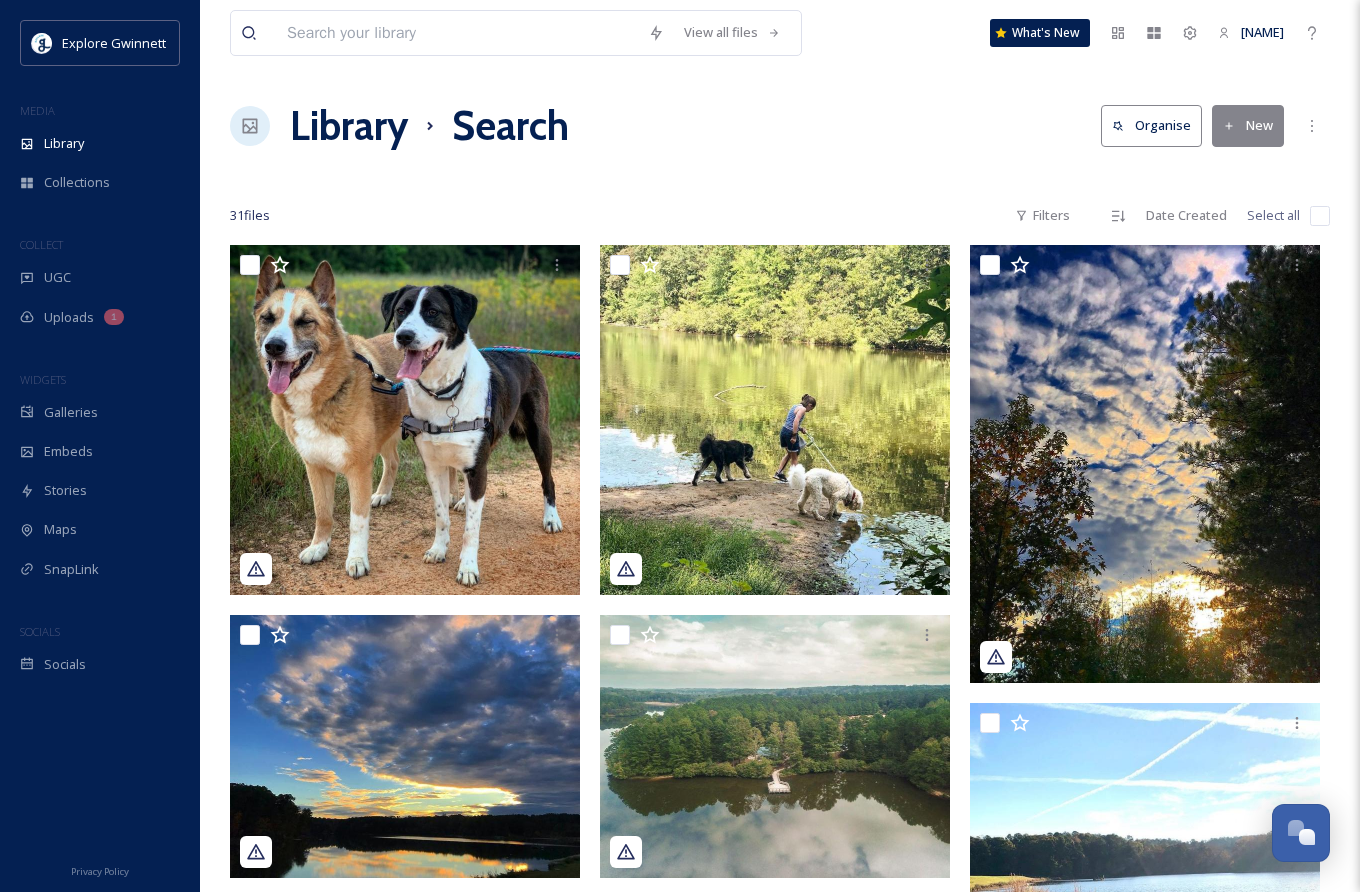 click on "Organise" at bounding box center [1151, 125] 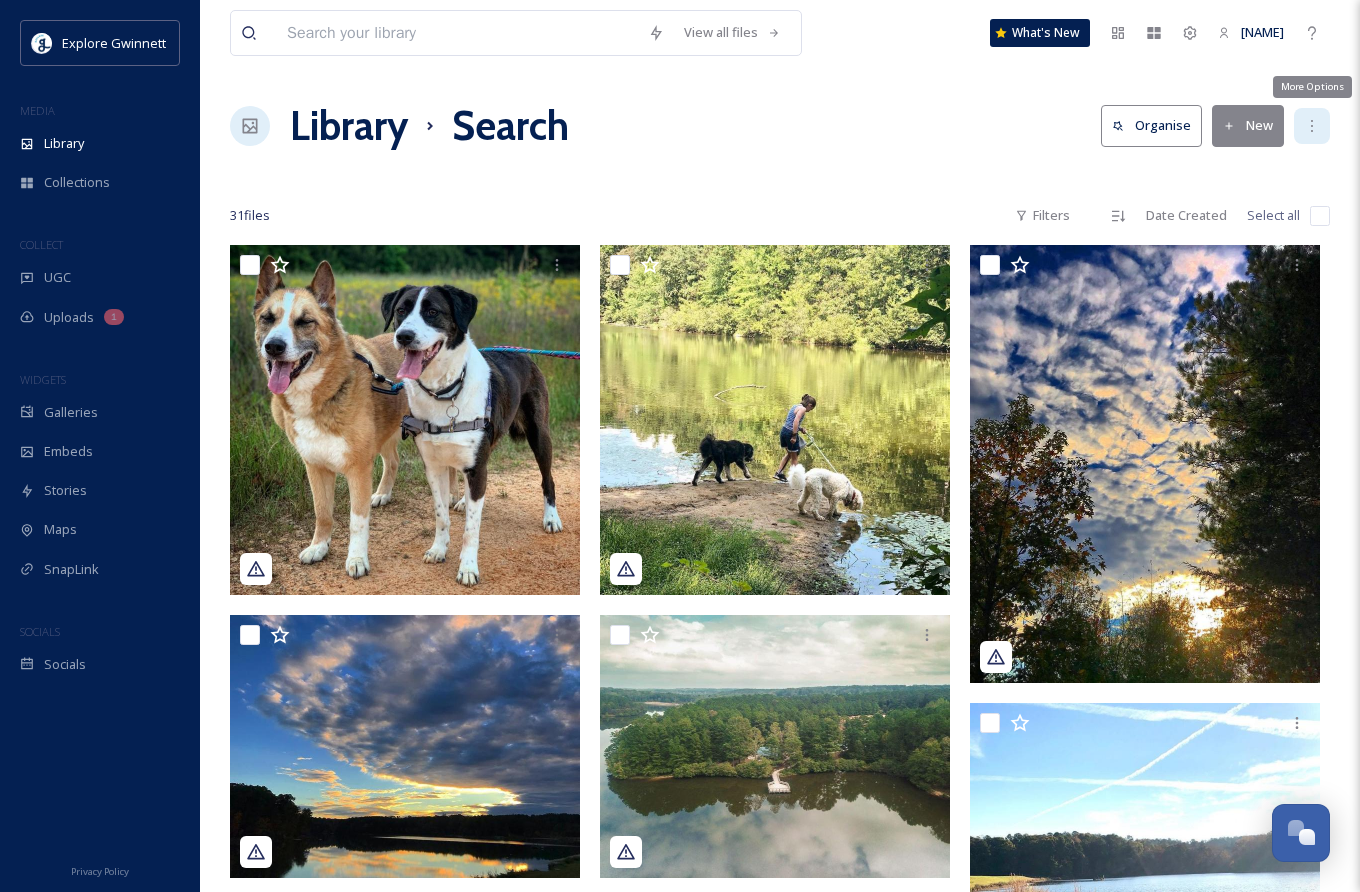 click on "More Options" at bounding box center [1312, 126] 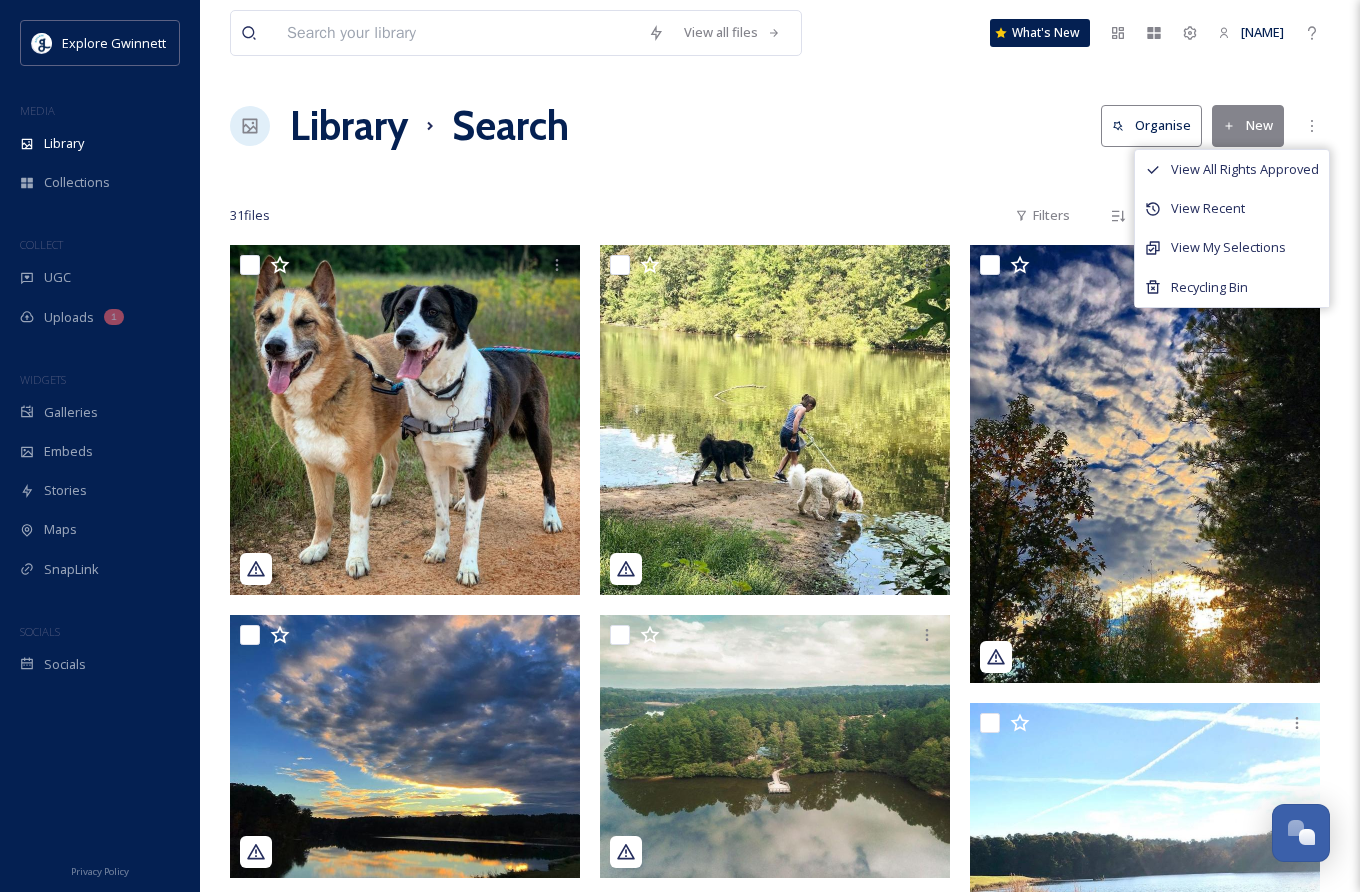 click at bounding box center [780, 176] 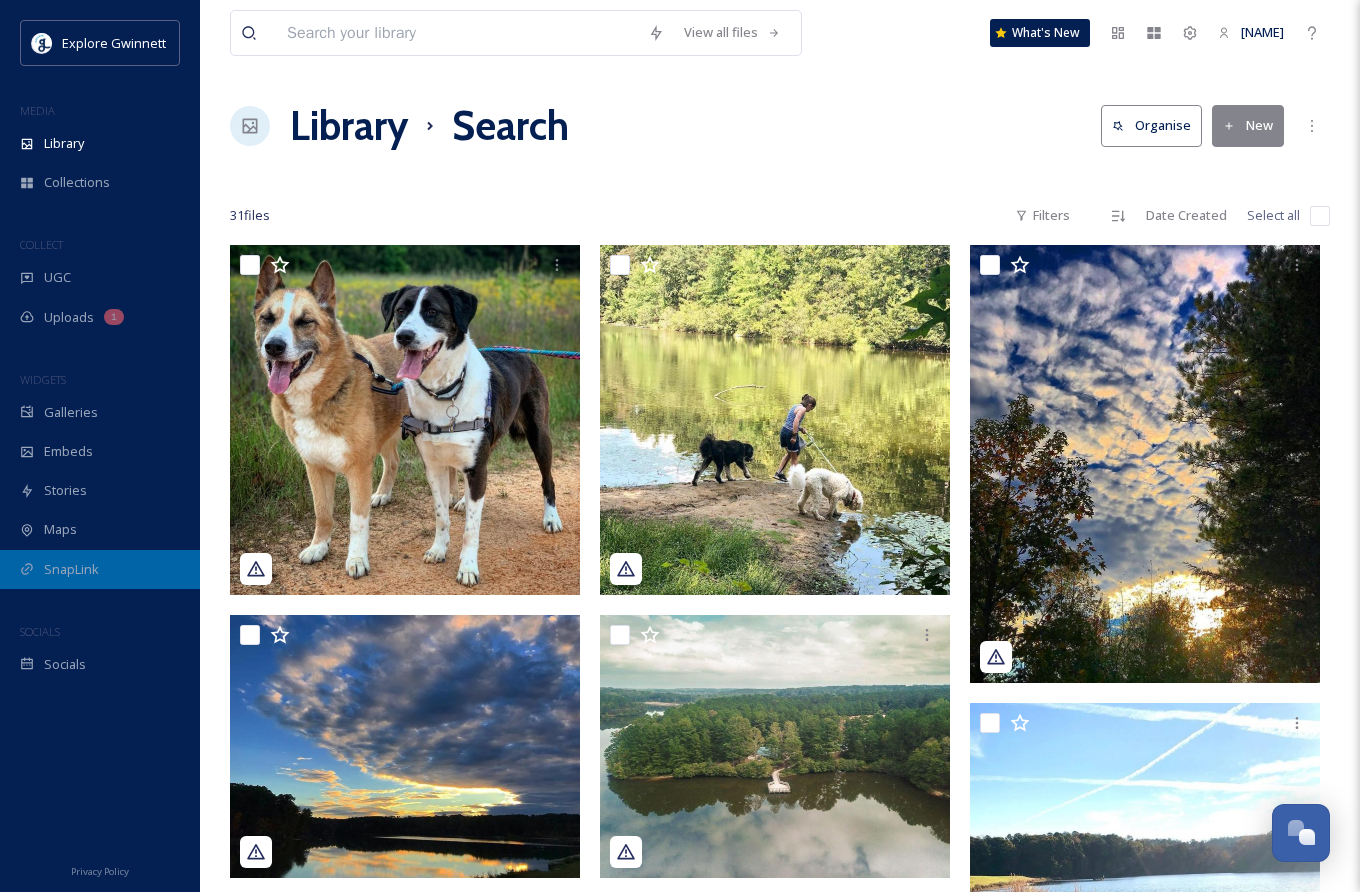 click on "SnapLink" at bounding box center (100, 569) 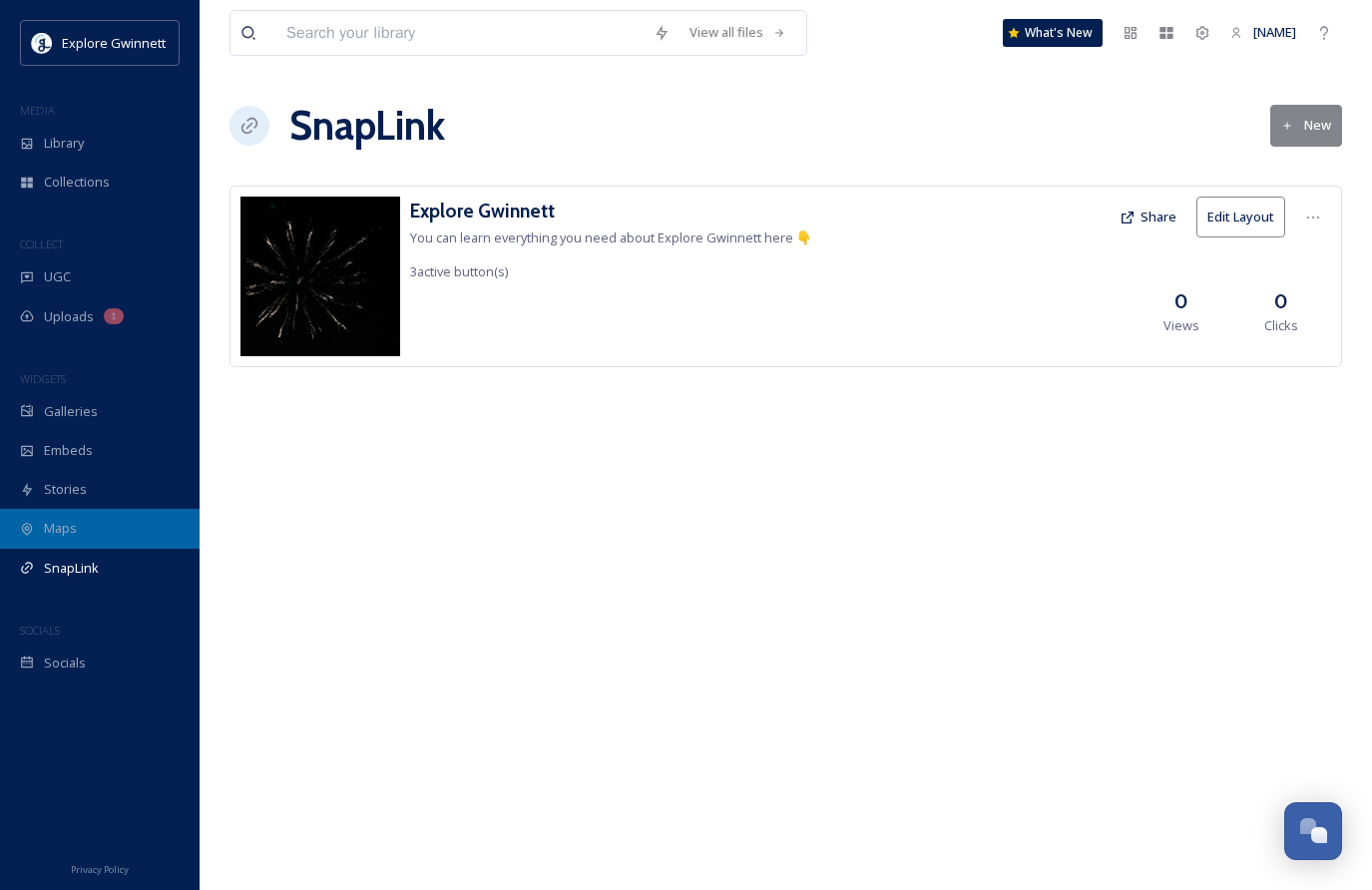click on "Maps" at bounding box center [100, 528] 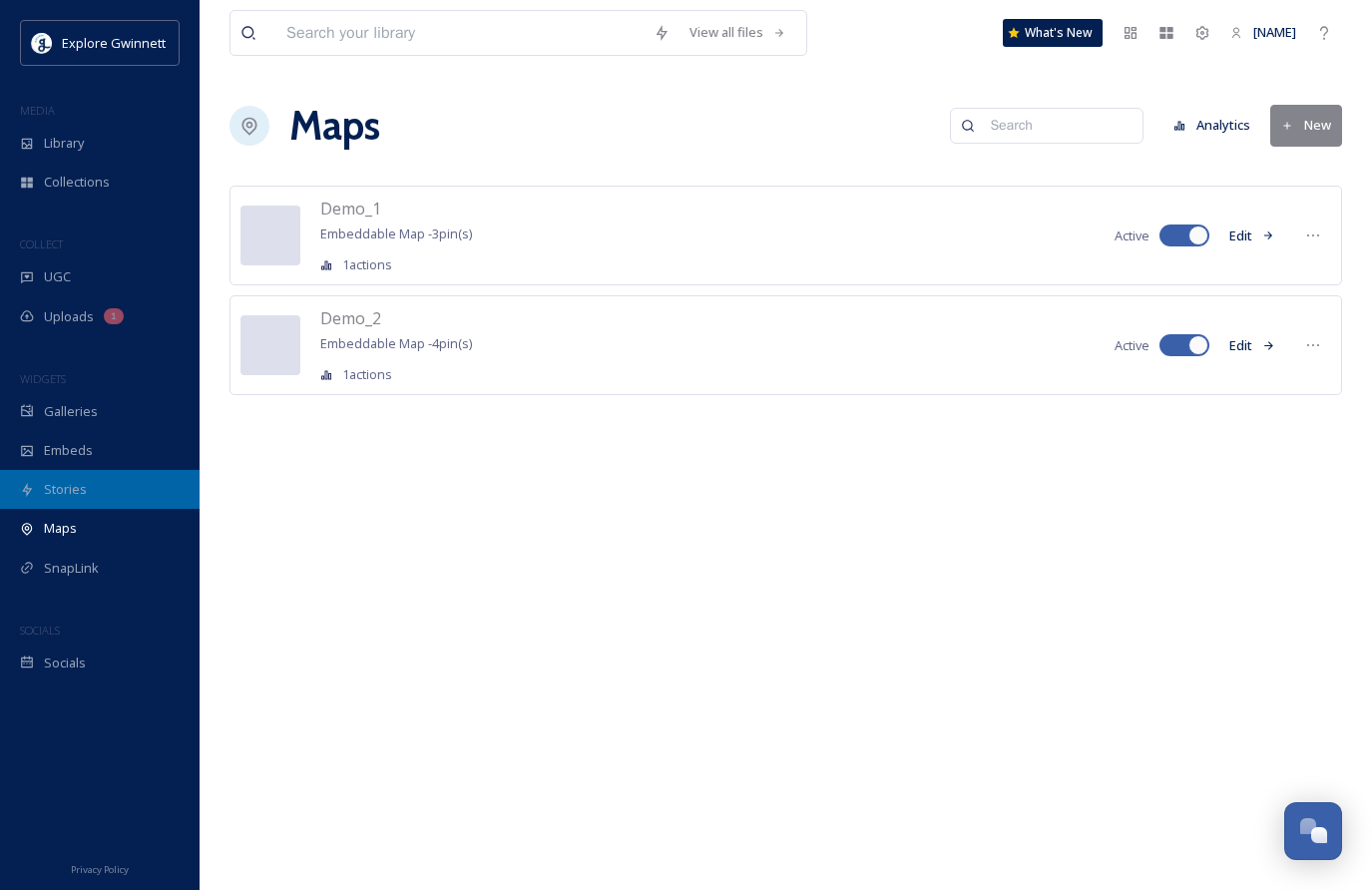 click on "Stories" at bounding box center [100, 489] 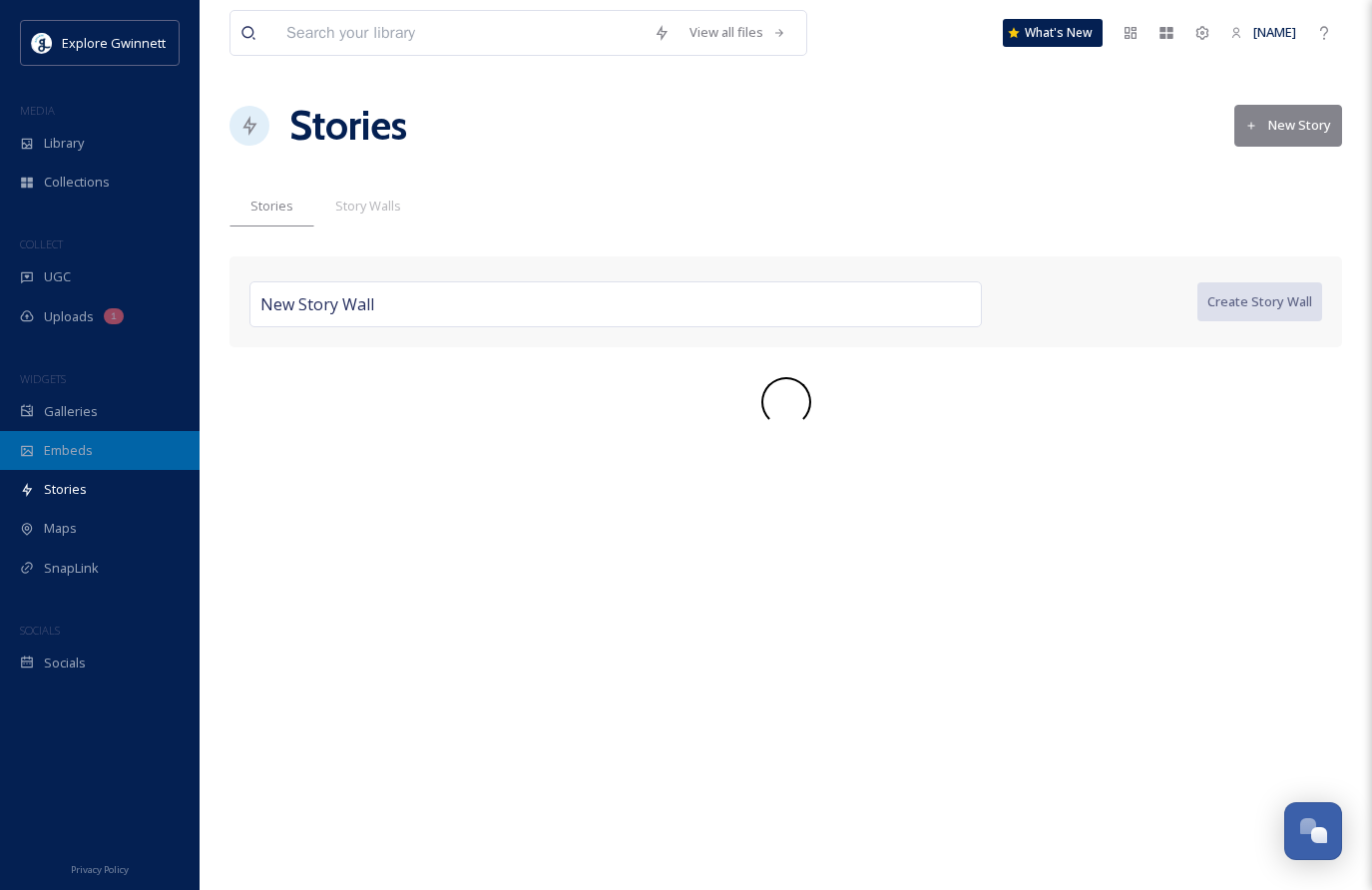 click on "Embeds" at bounding box center (100, 450) 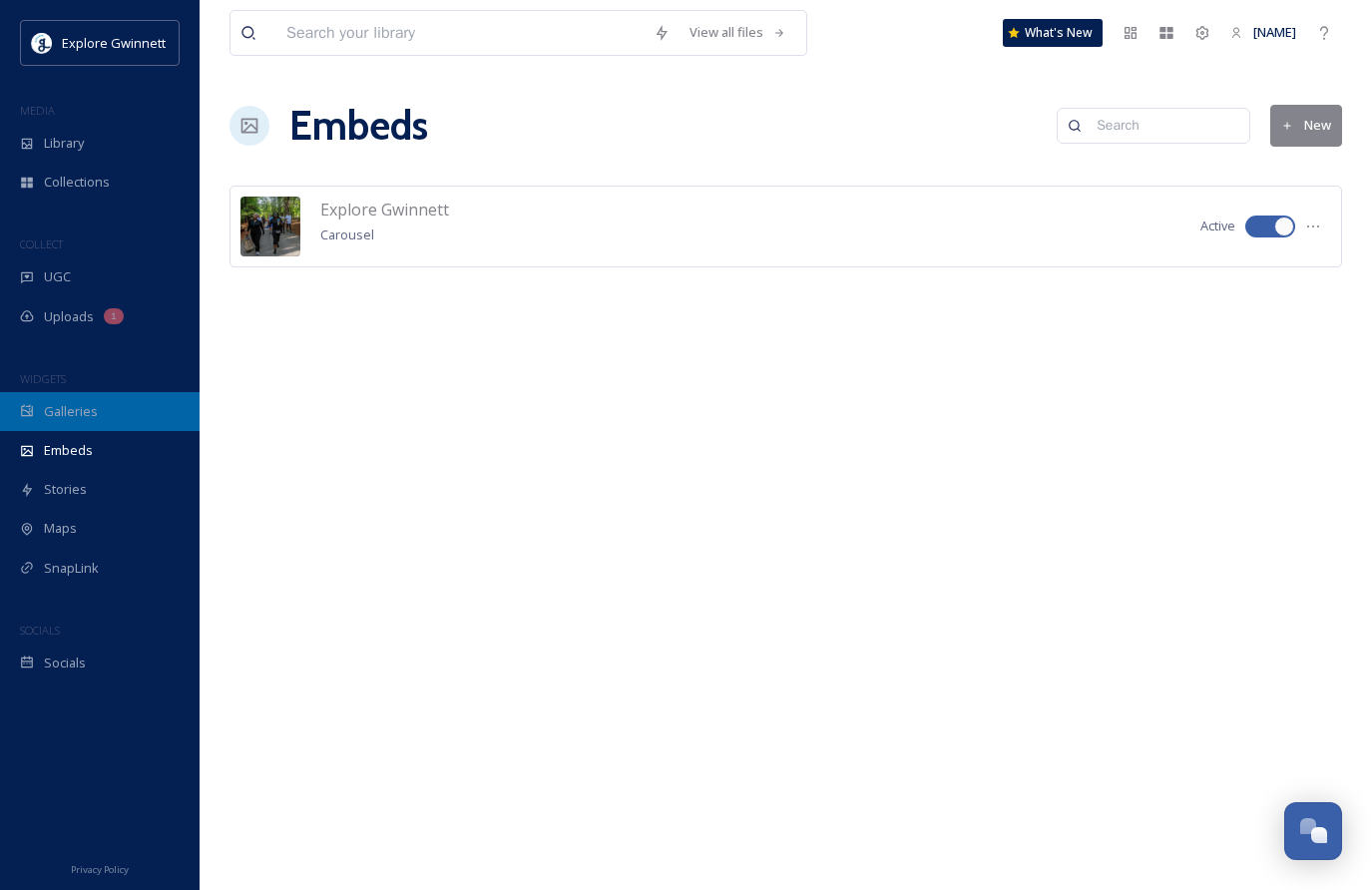 click on "Galleries" at bounding box center (100, 411) 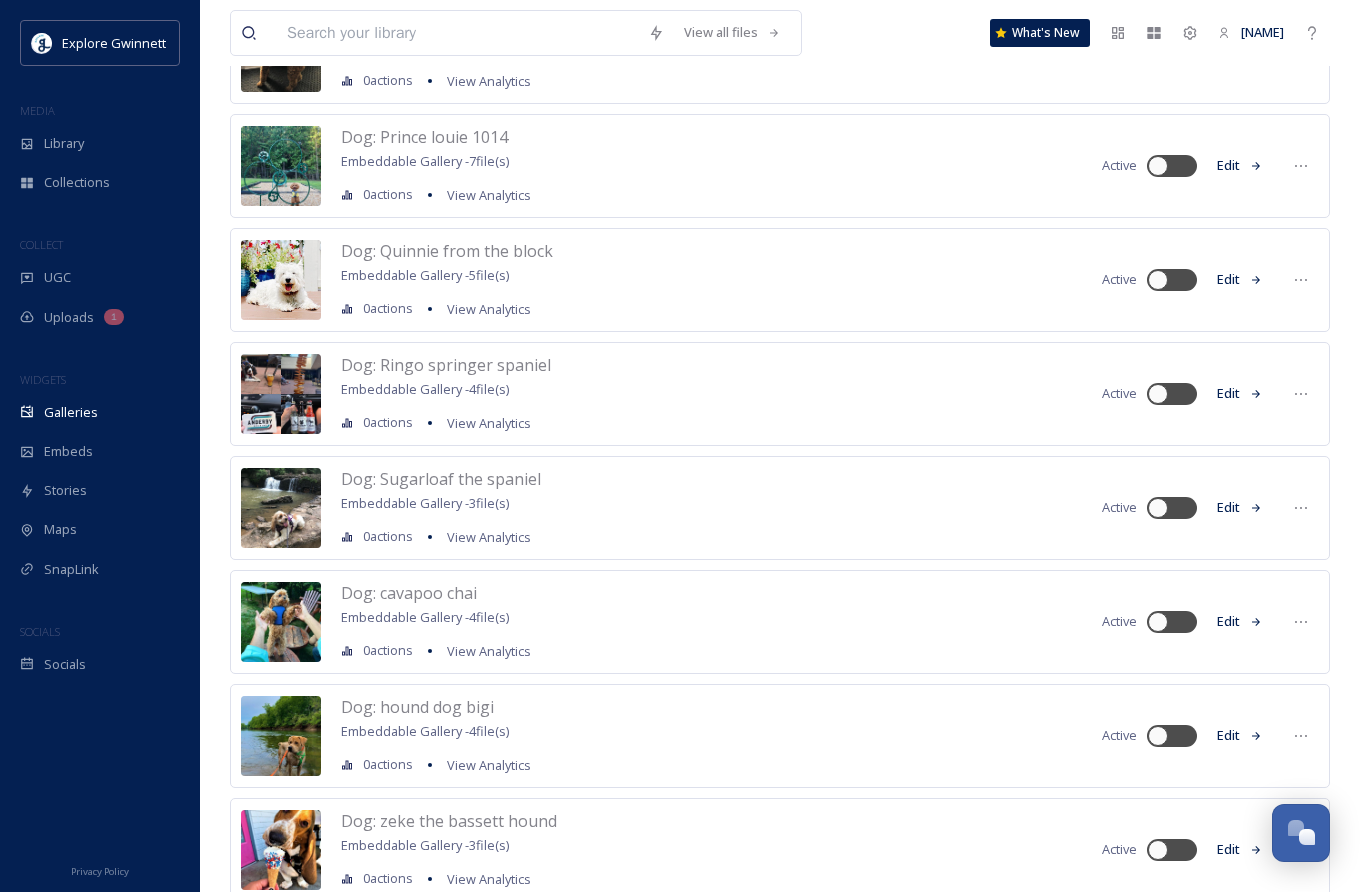 scroll, scrollTop: 310, scrollLeft: 0, axis: vertical 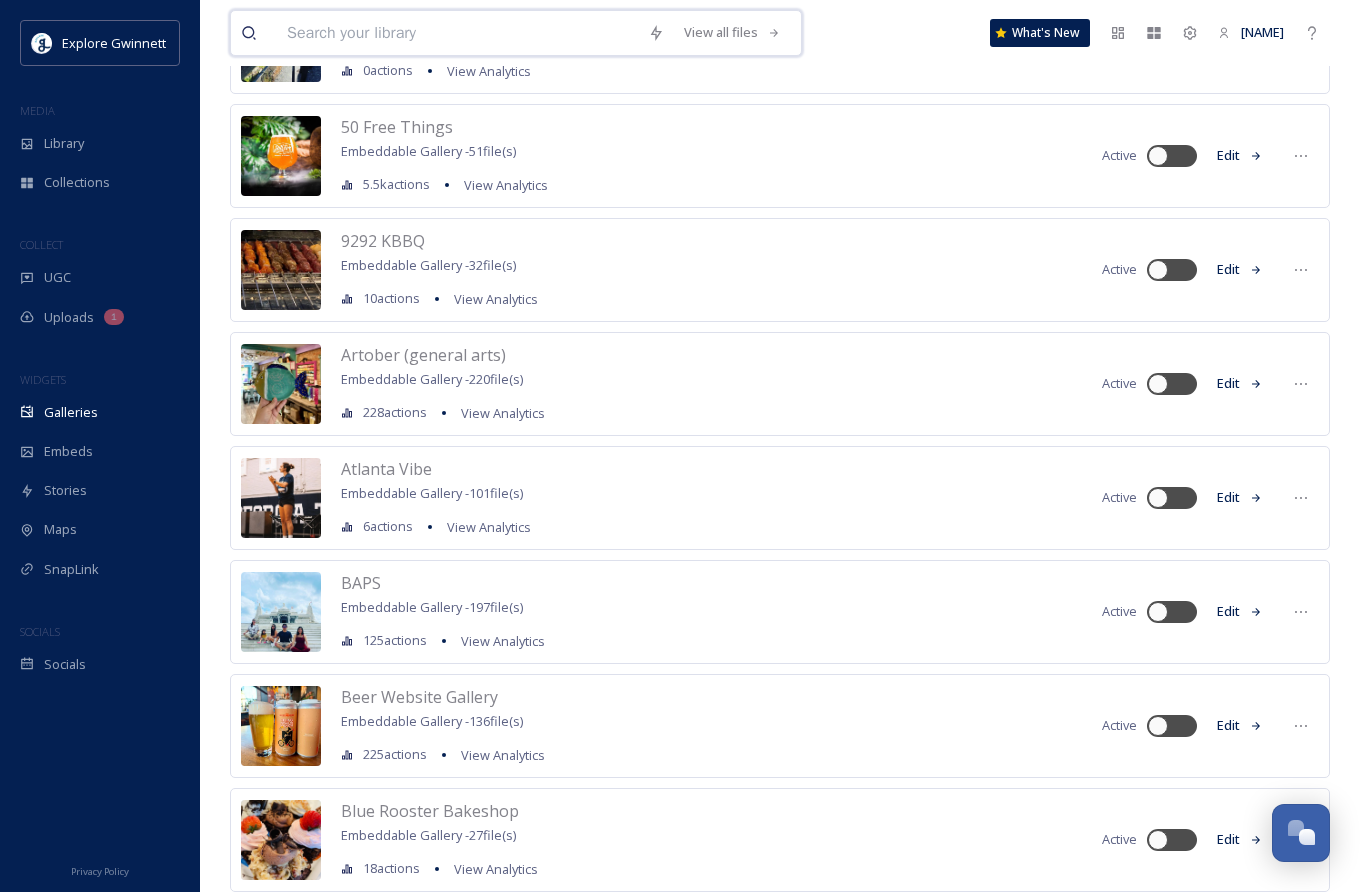 click at bounding box center (457, 33) 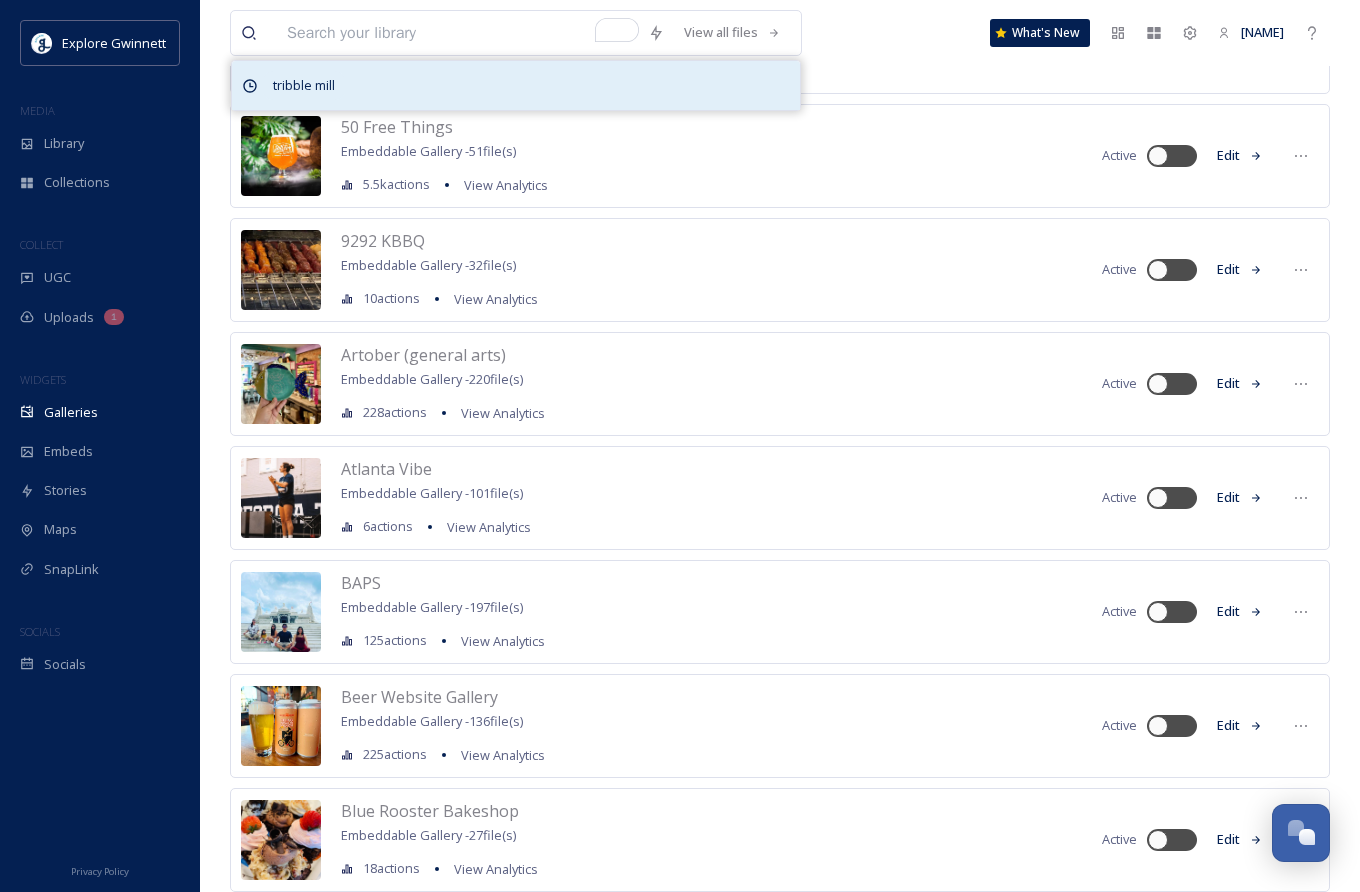 click on "tribble mill" at bounding box center (304, 85) 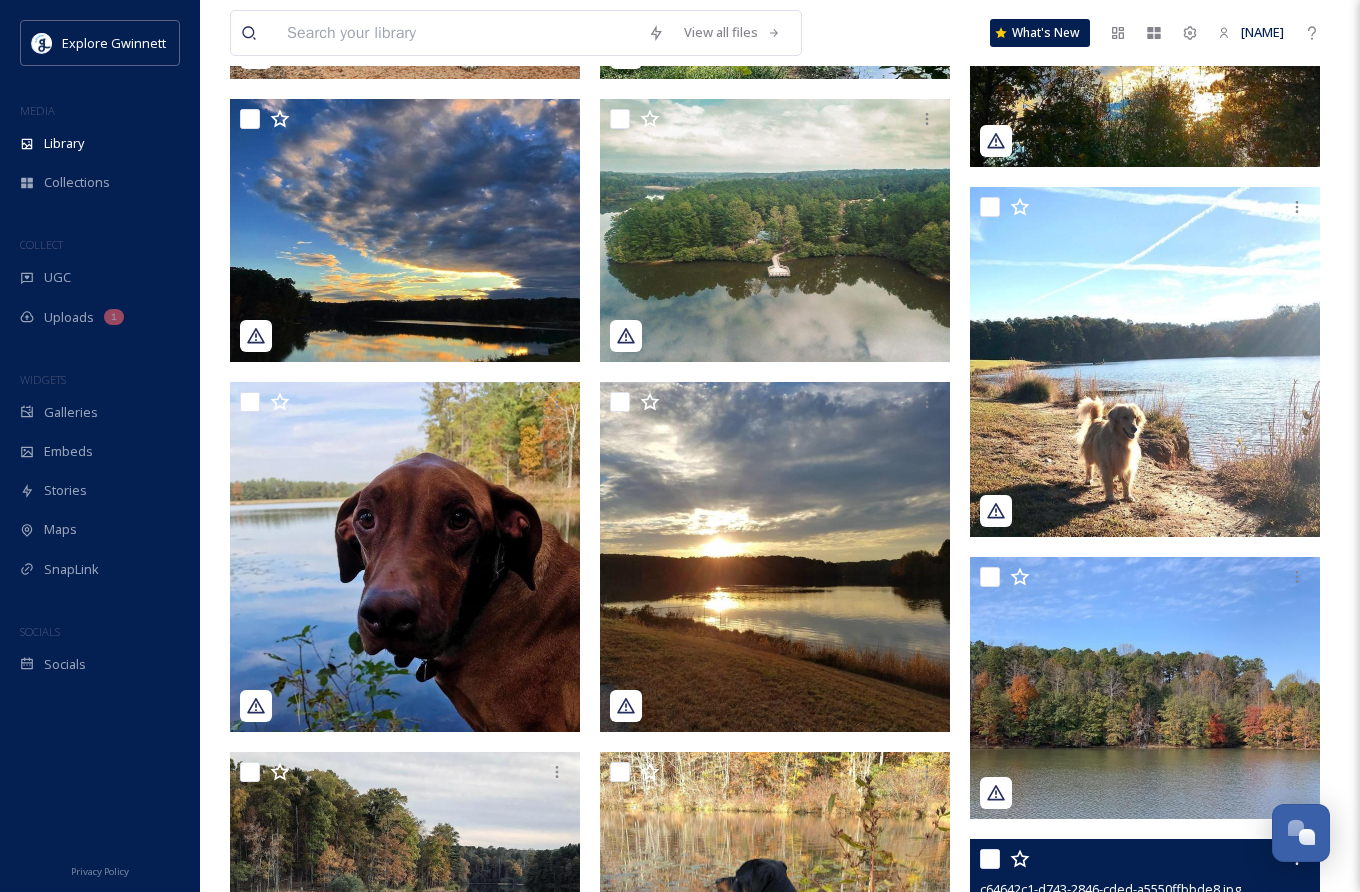 scroll, scrollTop: 0, scrollLeft: 0, axis: both 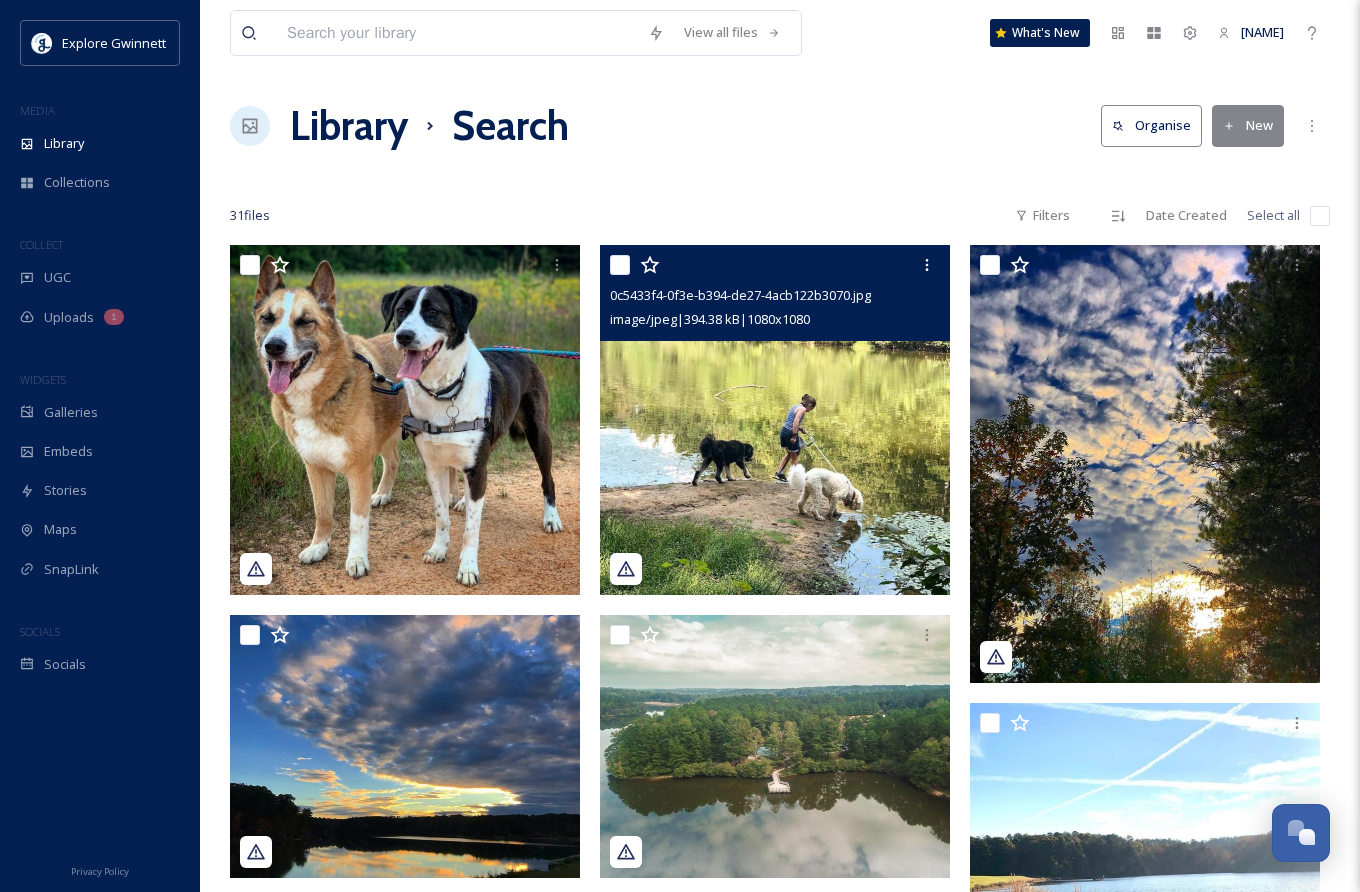 click at bounding box center (775, 420) 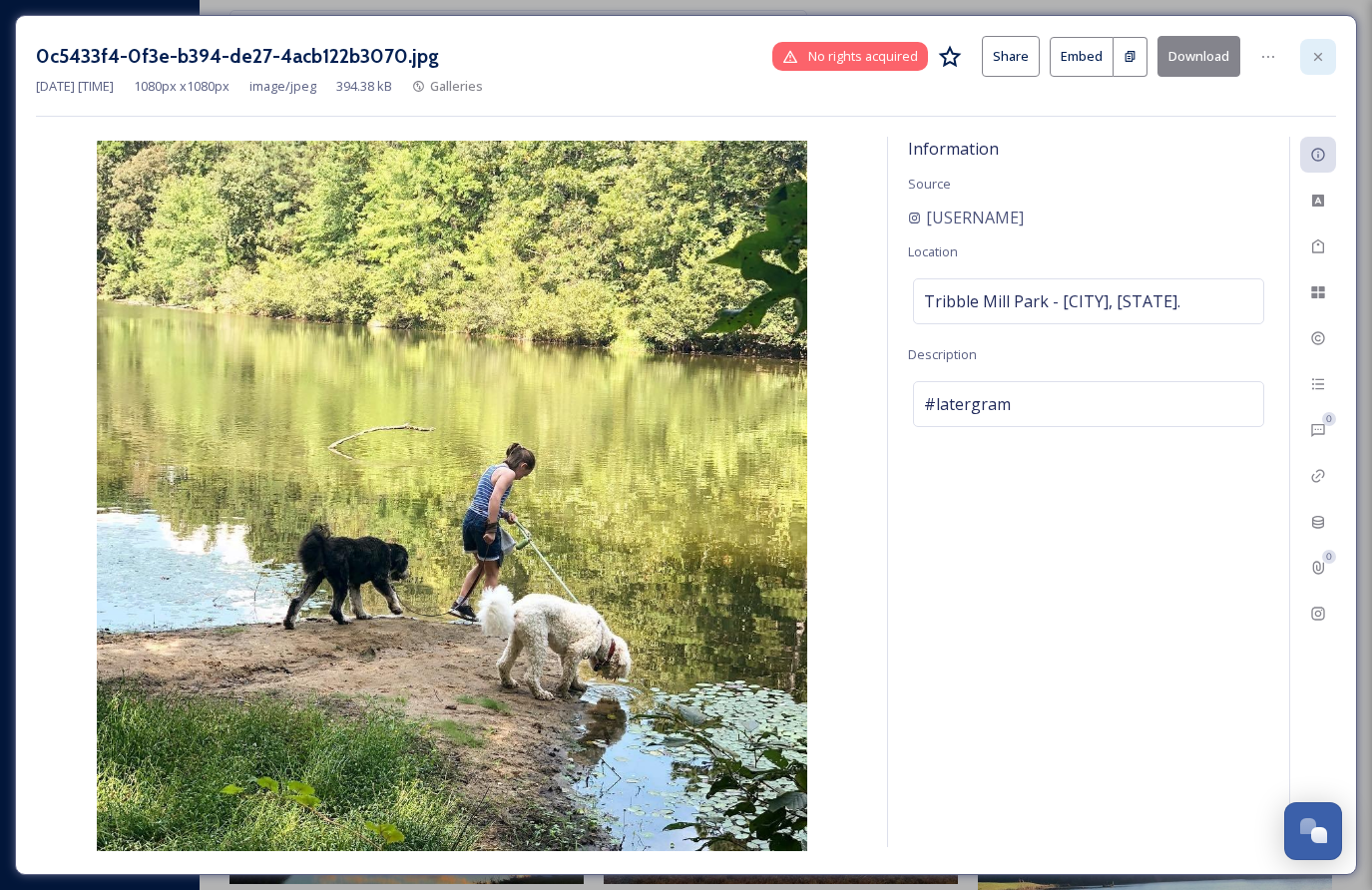 click at bounding box center (1318, 57) 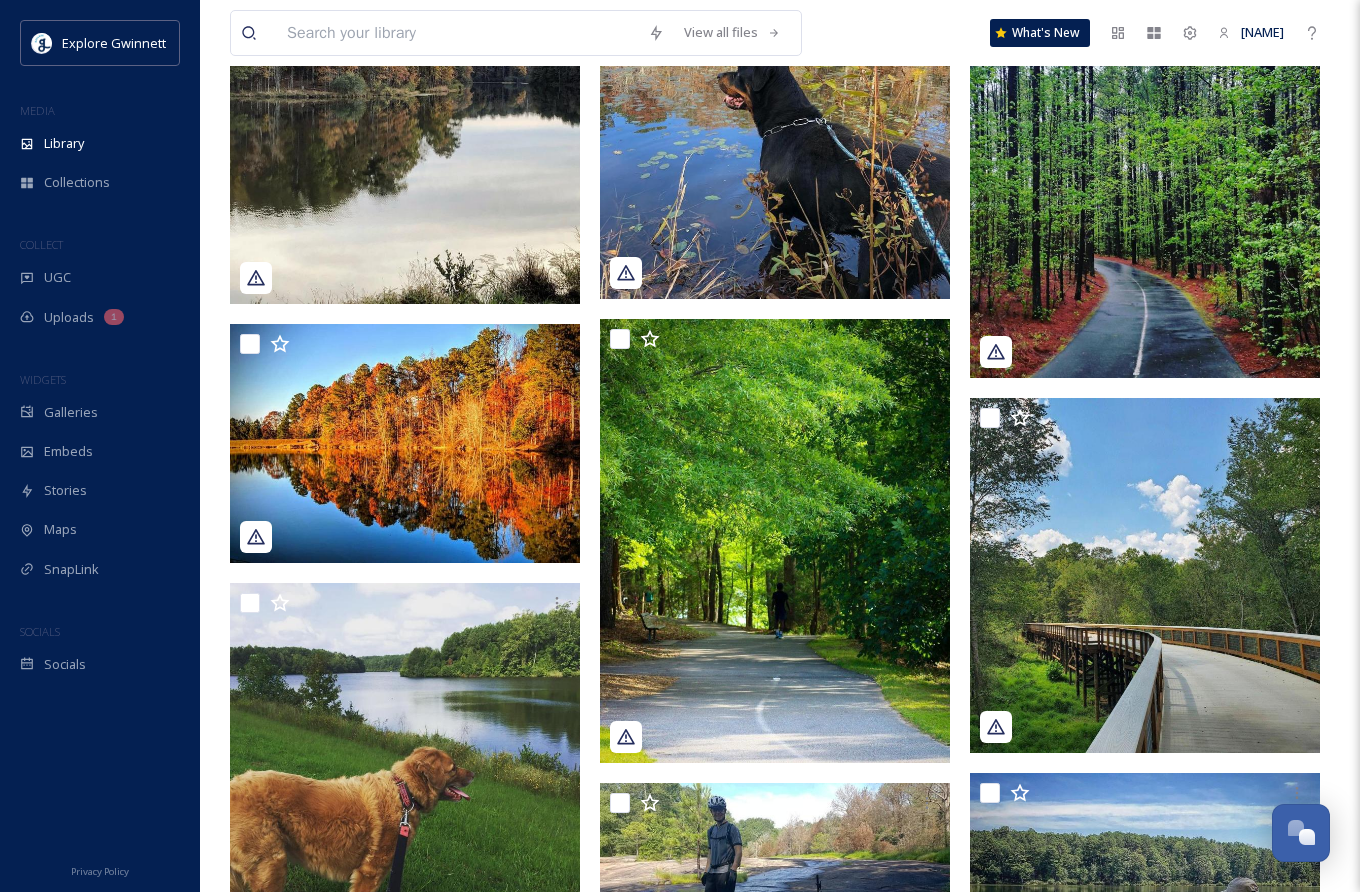 scroll, scrollTop: 1351, scrollLeft: 0, axis: vertical 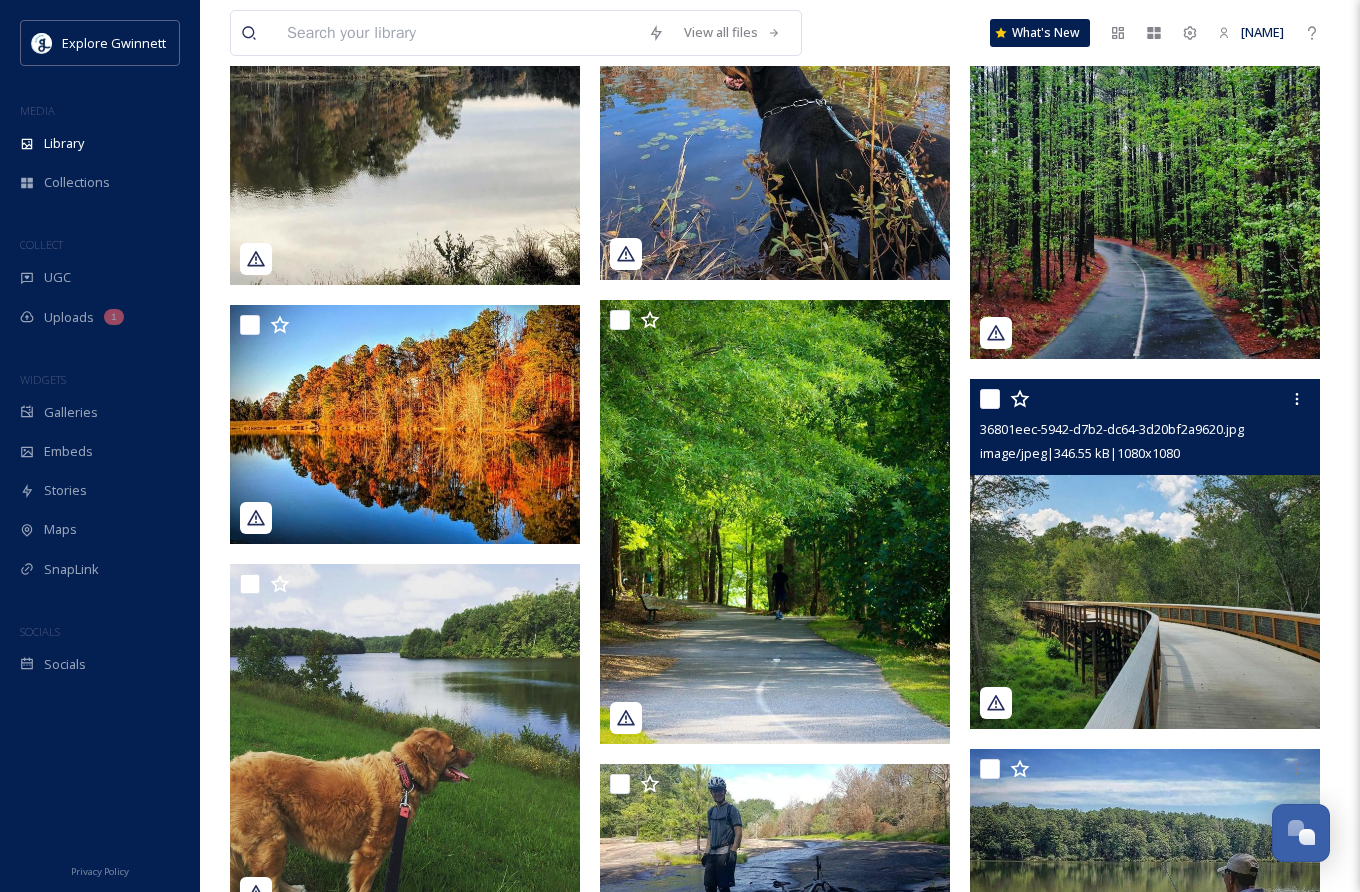 click at bounding box center [1145, 554] 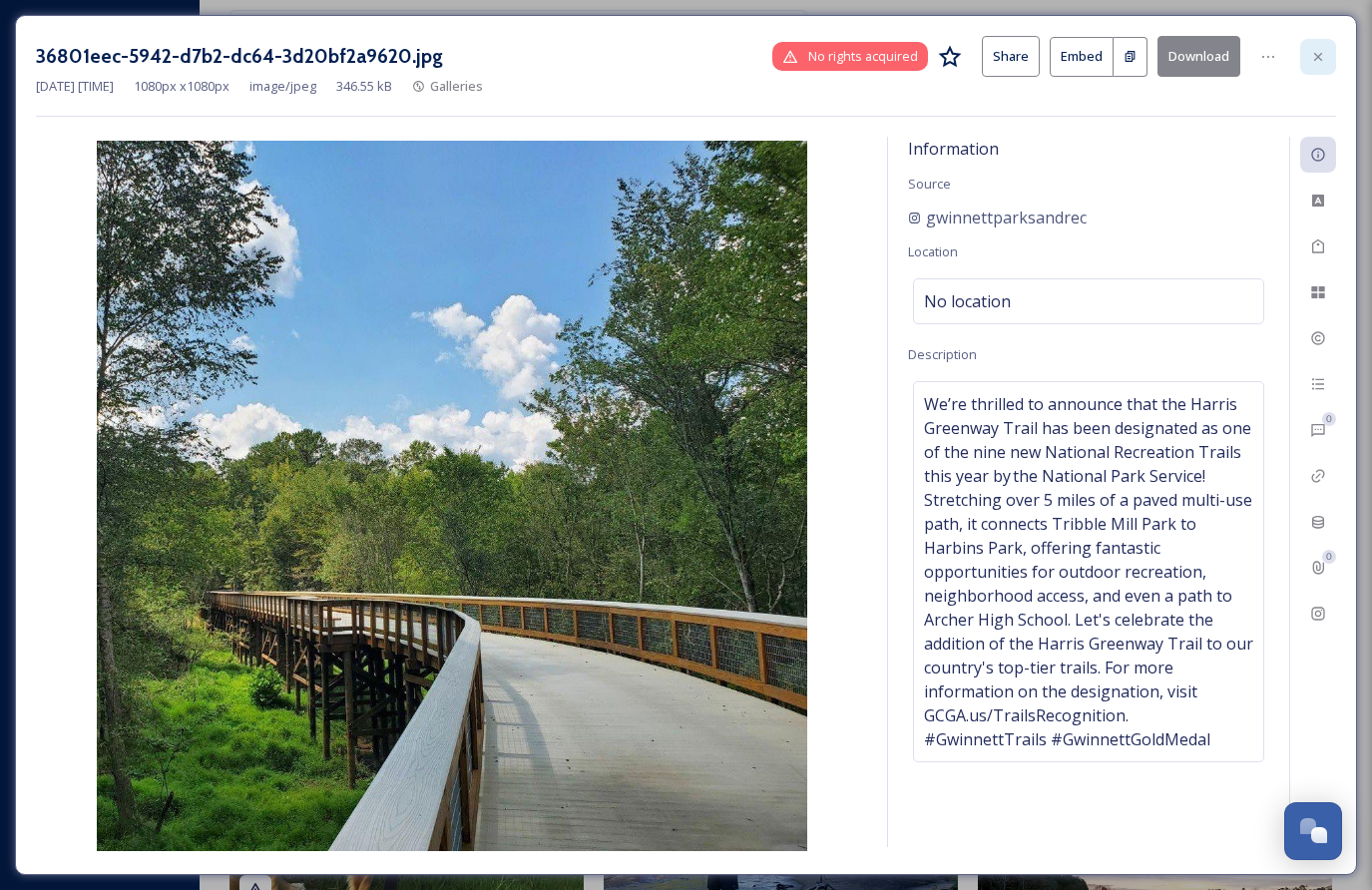 click at bounding box center (1318, 57) 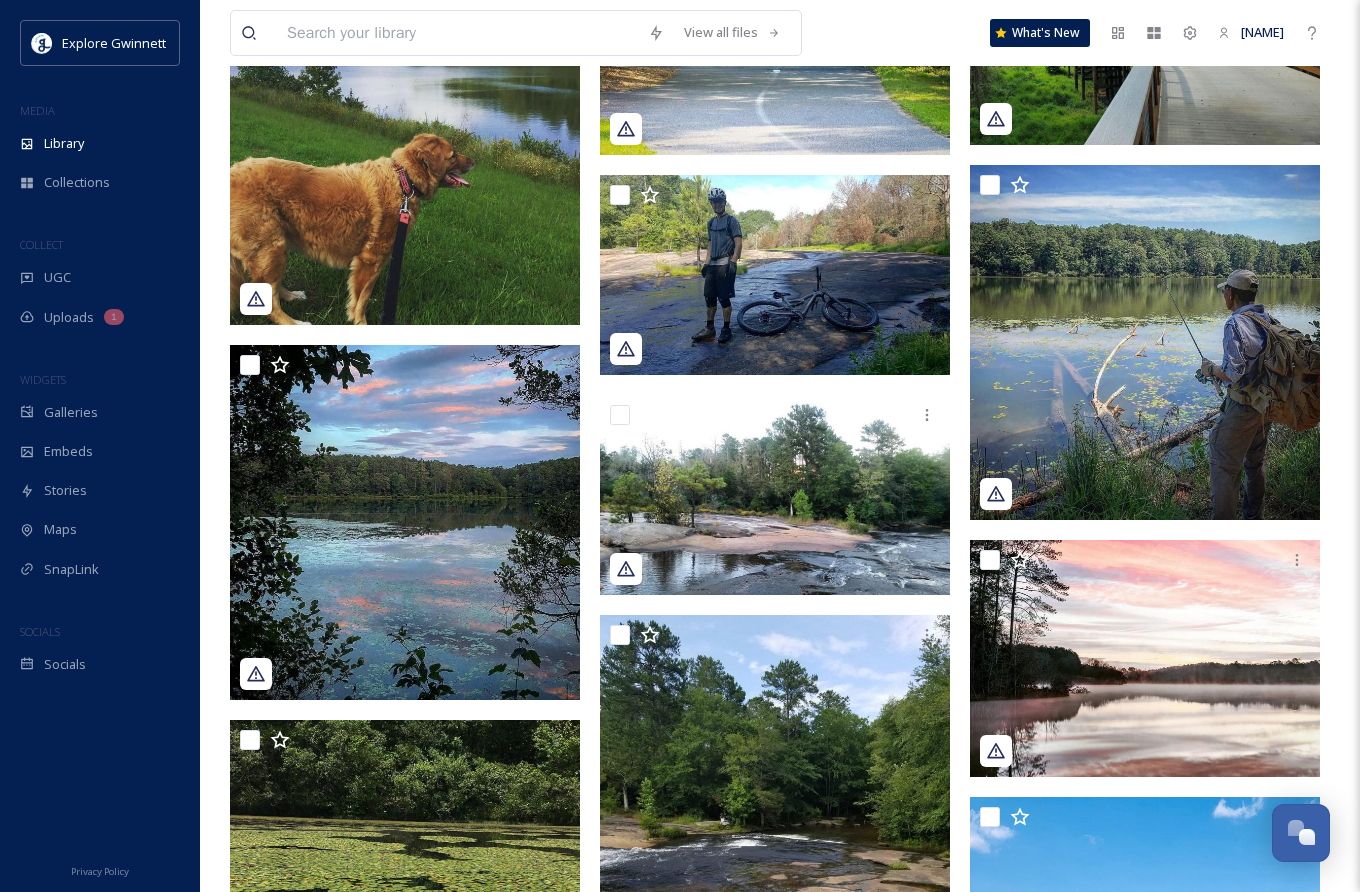 scroll, scrollTop: 1946, scrollLeft: 0, axis: vertical 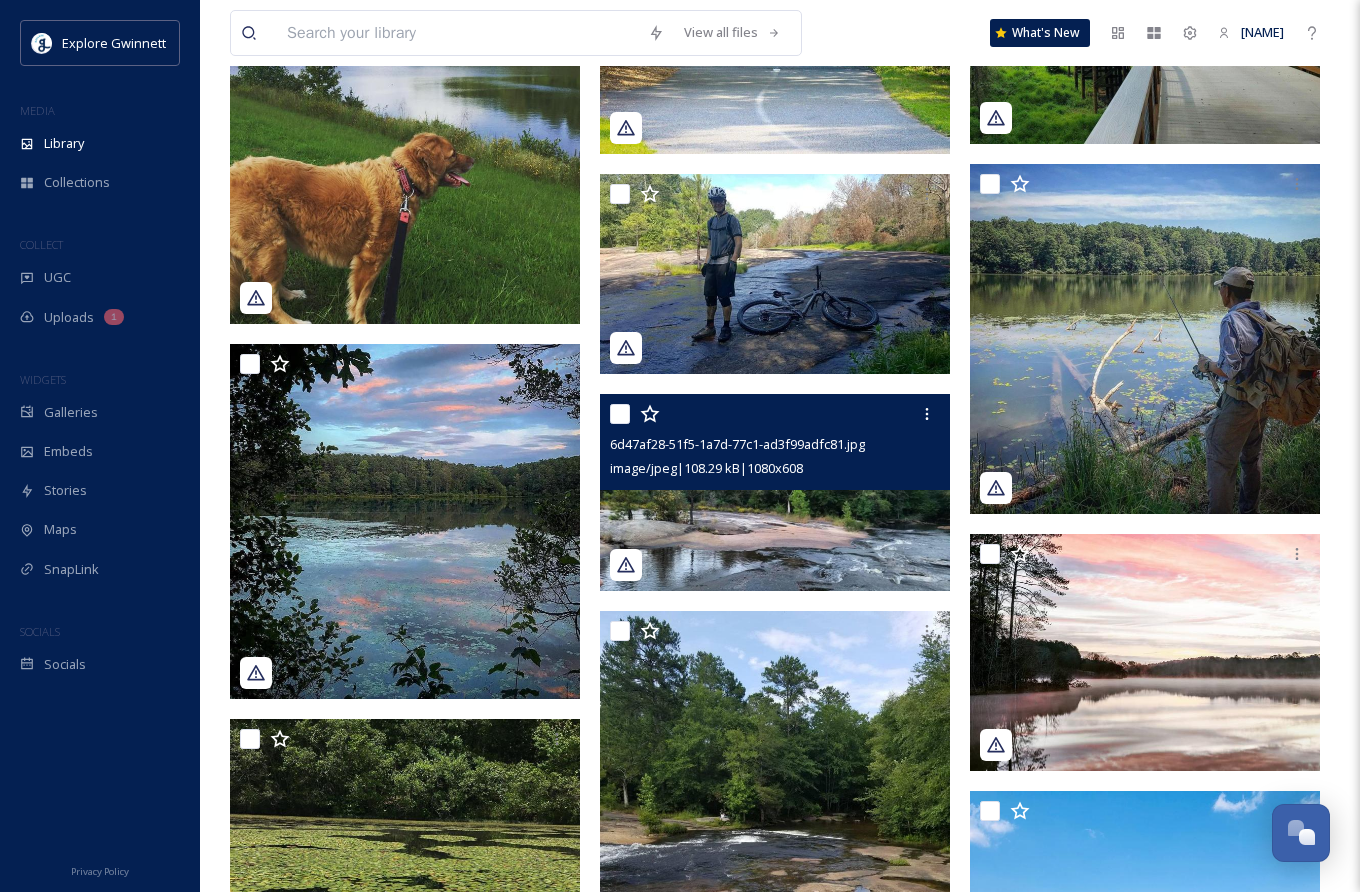 click at bounding box center (775, 492) 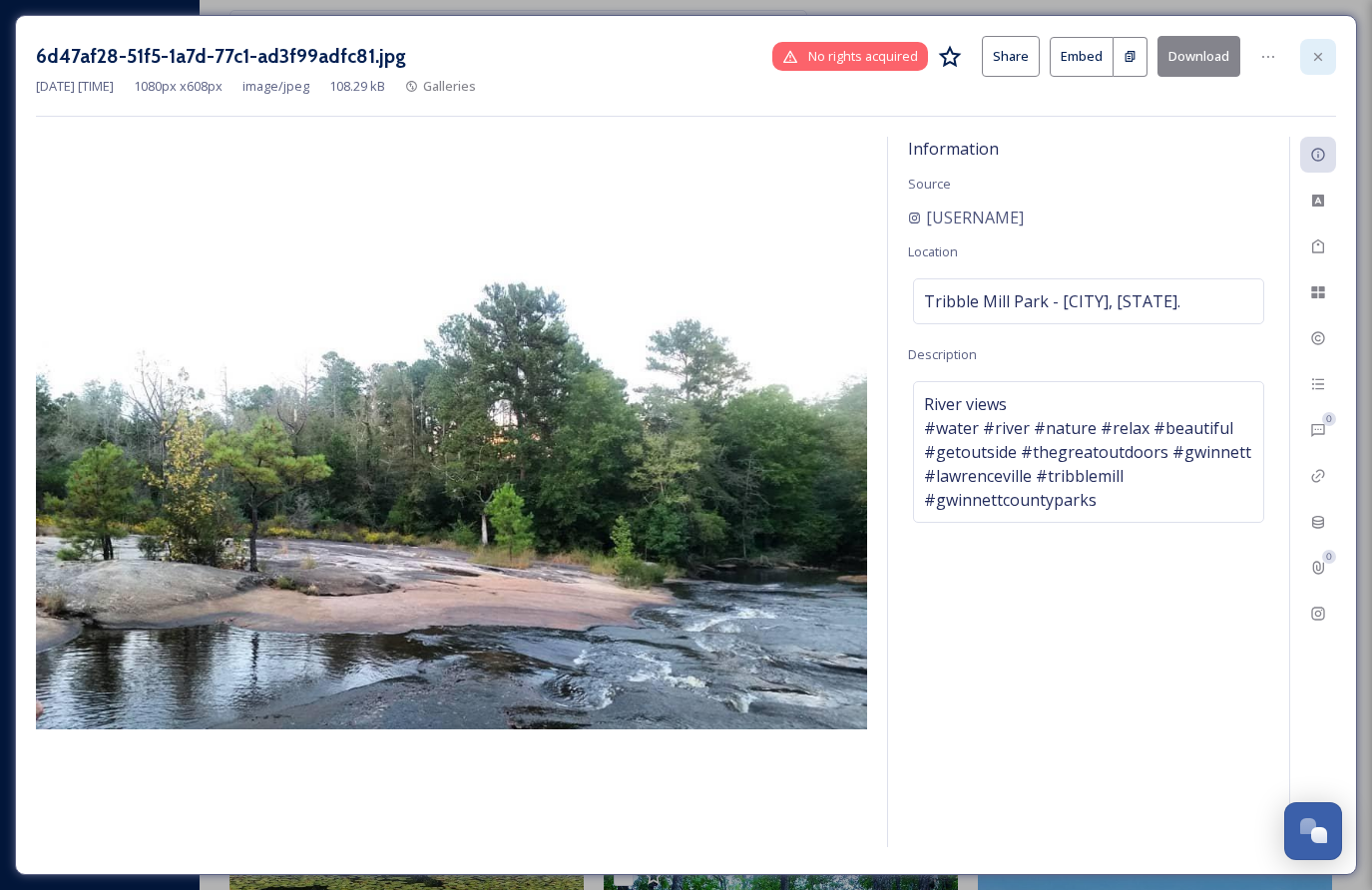 click at bounding box center (1318, 57) 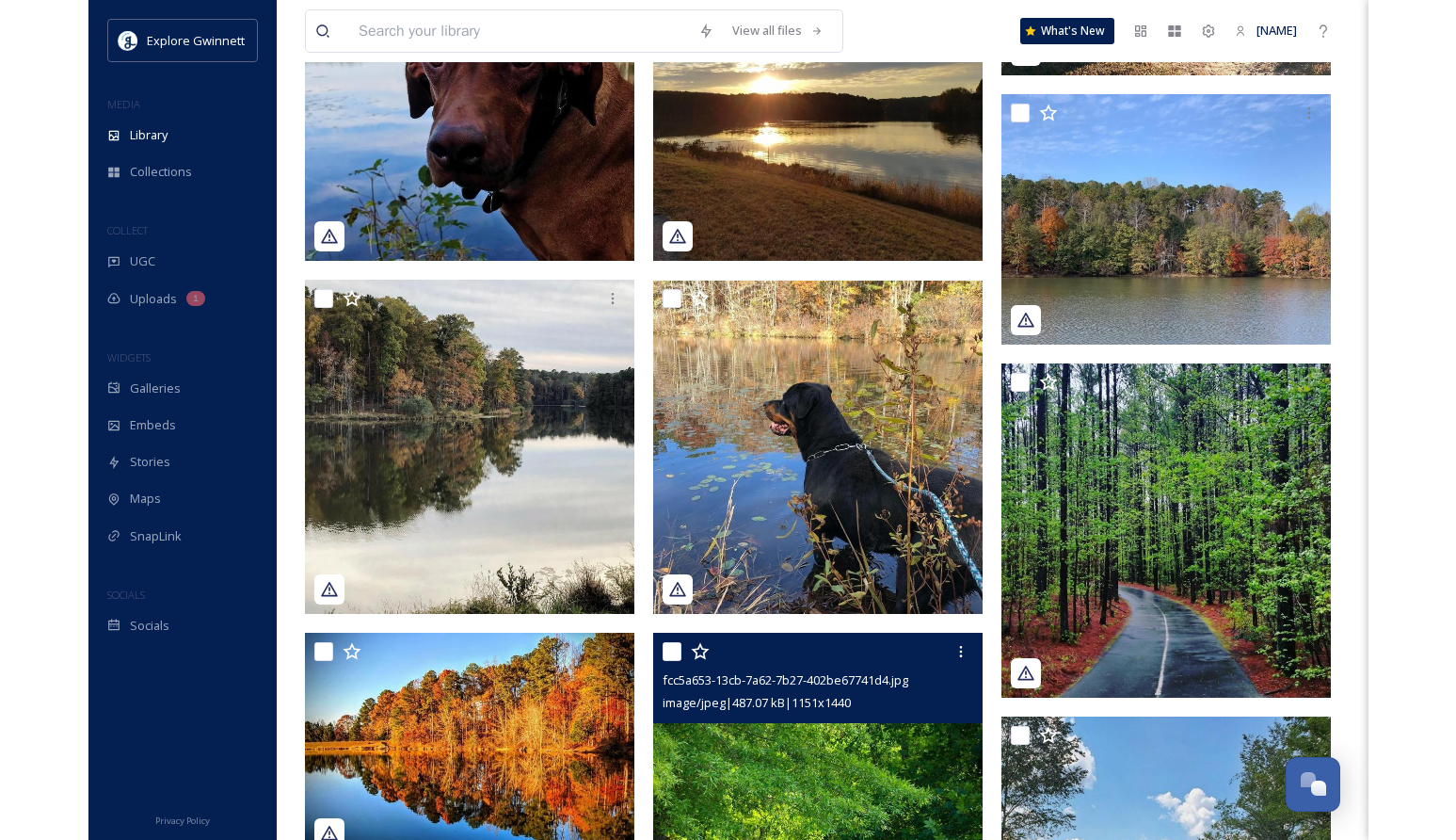 scroll, scrollTop: 0, scrollLeft: 0, axis: both 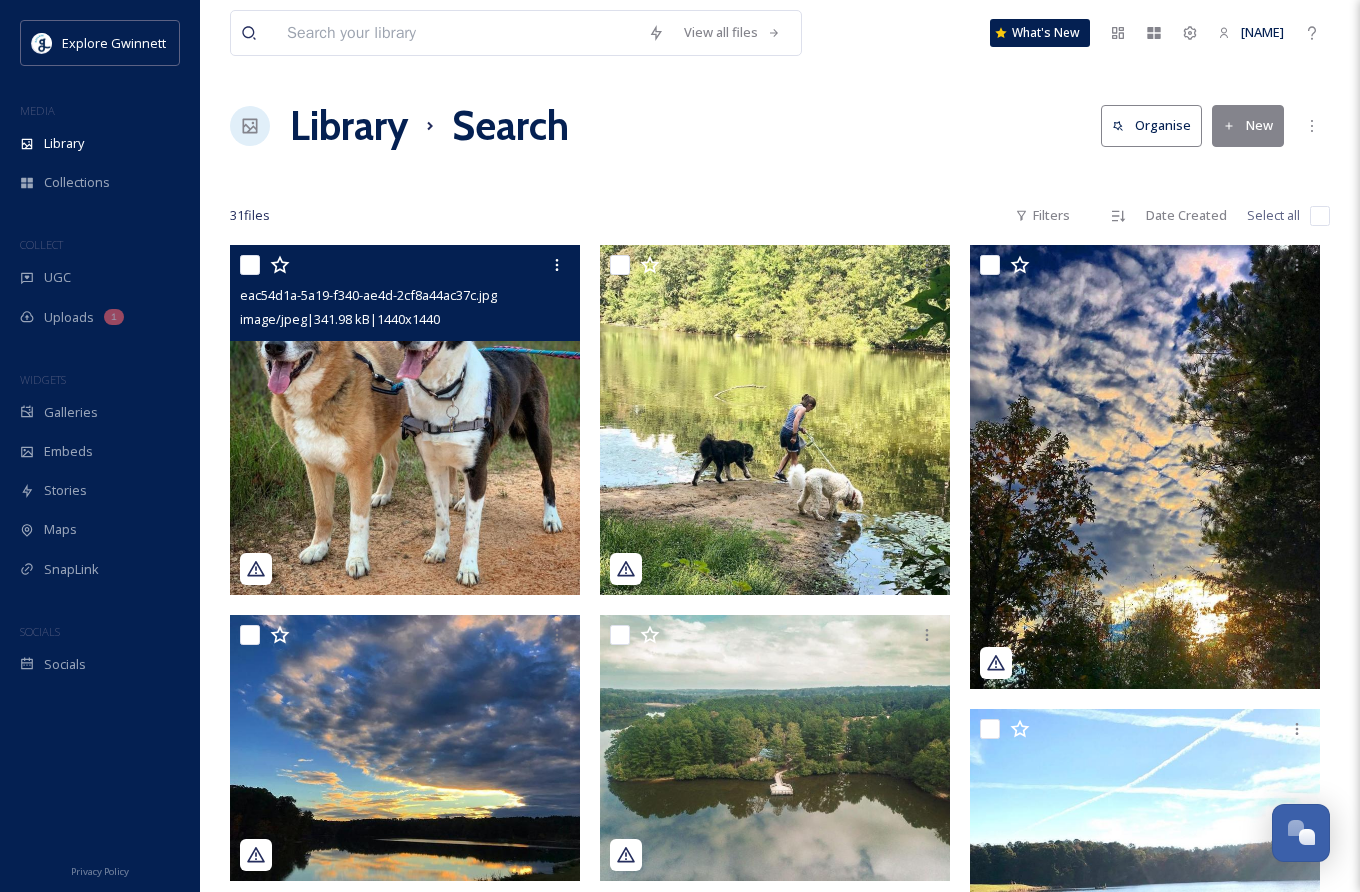 click at bounding box center (405, 420) 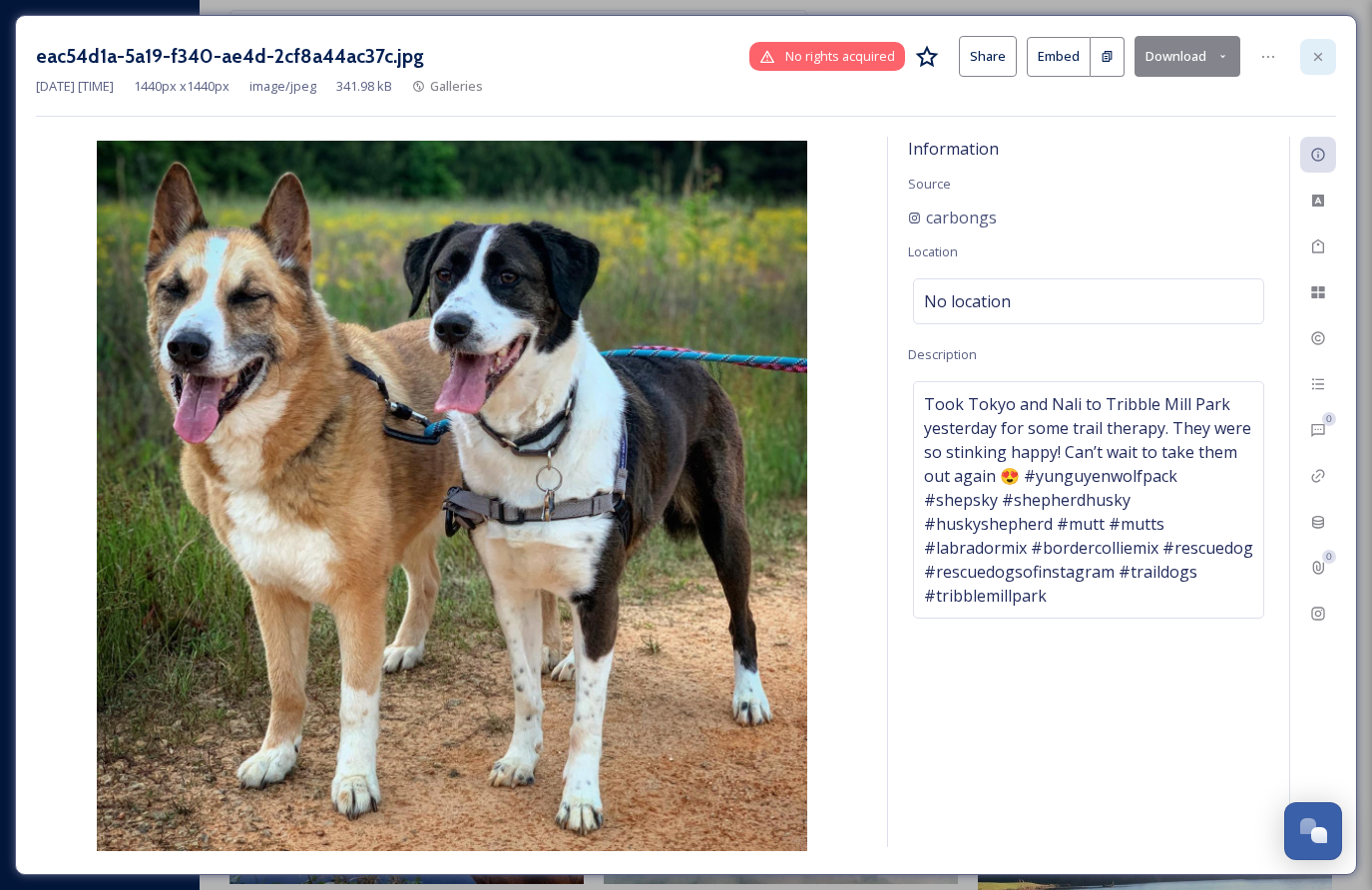 click 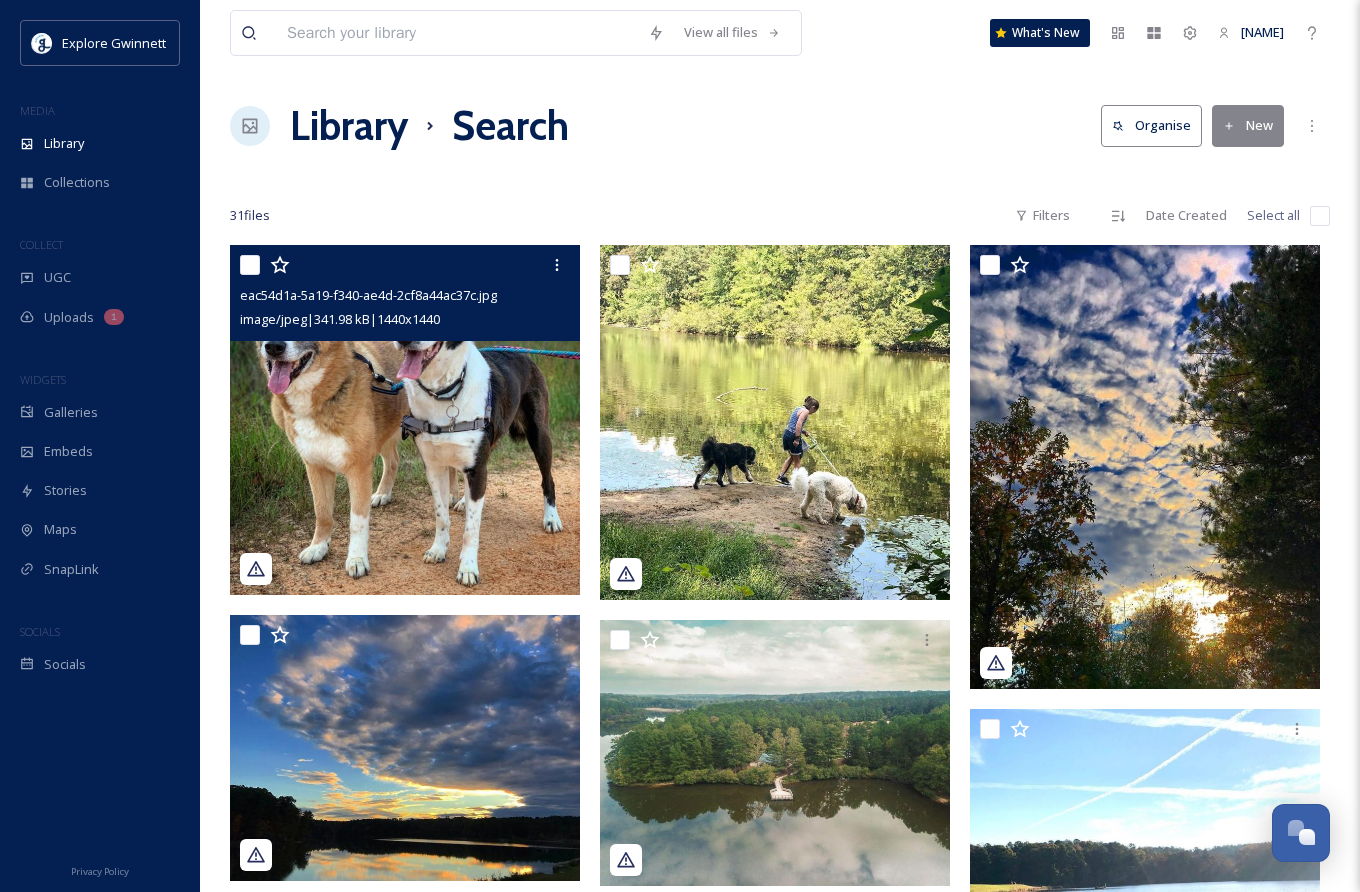 click on "New" at bounding box center (1248, 125) 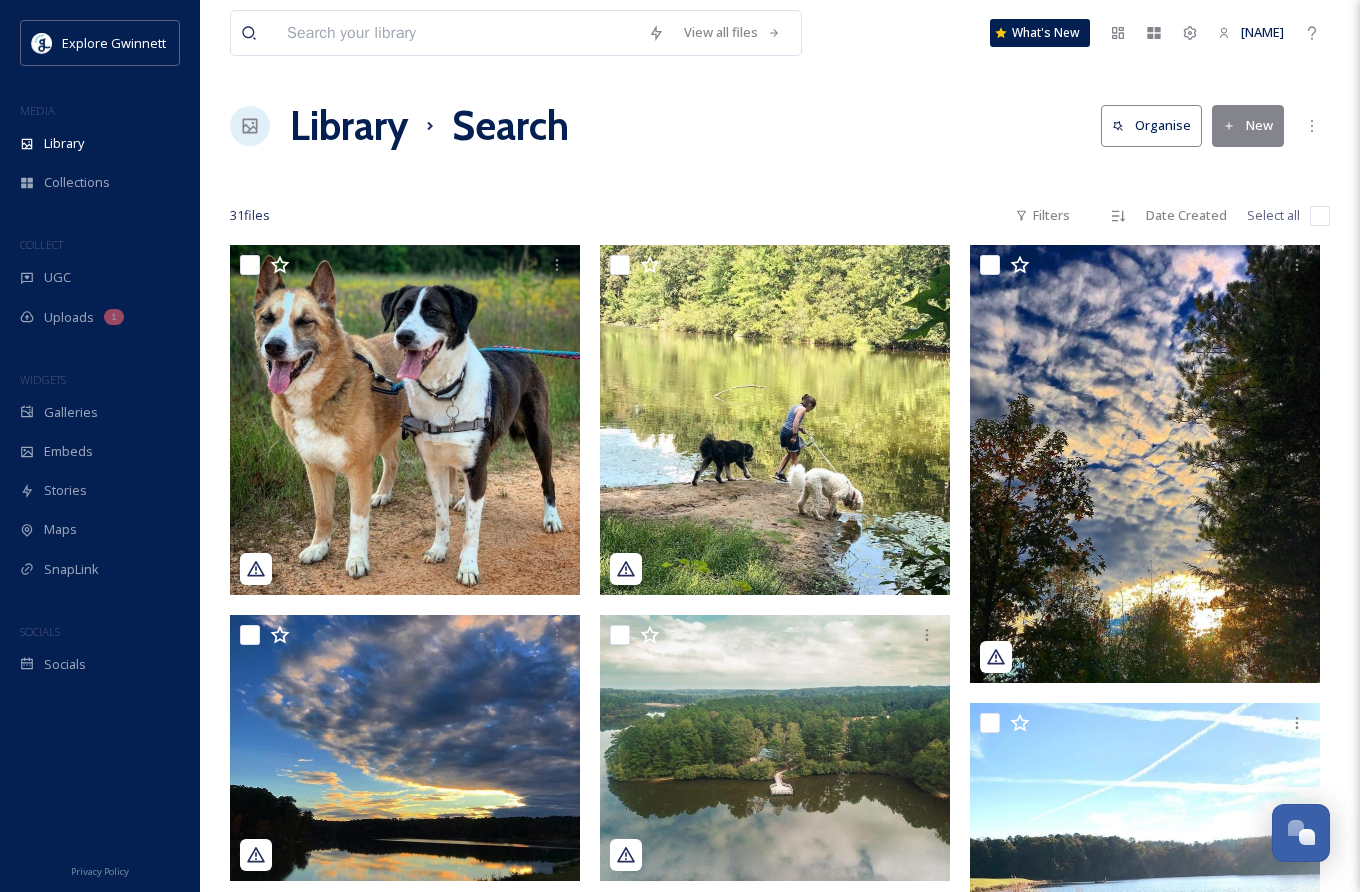 click at bounding box center (1320, 216) 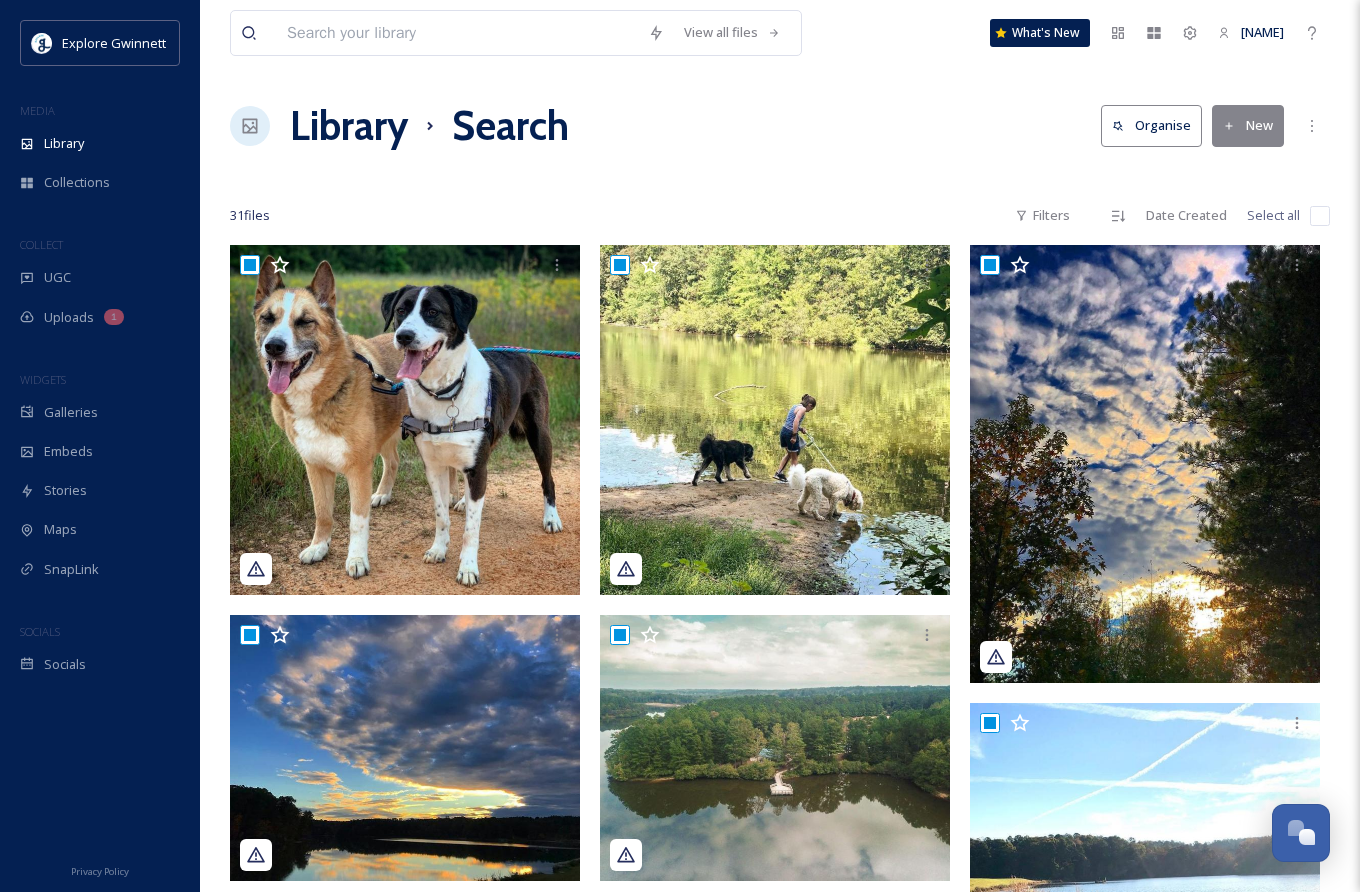 checkbox on "true" 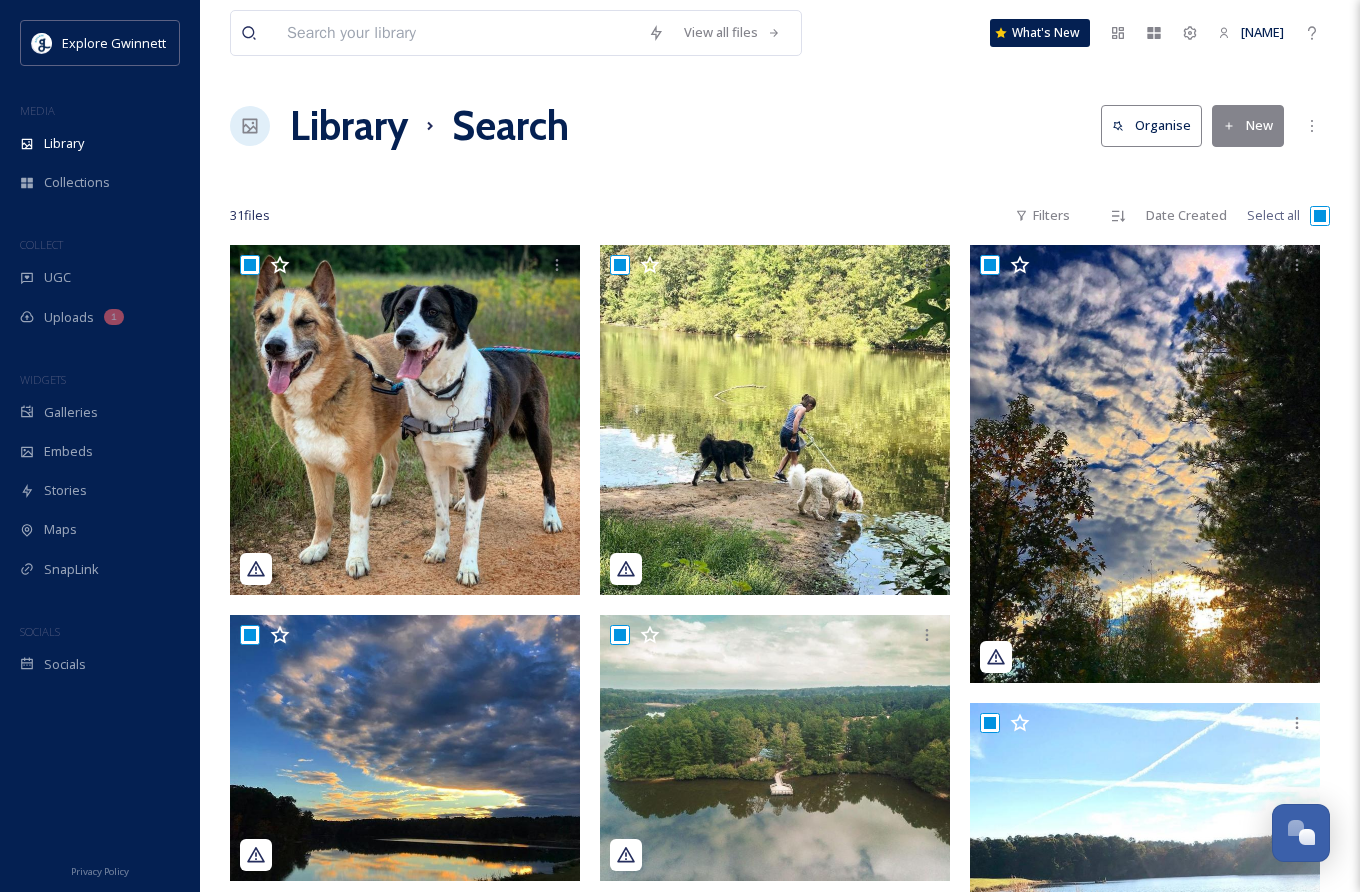 checkbox on "true" 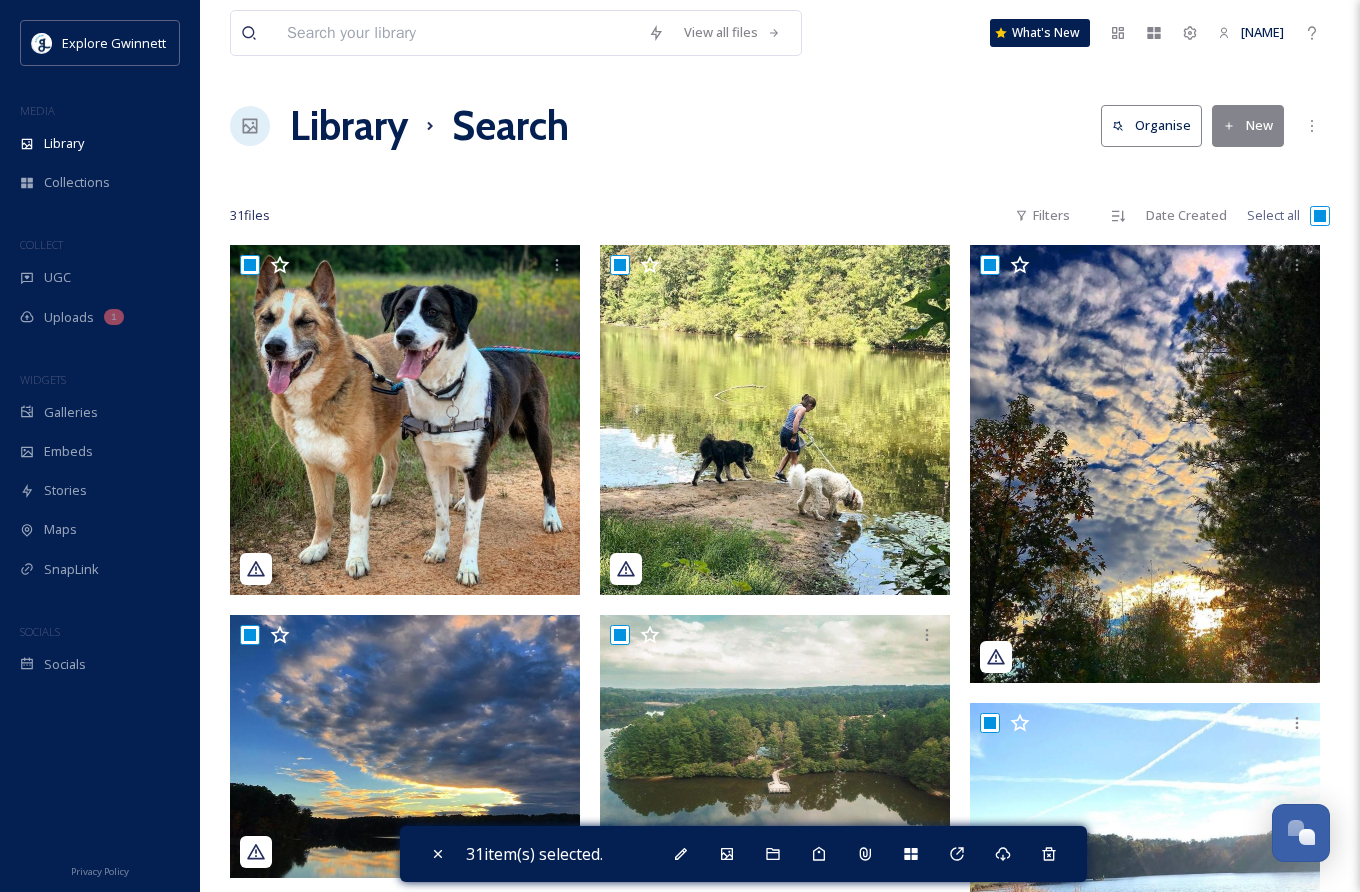 click at bounding box center (1320, 216) 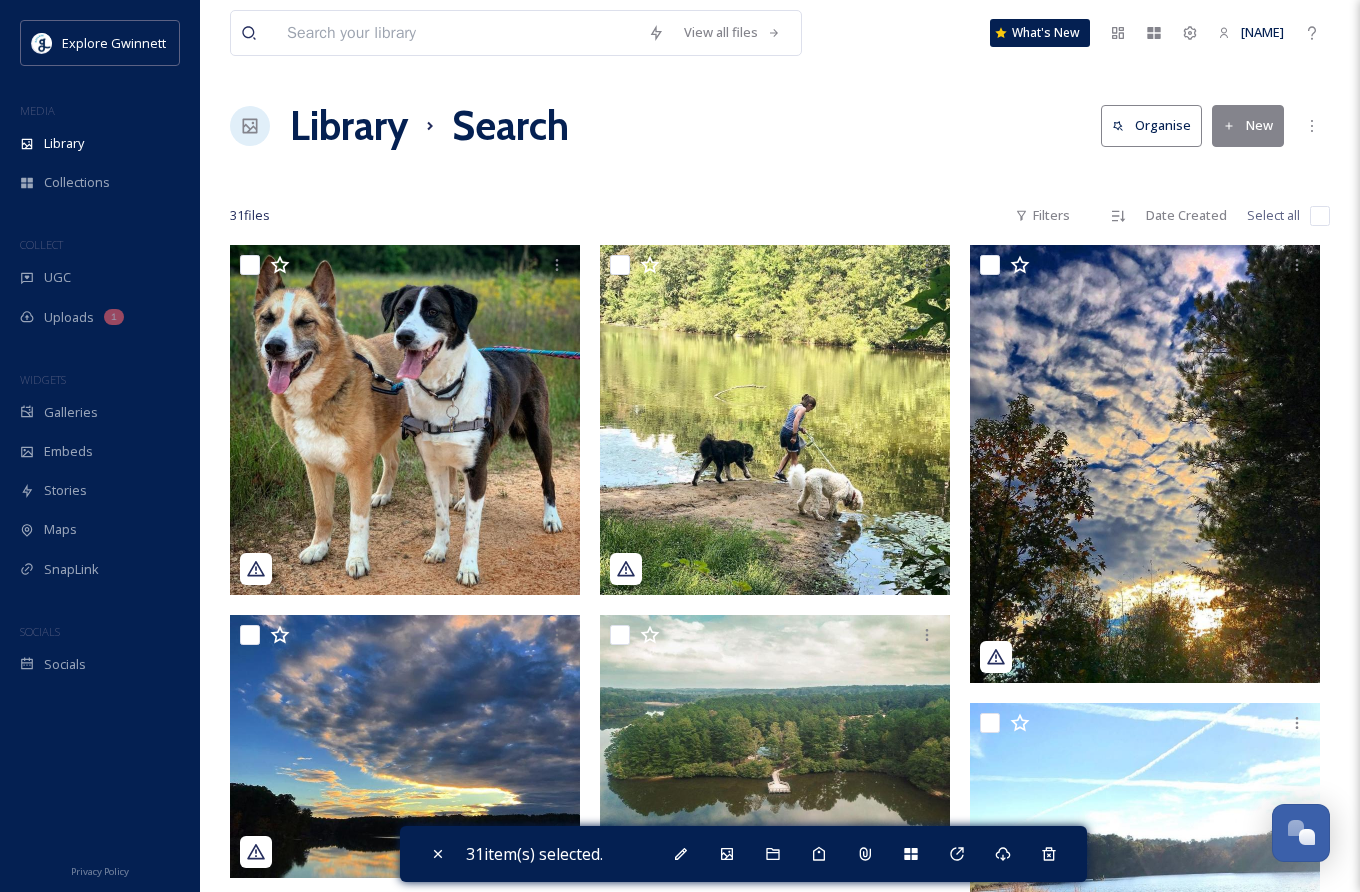checkbox on "false" 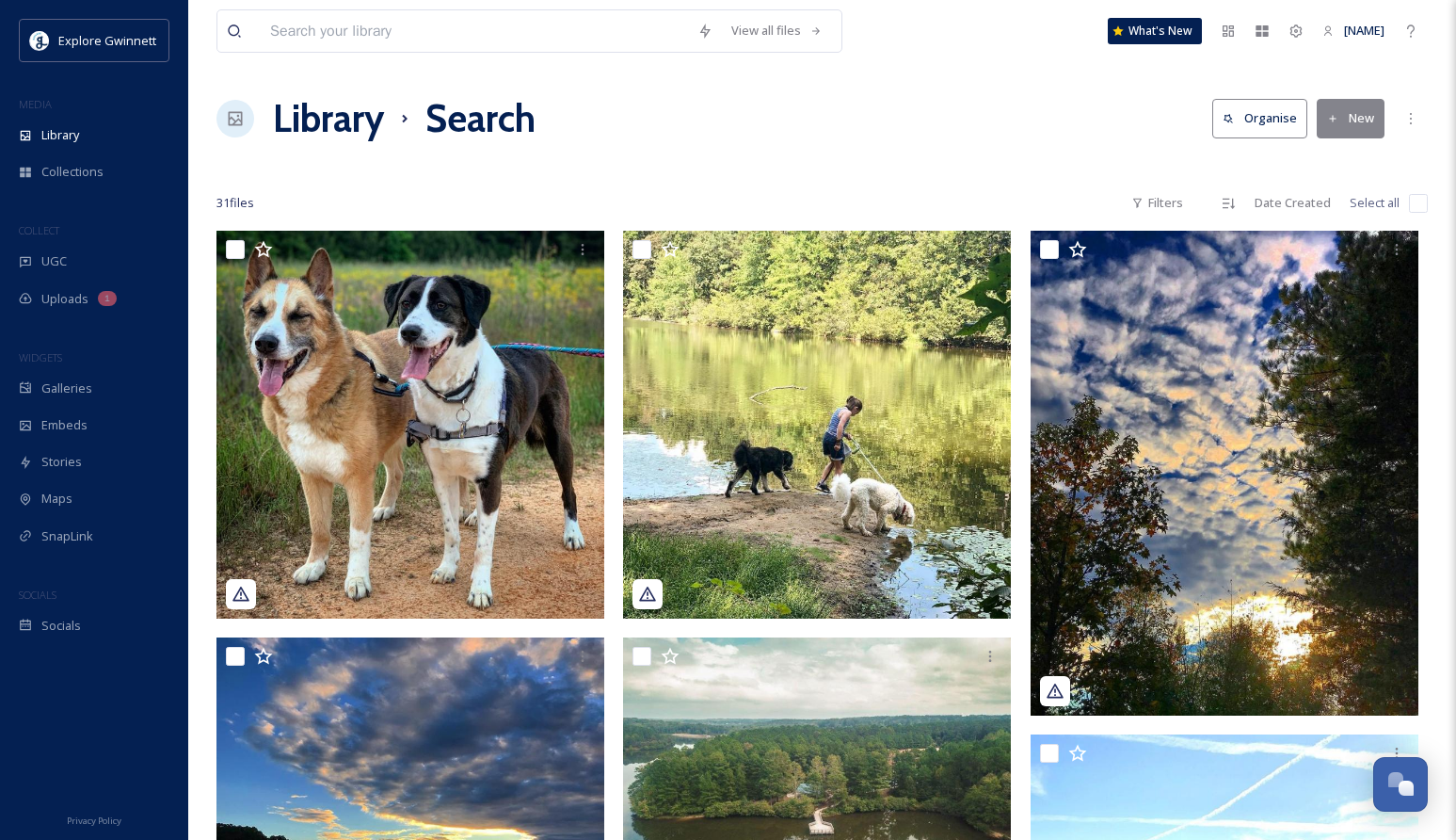 click at bounding box center (1418, 203) 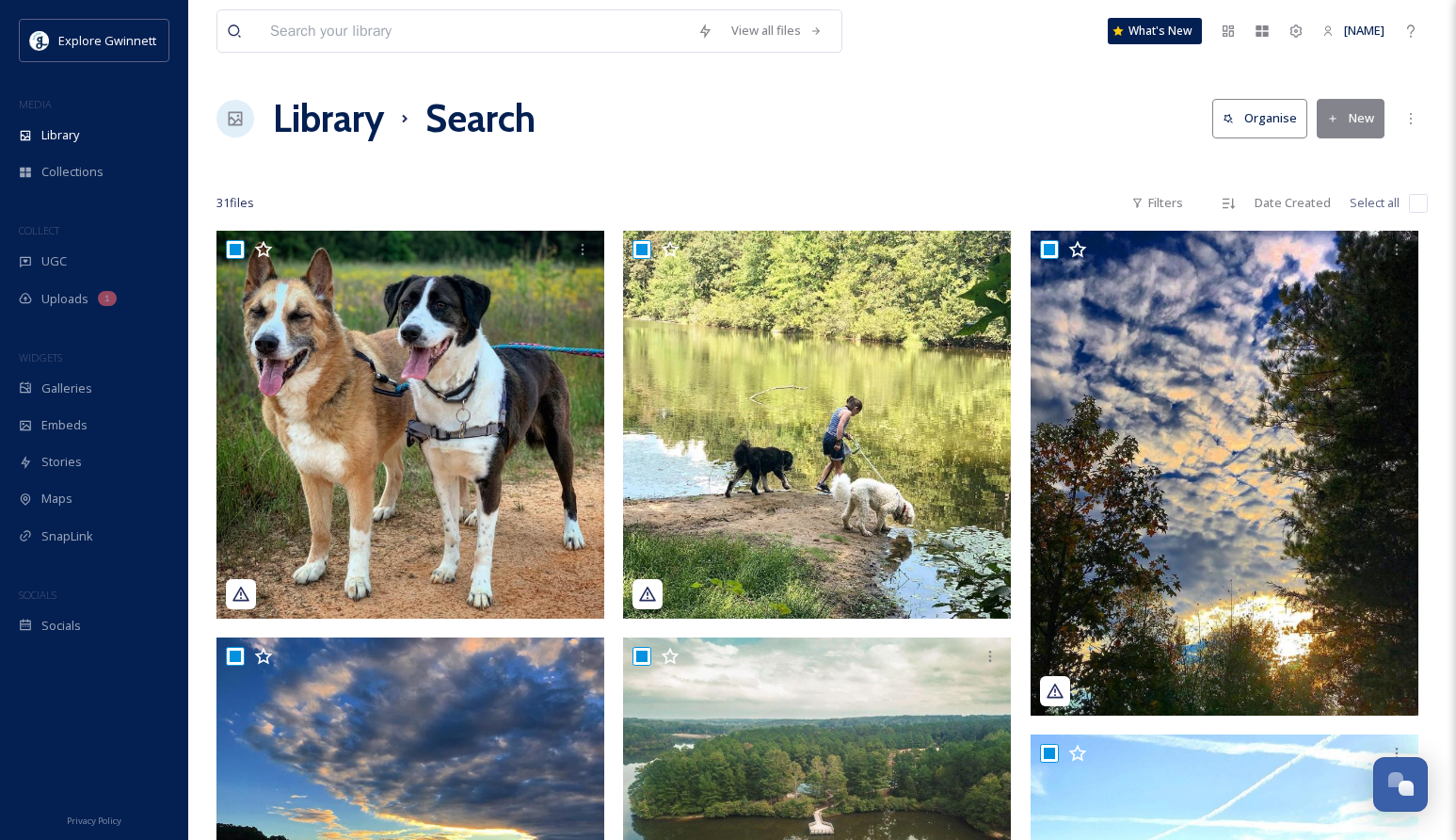 checkbox on "true" 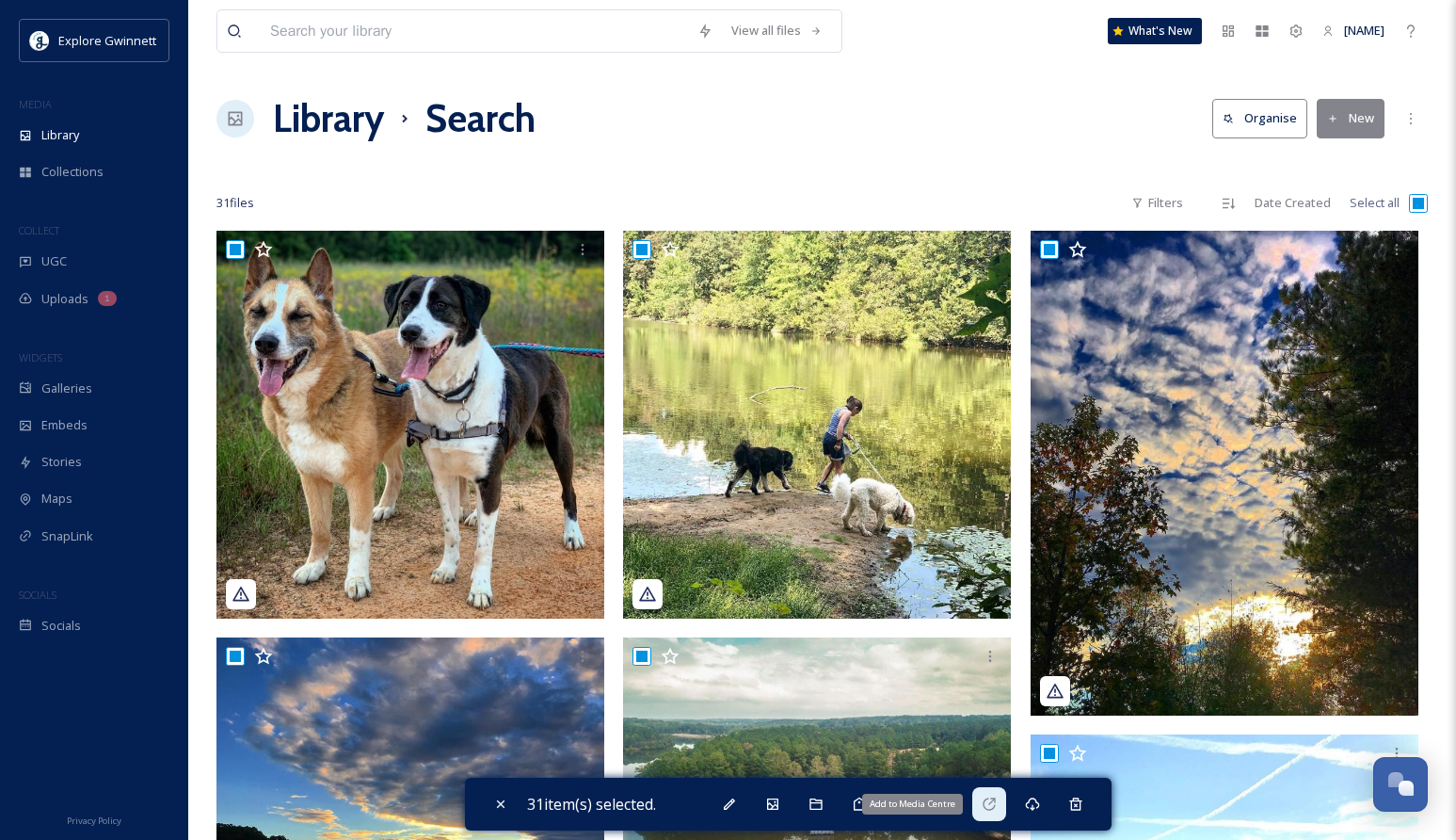 click 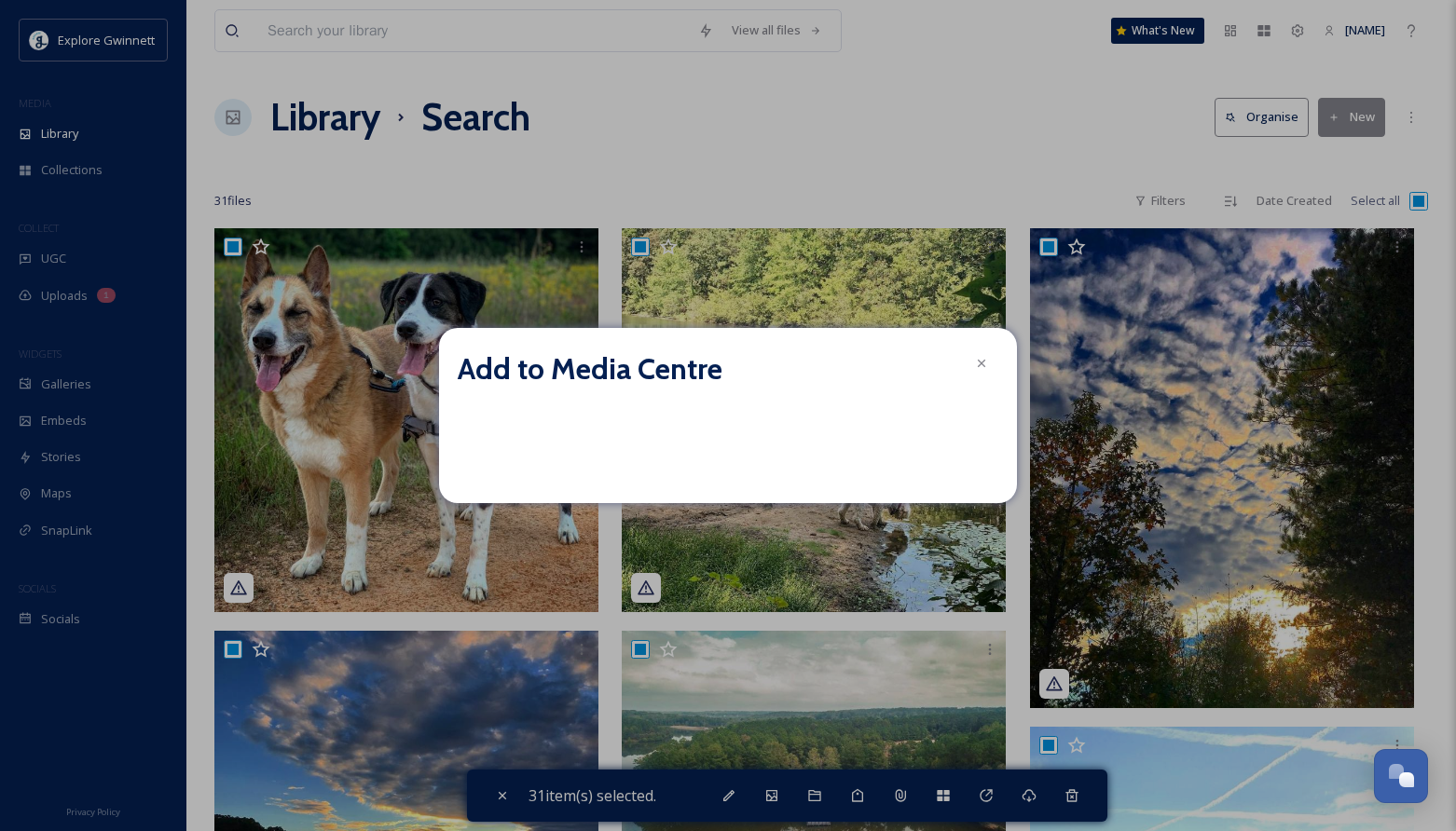 click on "Add to Media Centre" at bounding box center [590, 369] 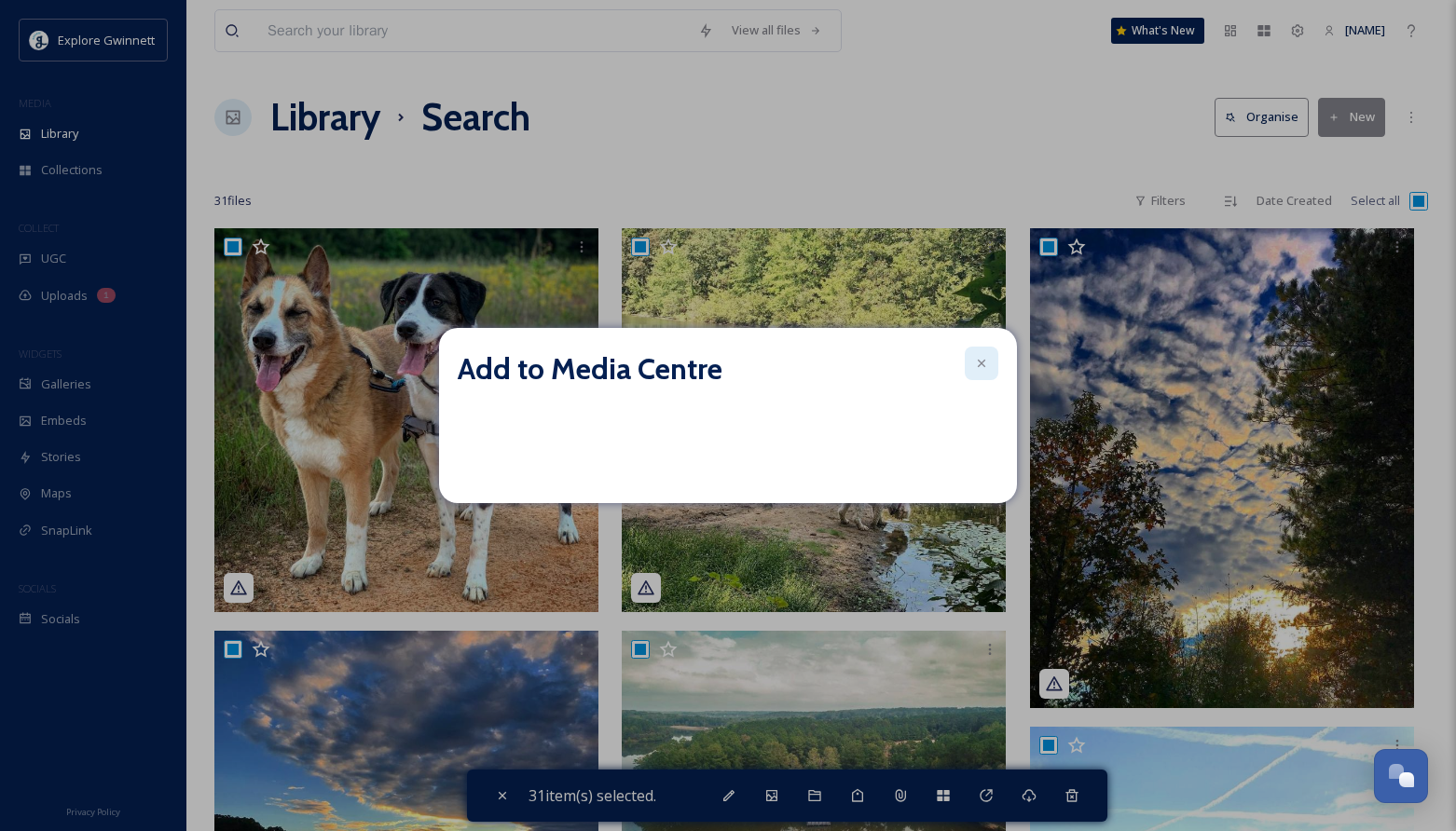 click 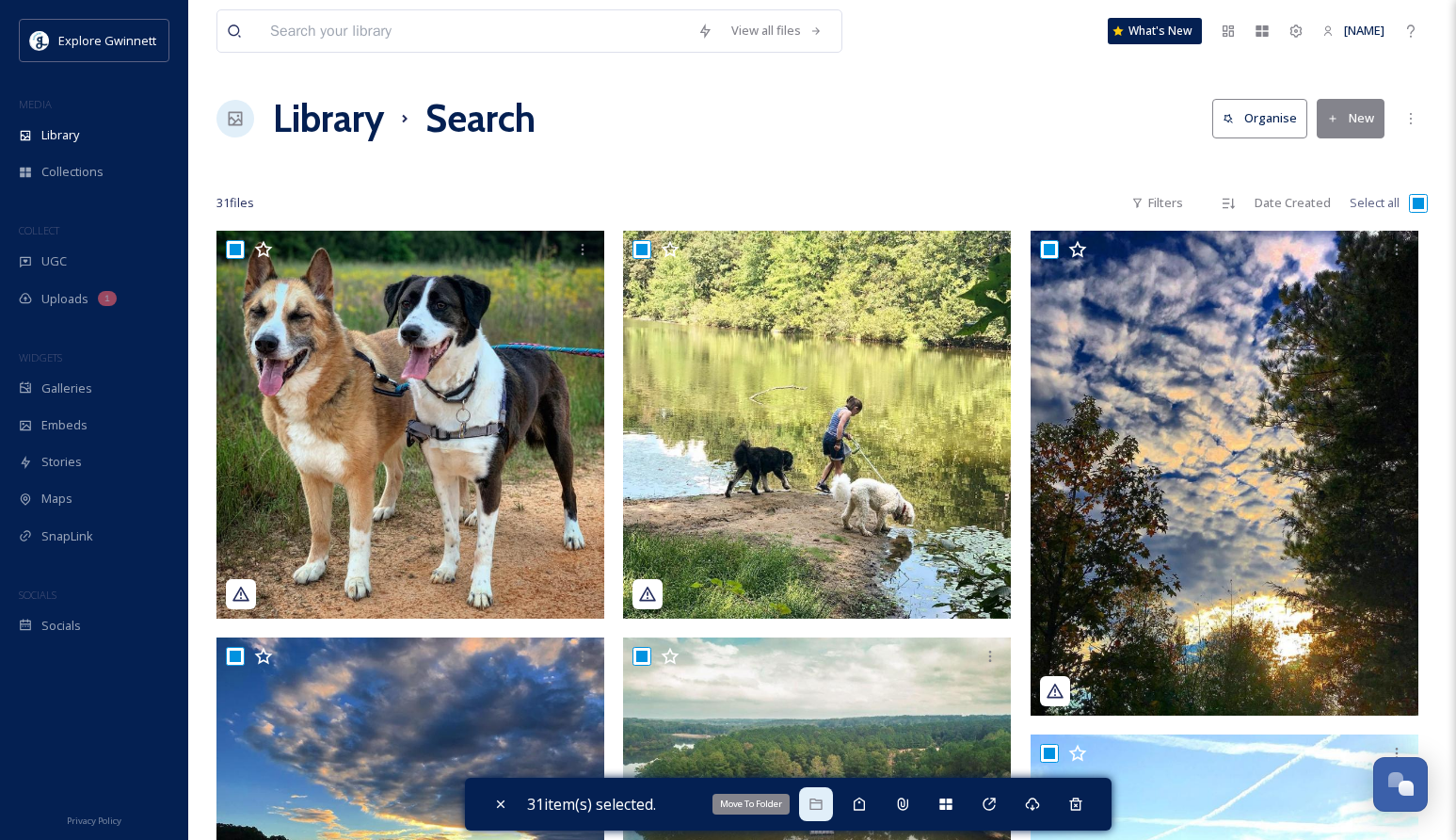 click 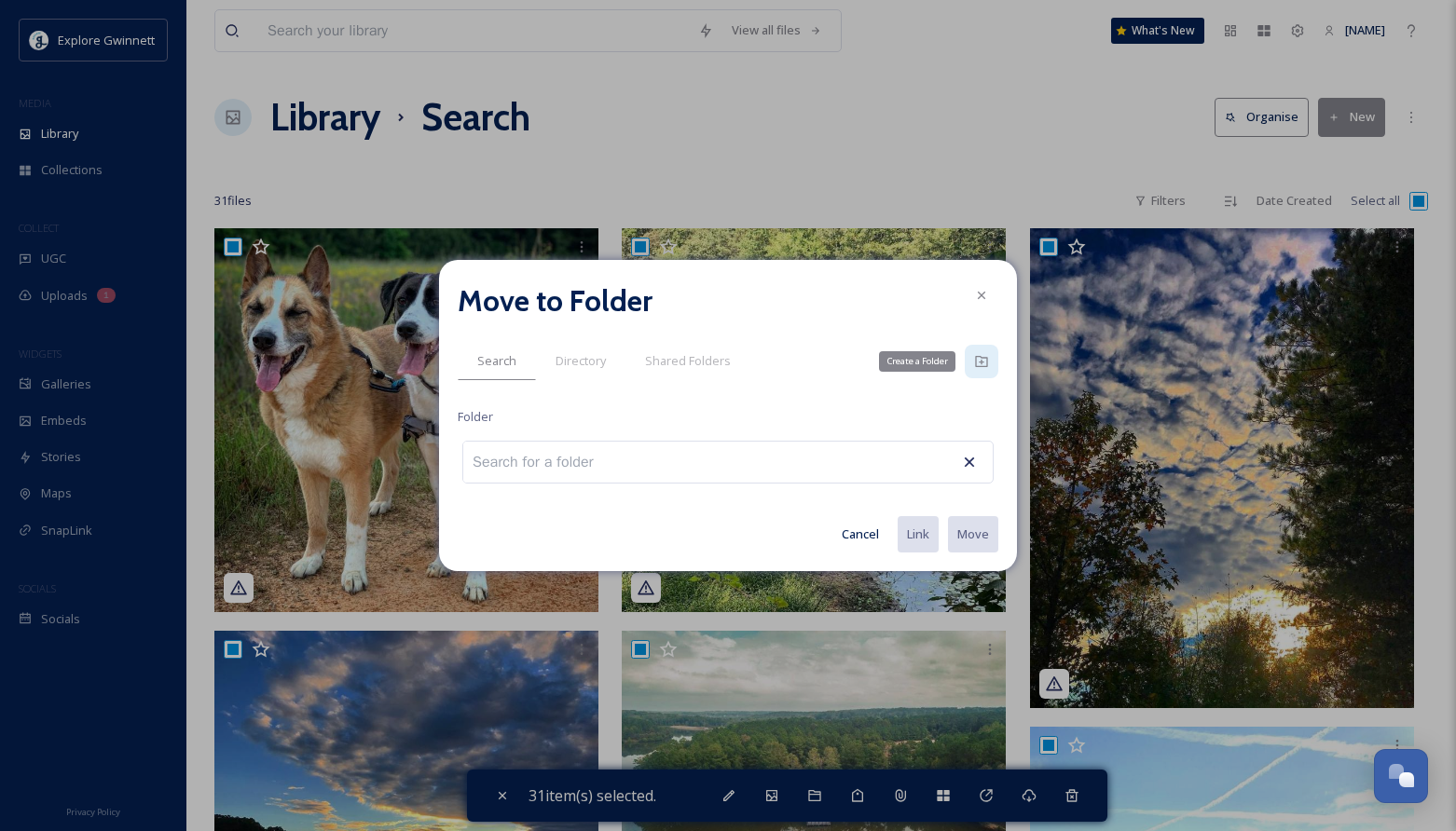 click 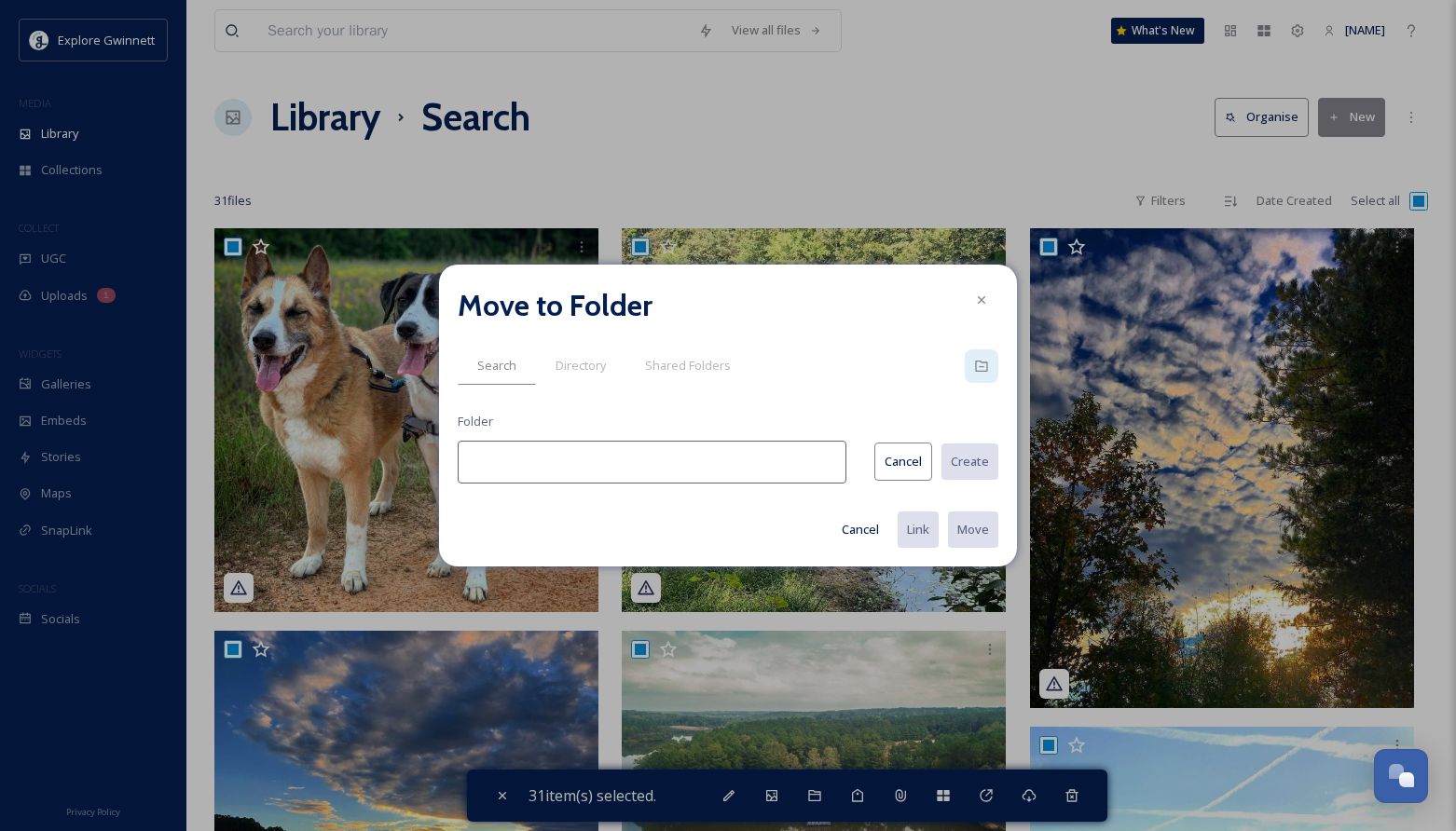 click at bounding box center (652, 462) 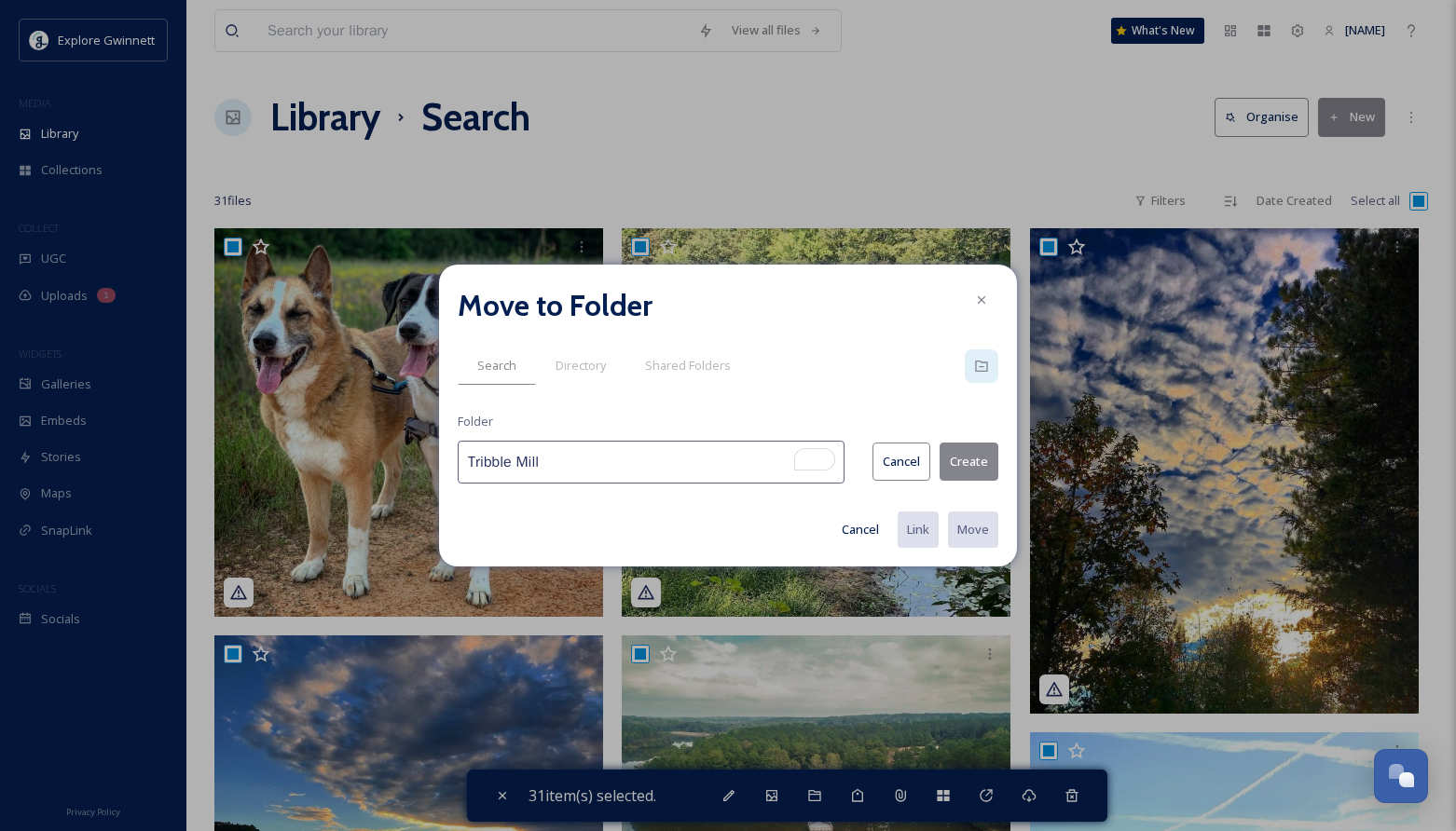 type on "Tribble Mill" 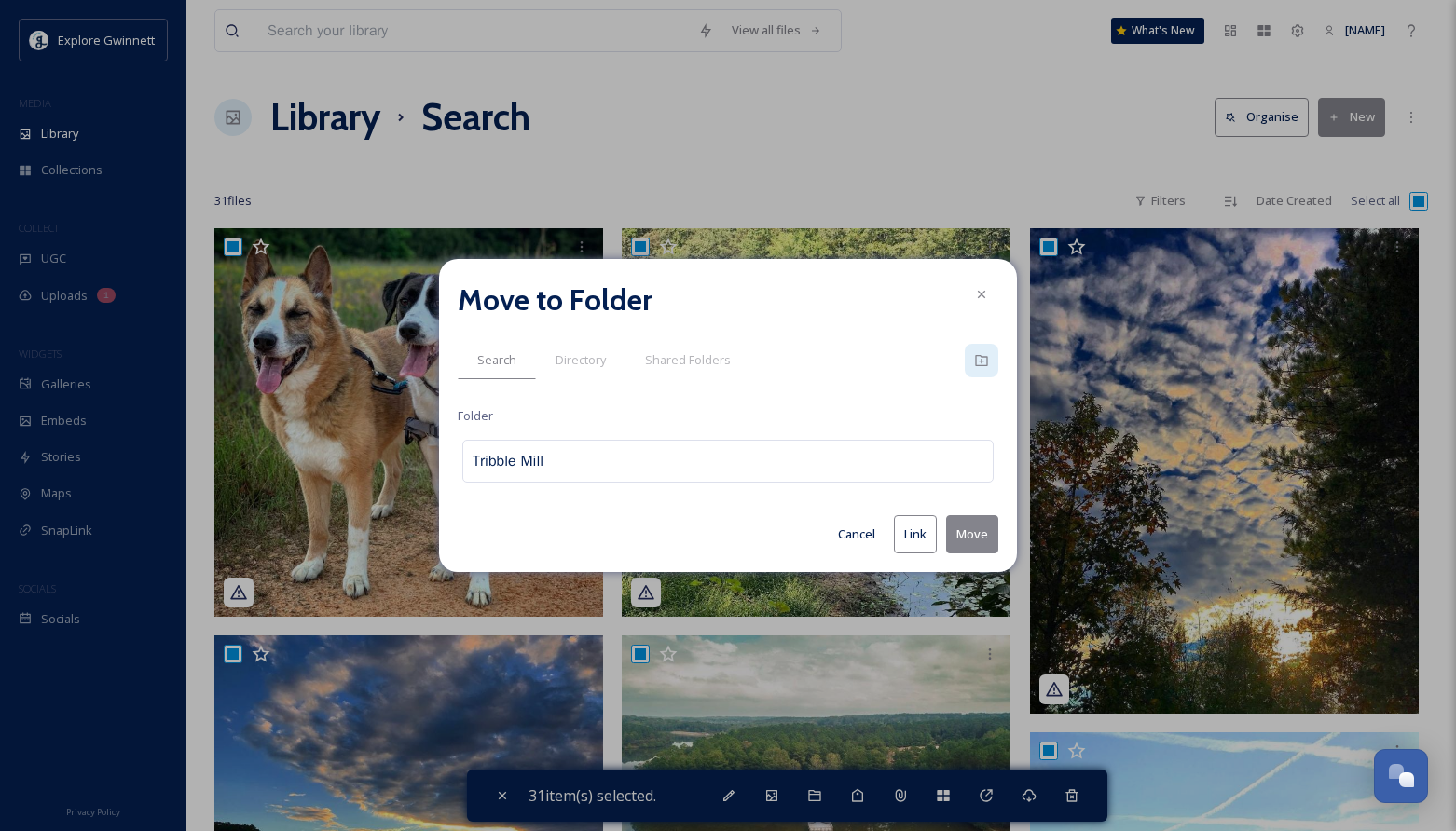 click on "Move" at bounding box center [972, 534] 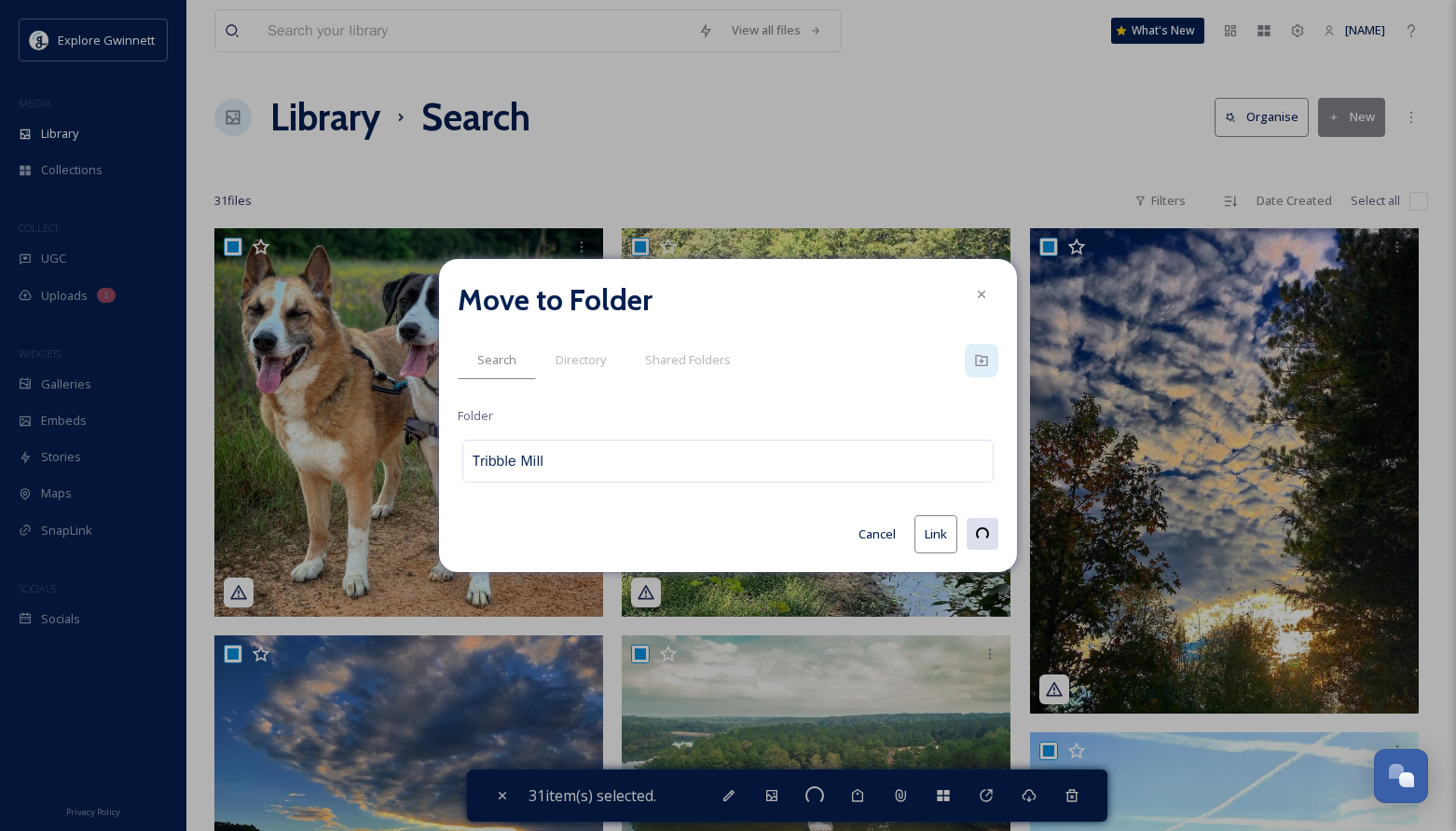 checkbox on "false" 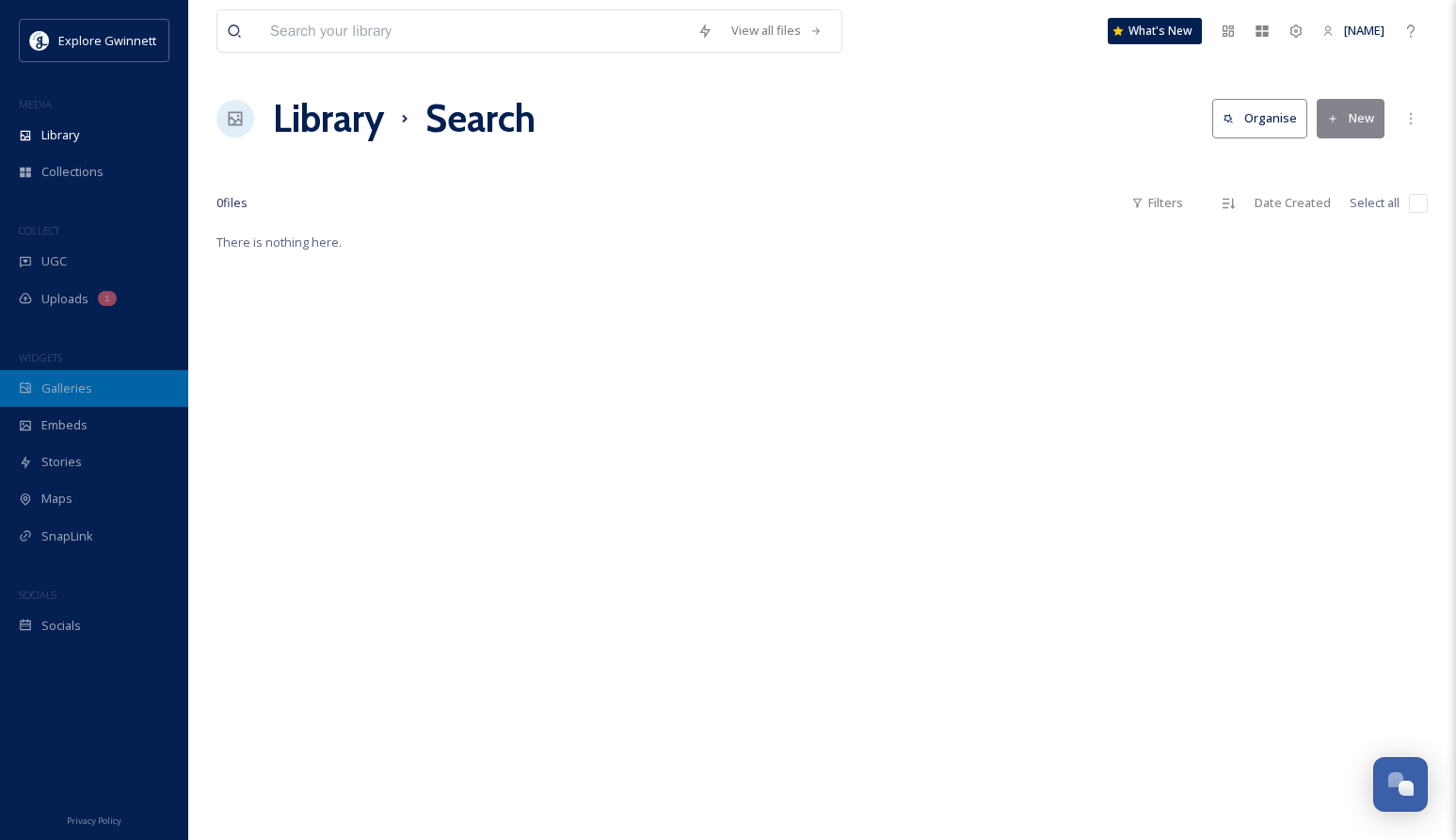 click on "Galleries" at bounding box center [94, 388] 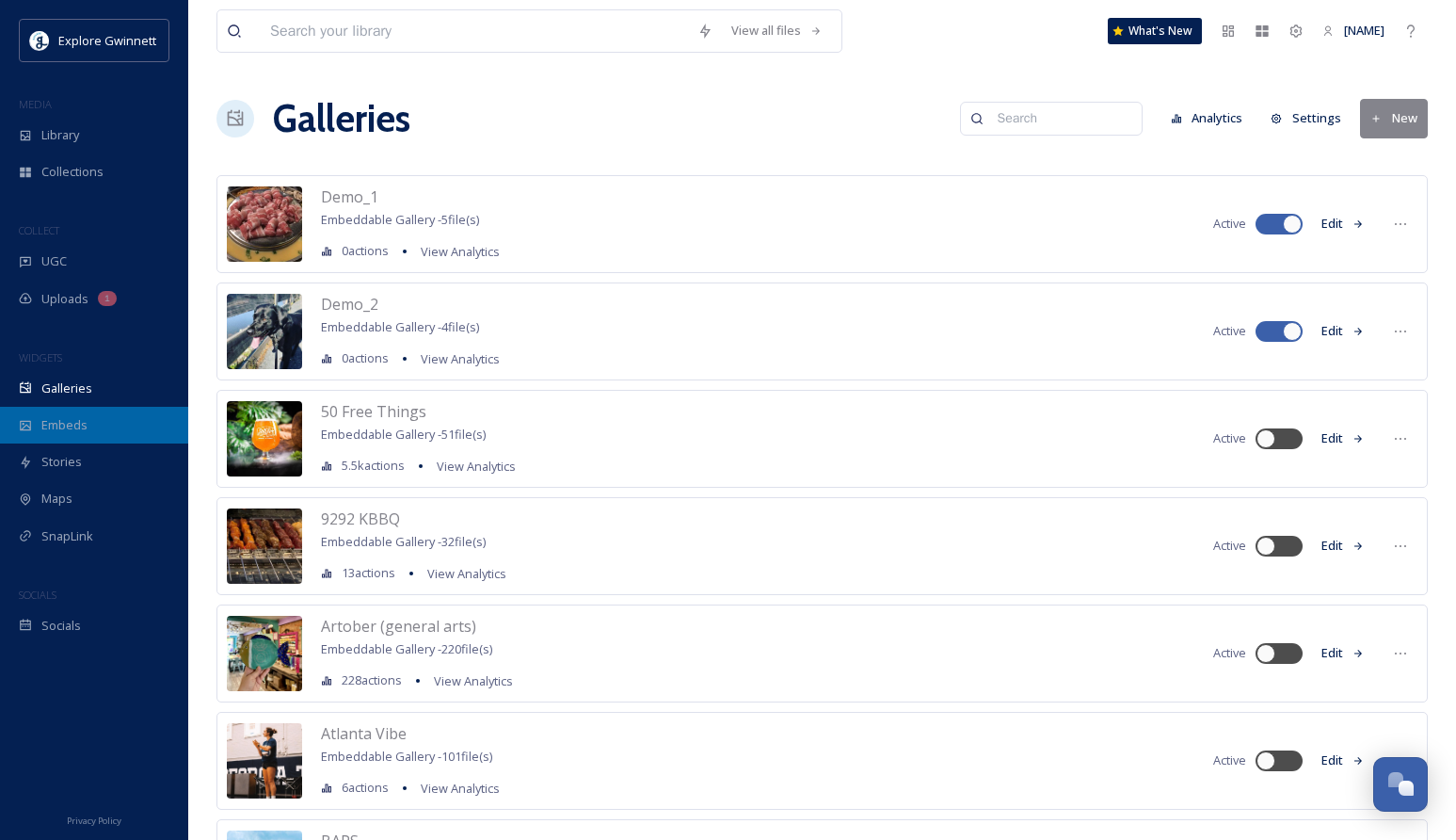click on "Embeds" at bounding box center [94, 425] 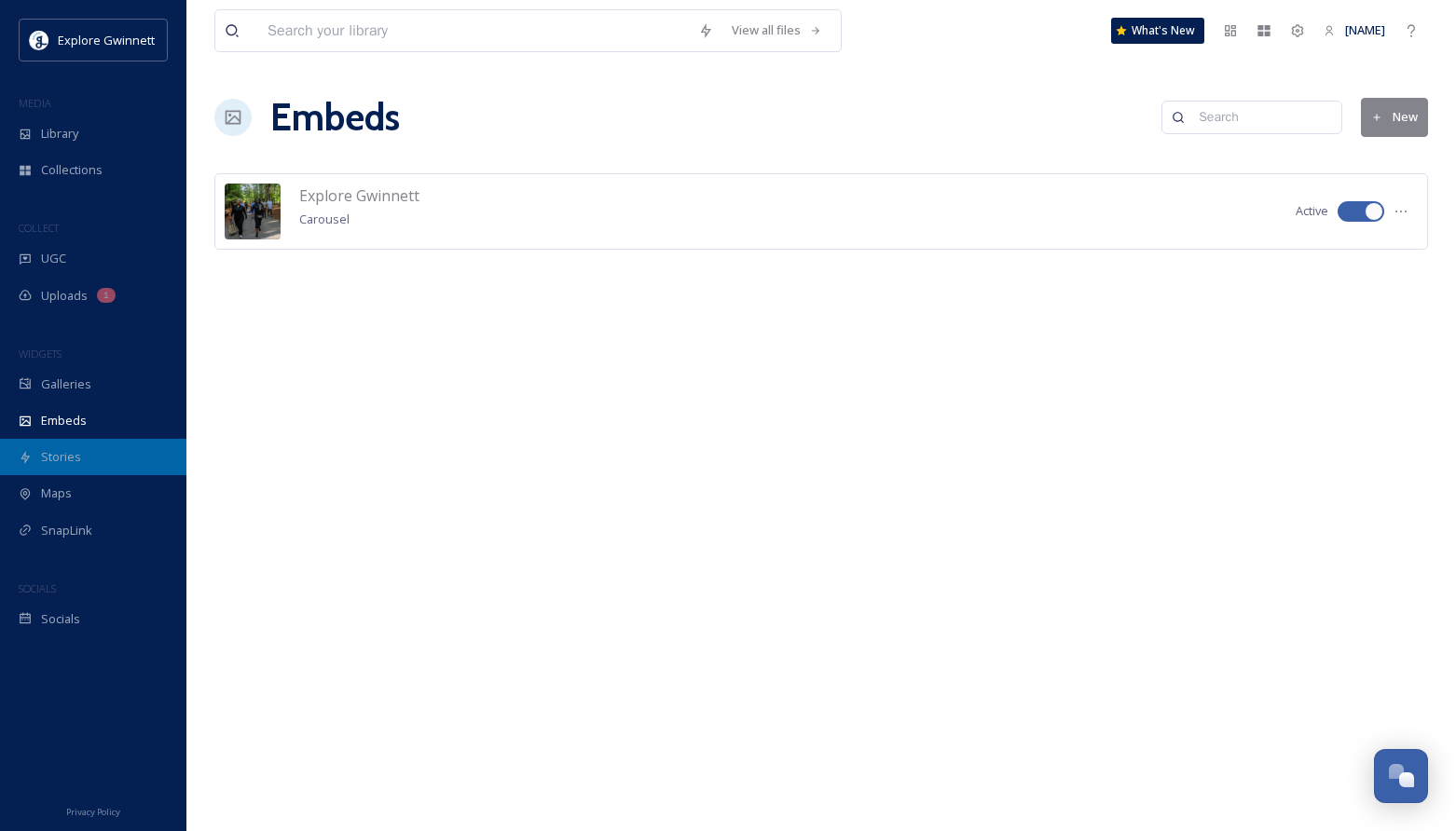 click on "Stories" at bounding box center (93, 456) 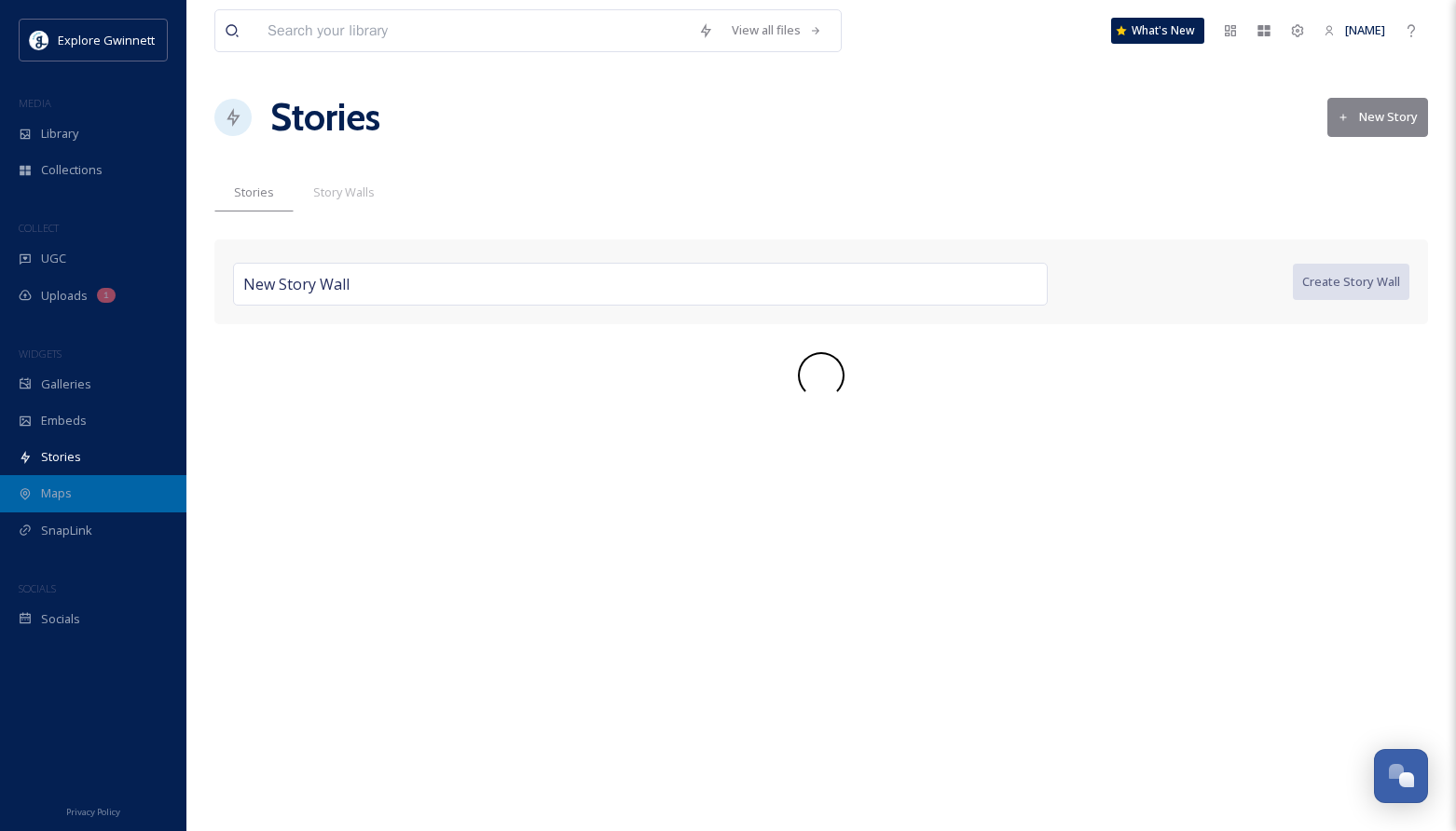 click on "Maps" at bounding box center [93, 493] 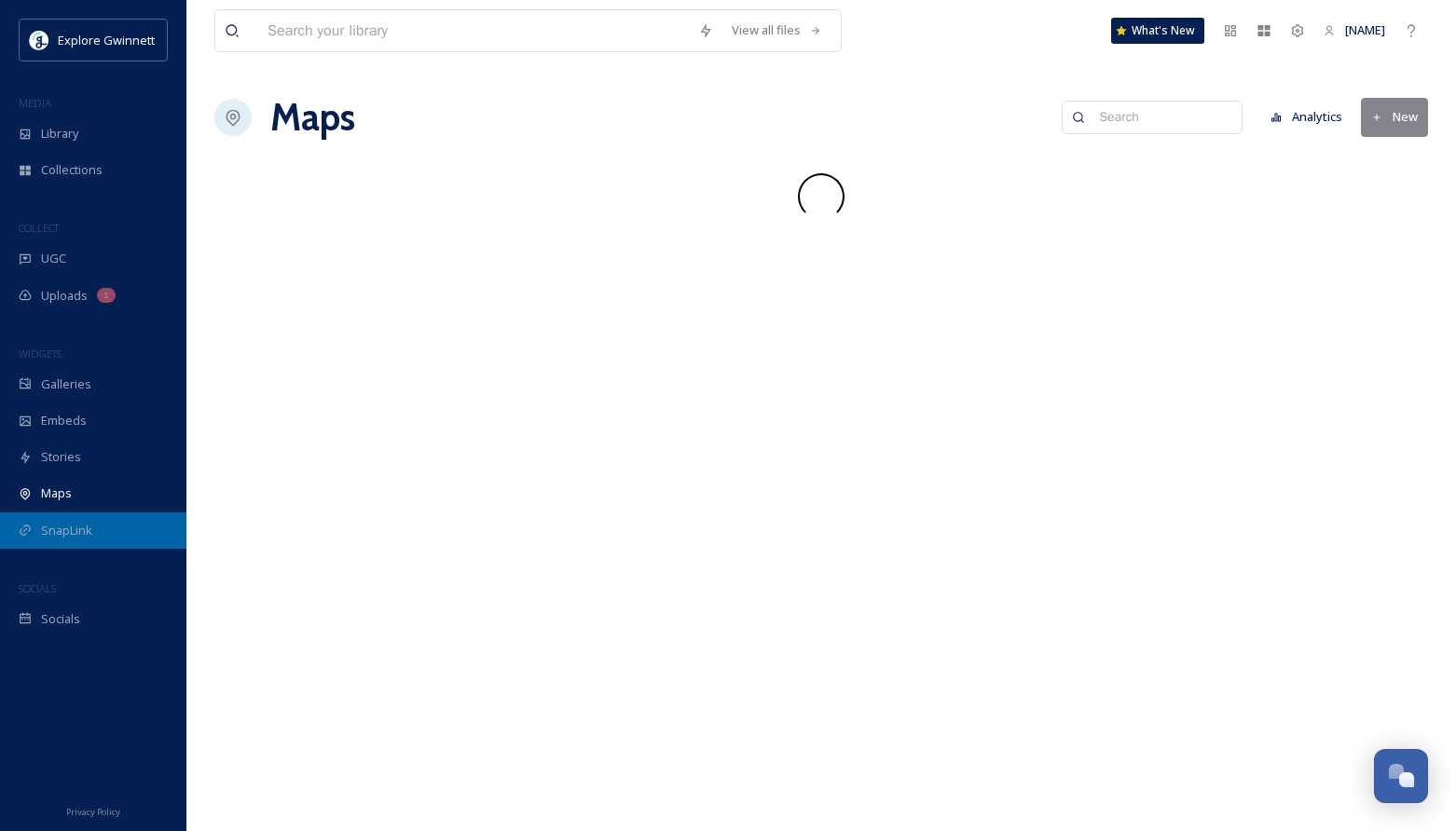 click on "SnapLink" at bounding box center (66, 530) 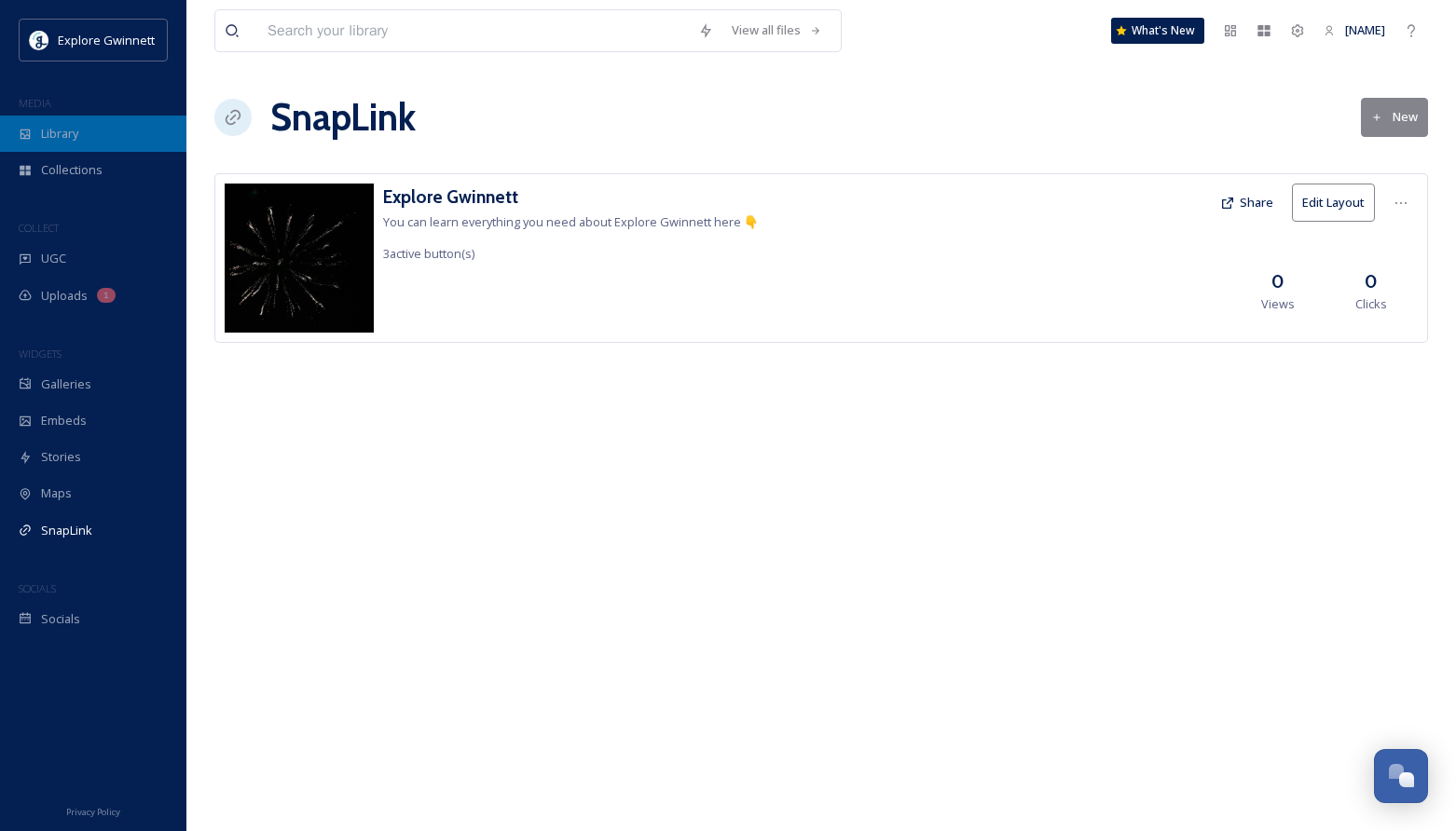 click on "Library" at bounding box center (60, 133) 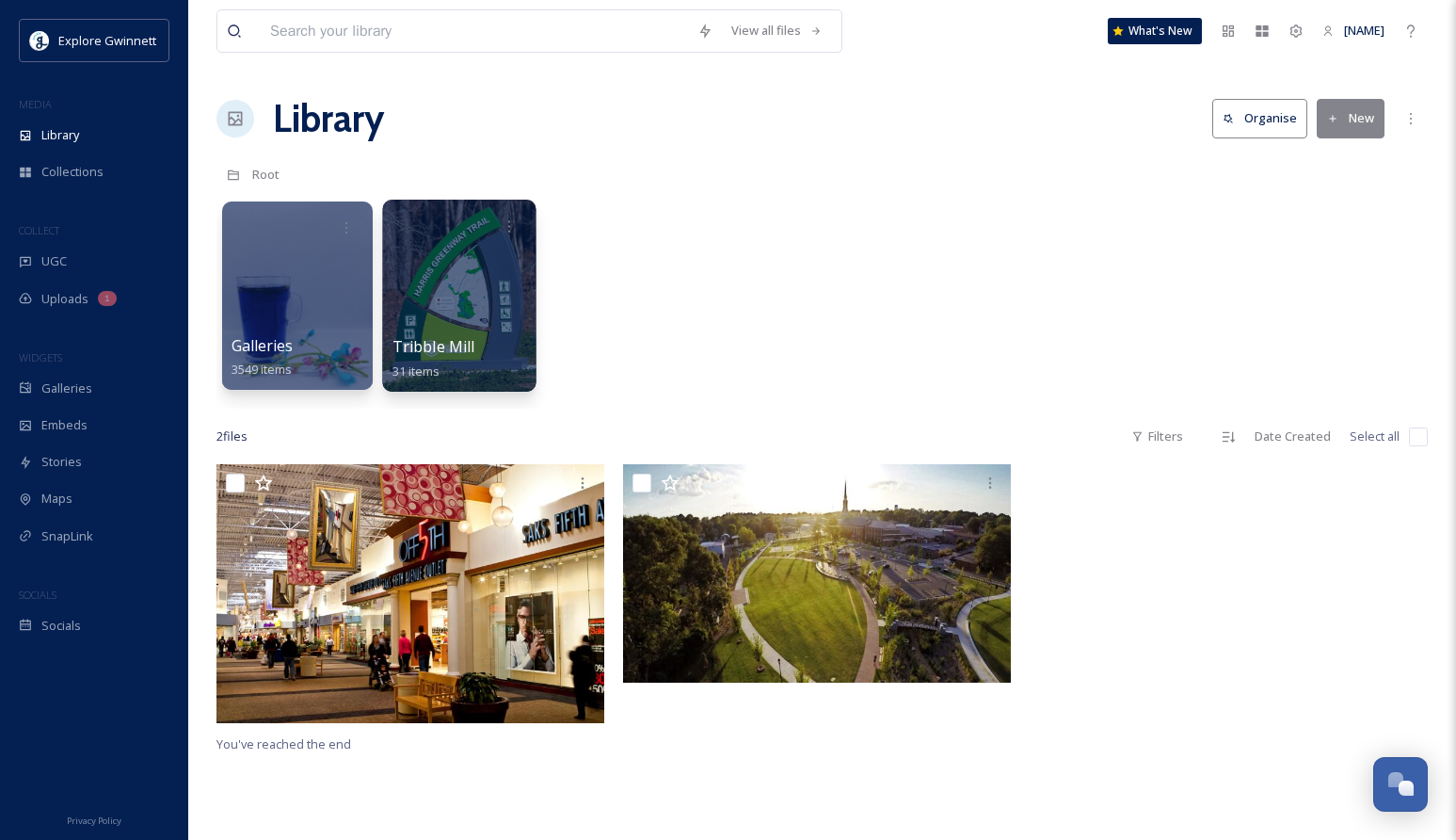 click at bounding box center (458, 296) 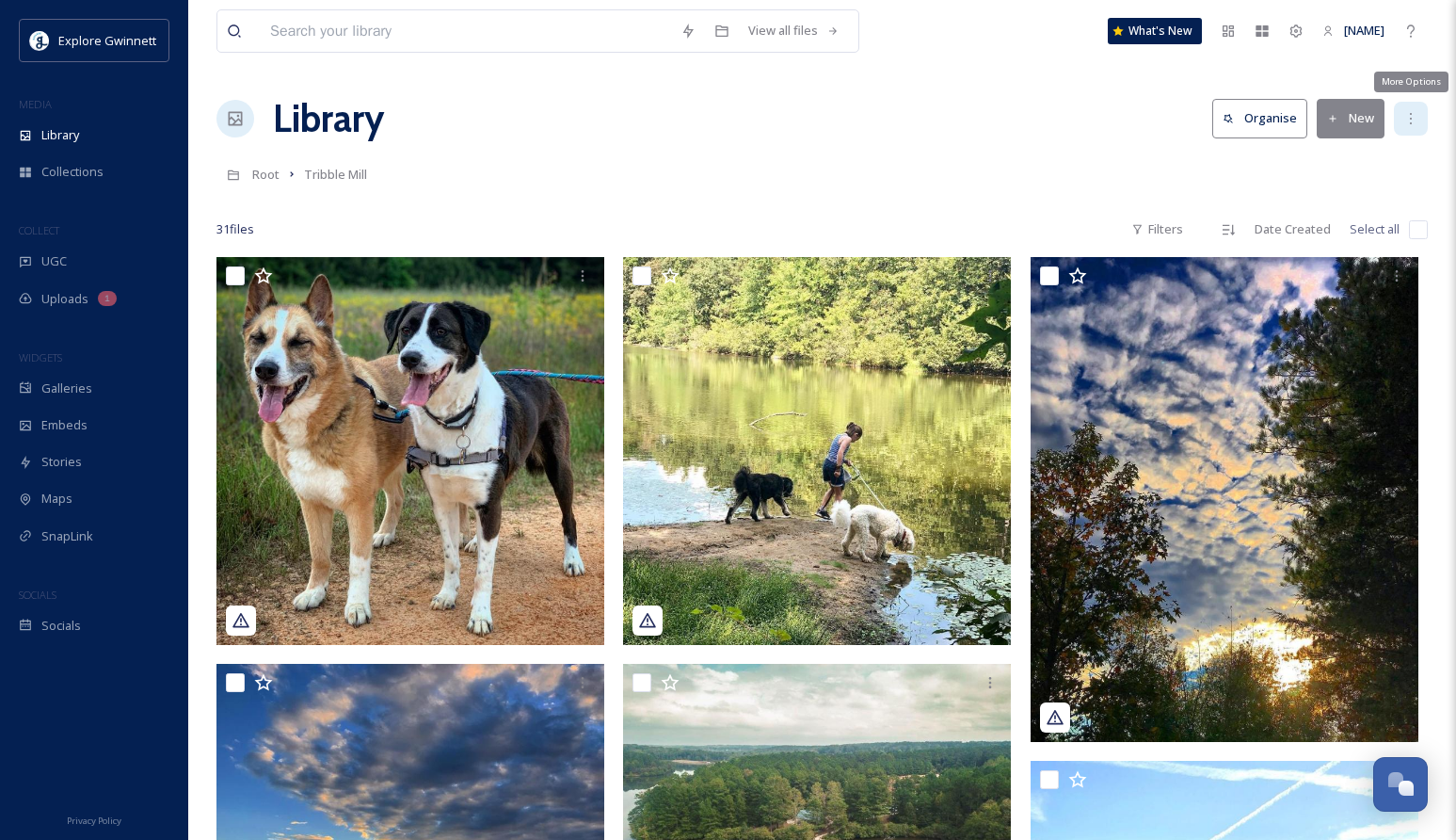 click 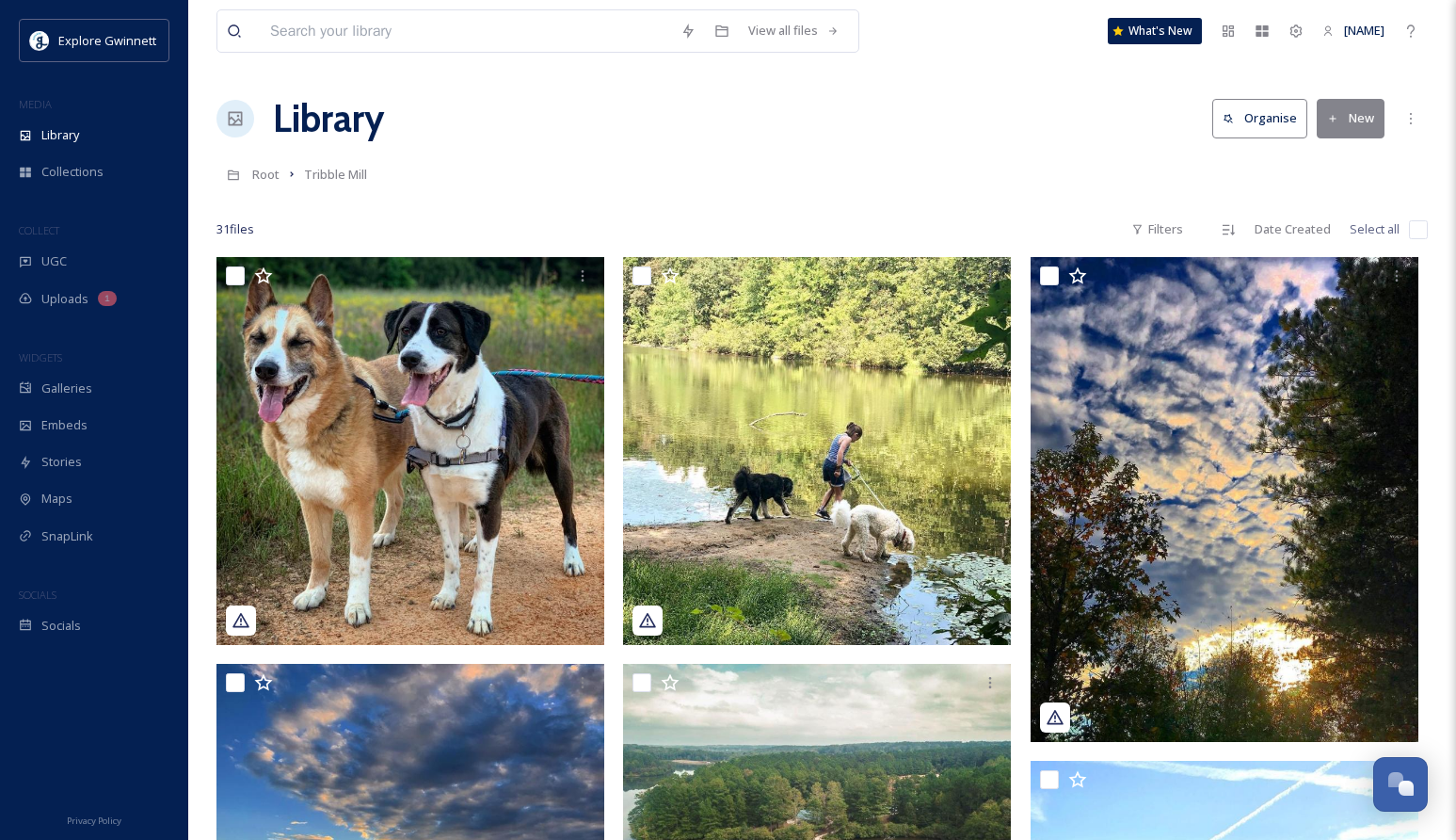 click at bounding box center (822, 202) 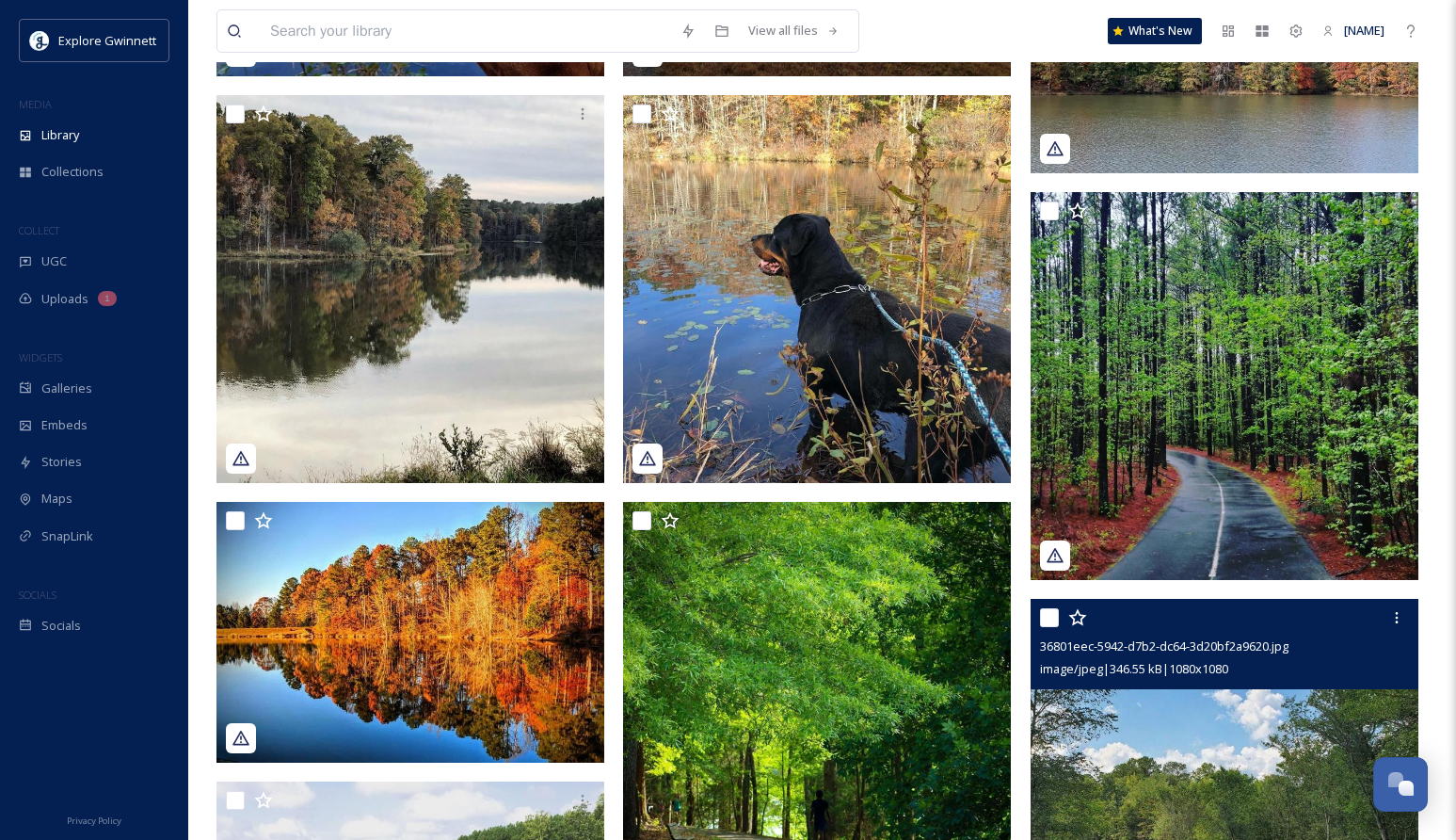 scroll, scrollTop: 2509, scrollLeft: 0, axis: vertical 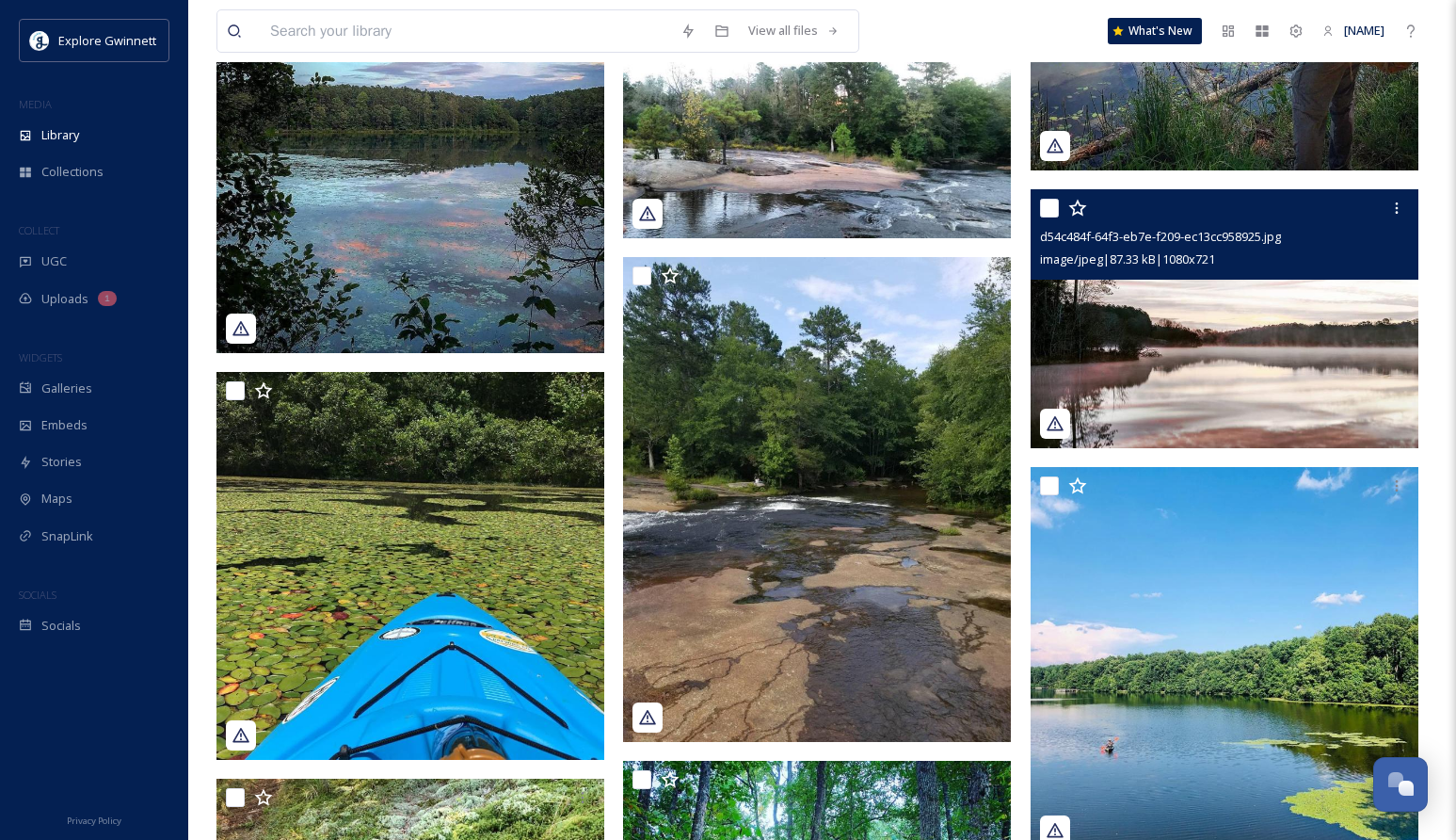 click 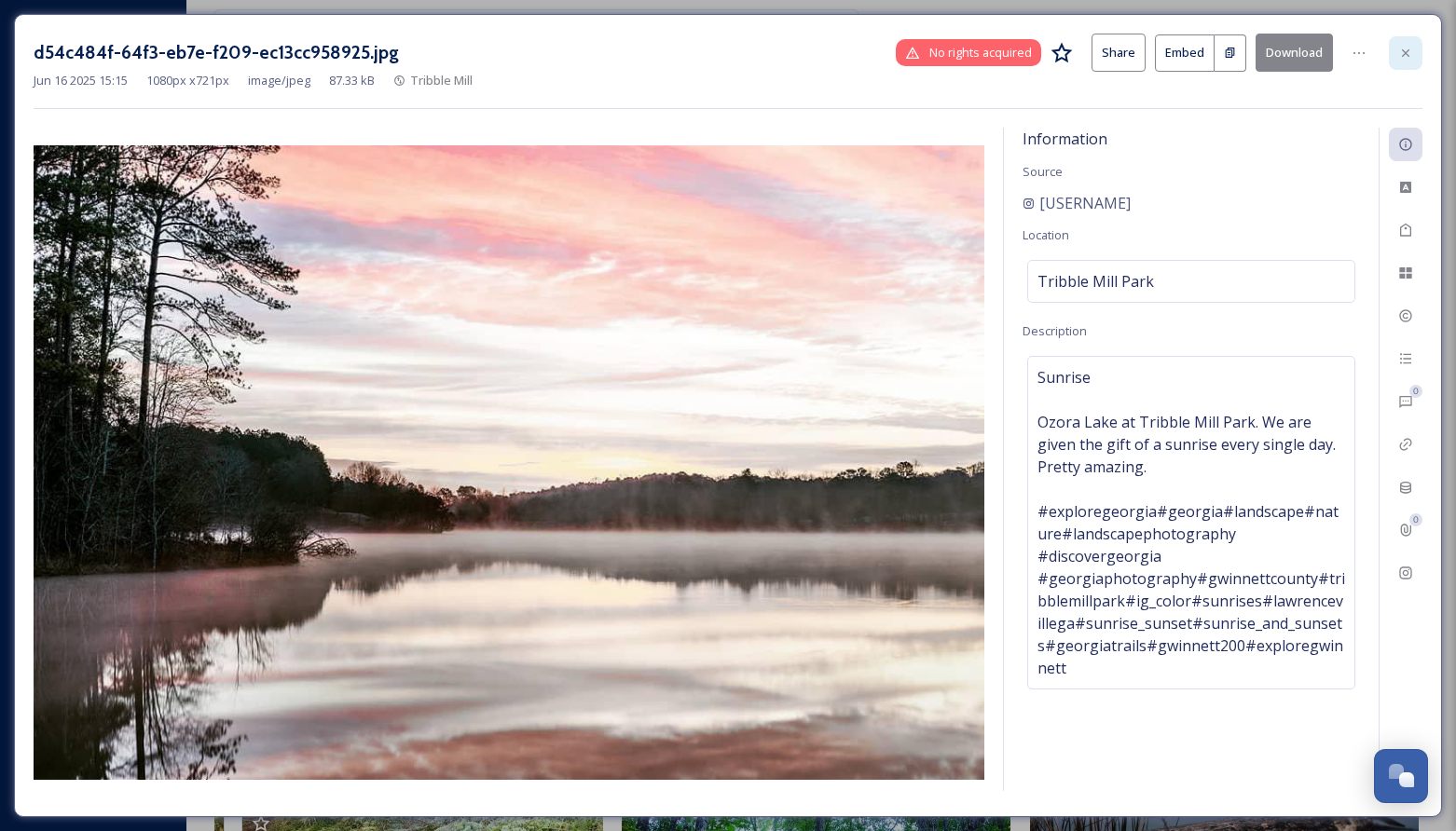 click 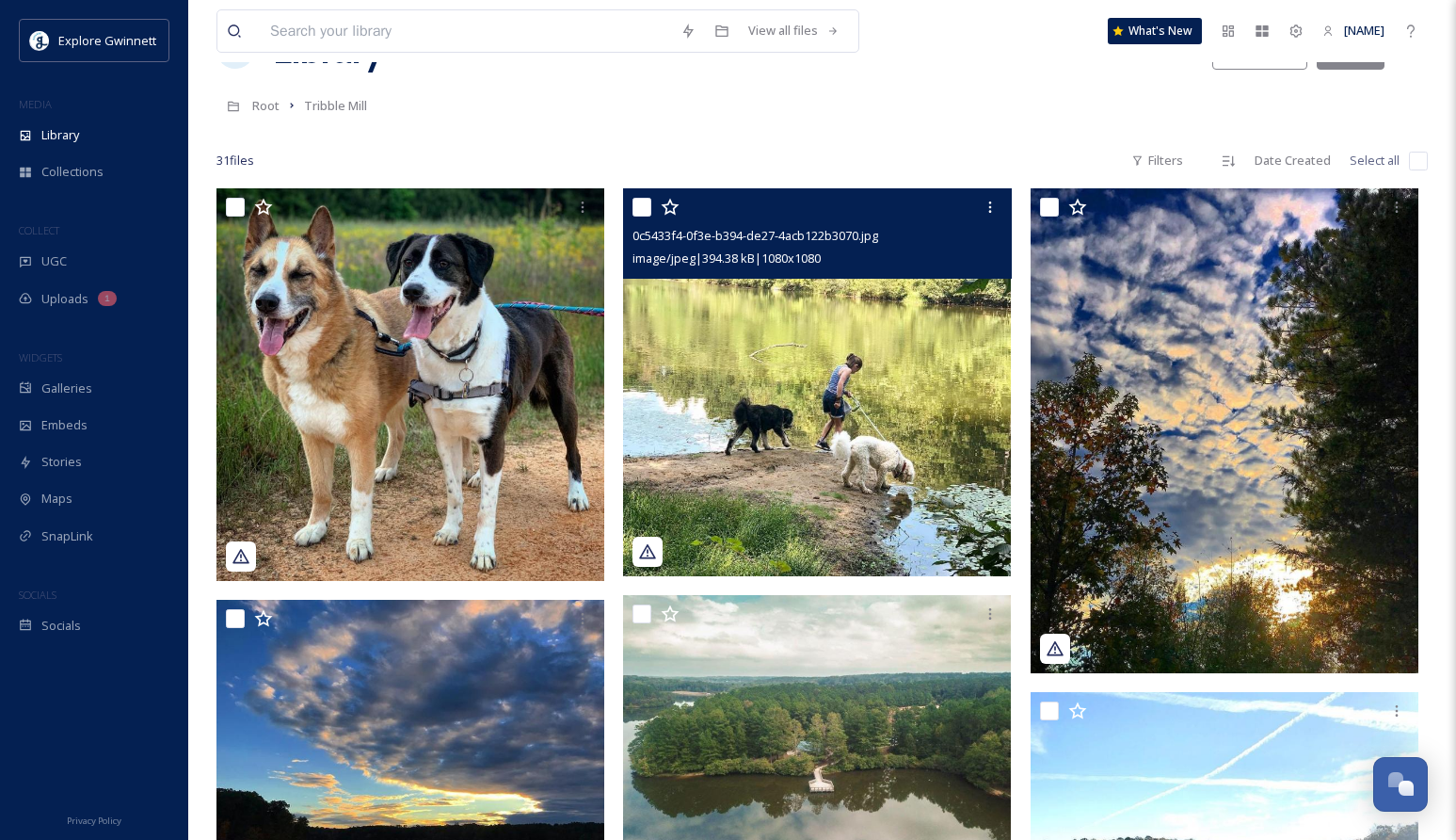 scroll, scrollTop: 0, scrollLeft: 0, axis: both 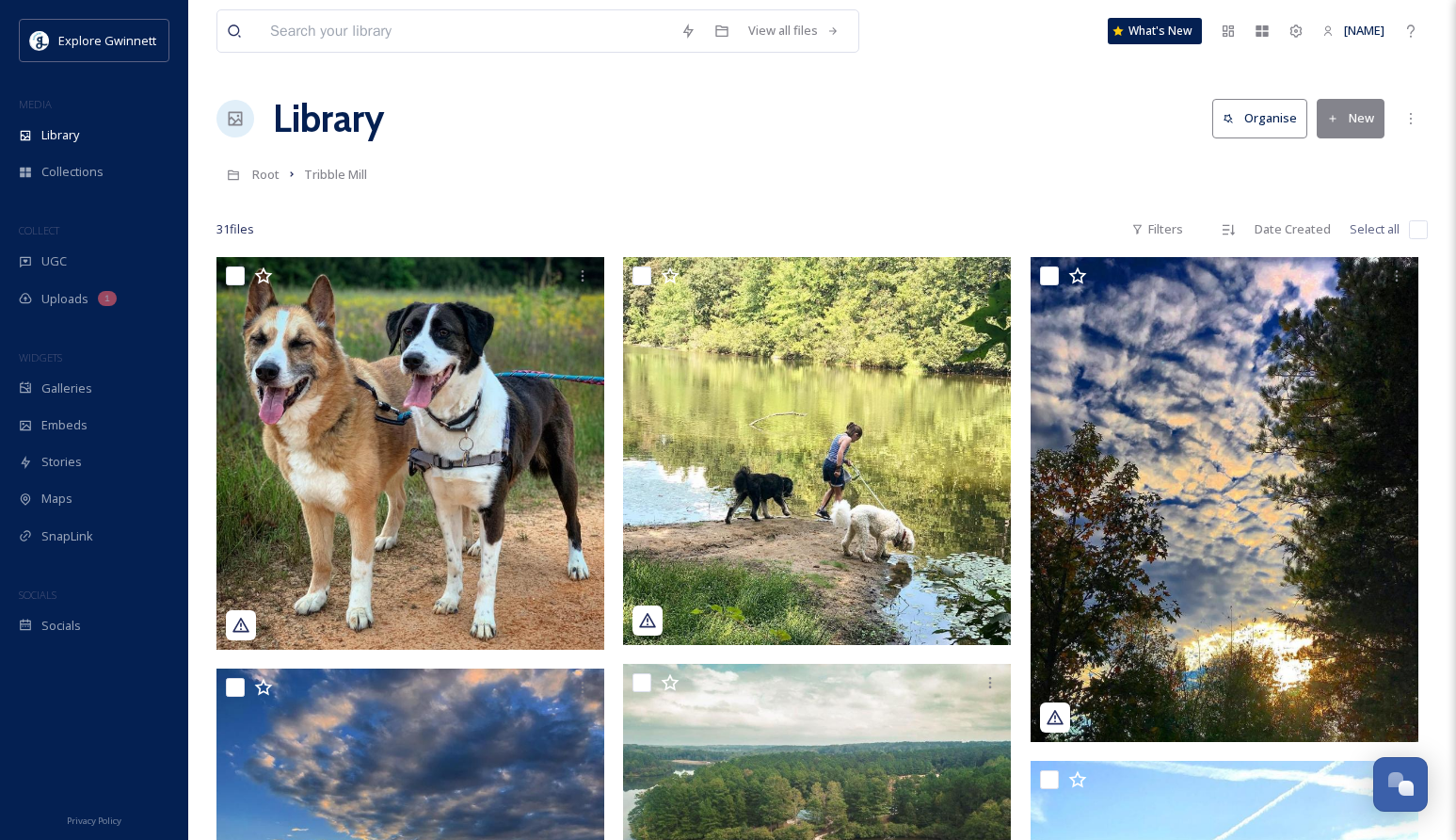 click at bounding box center (1418, 230) 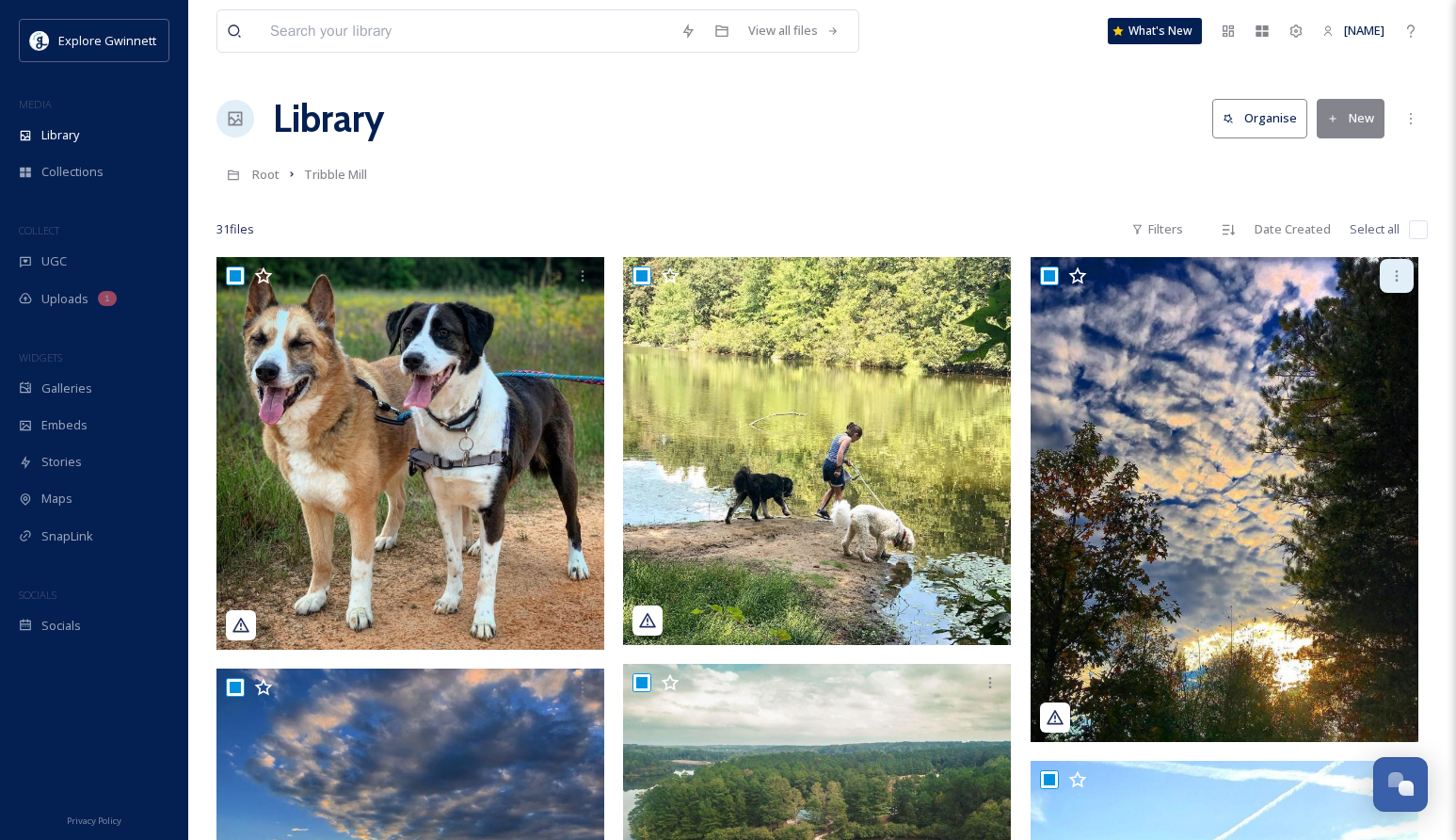 checkbox on "true" 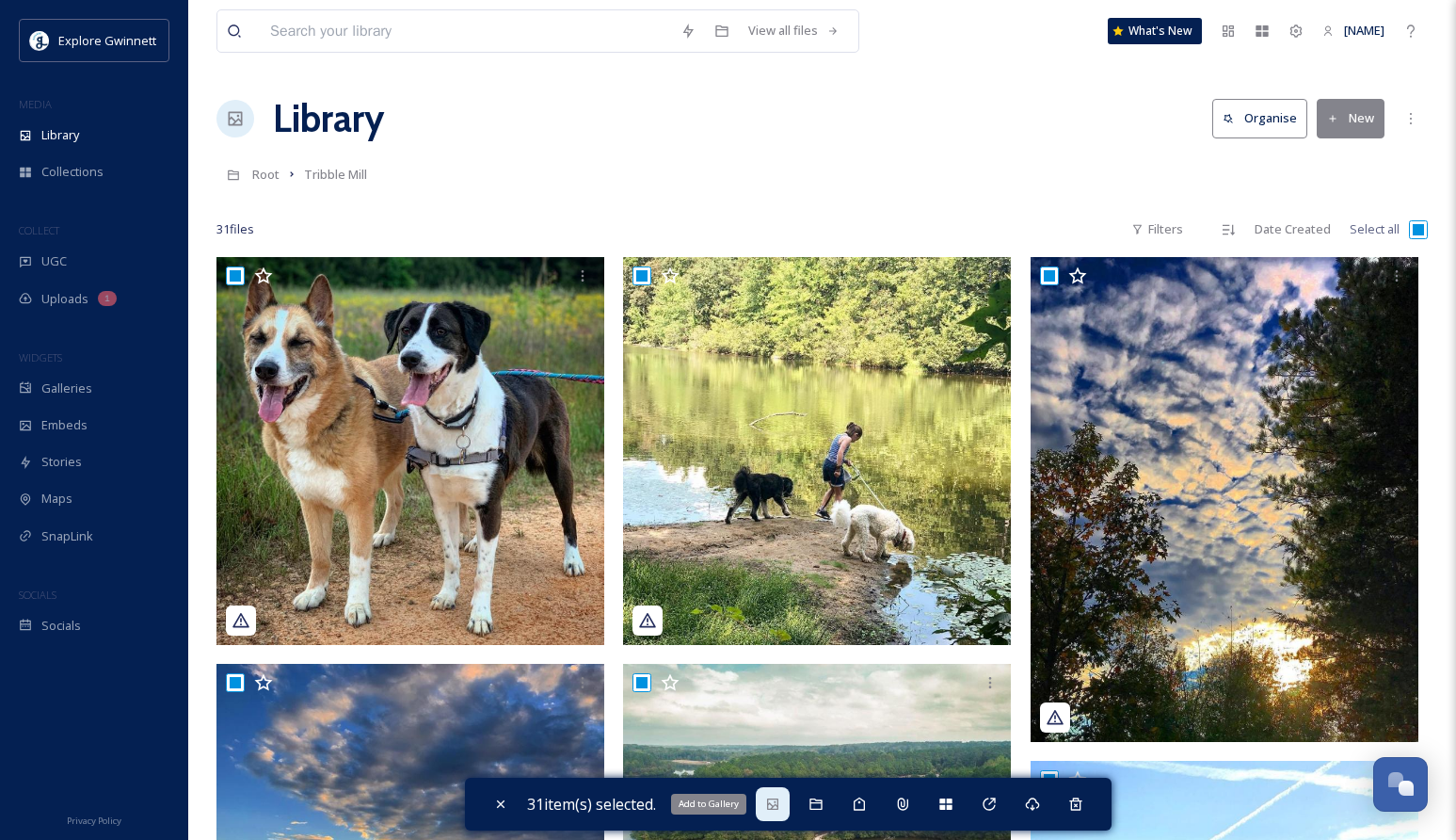 click on "Add to Gallery" at bounding box center (773, 804) 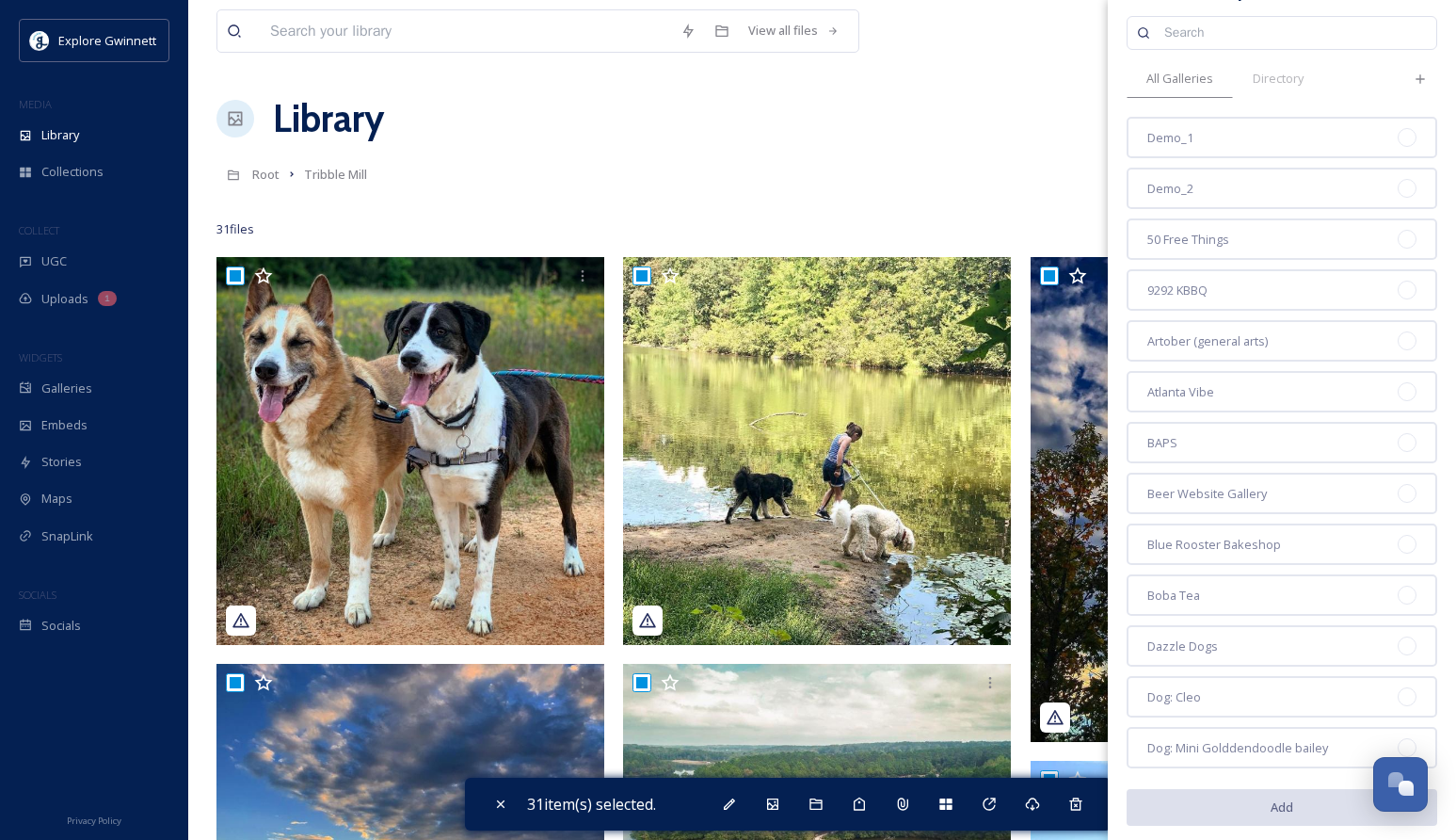 scroll, scrollTop: 0, scrollLeft: 0, axis: both 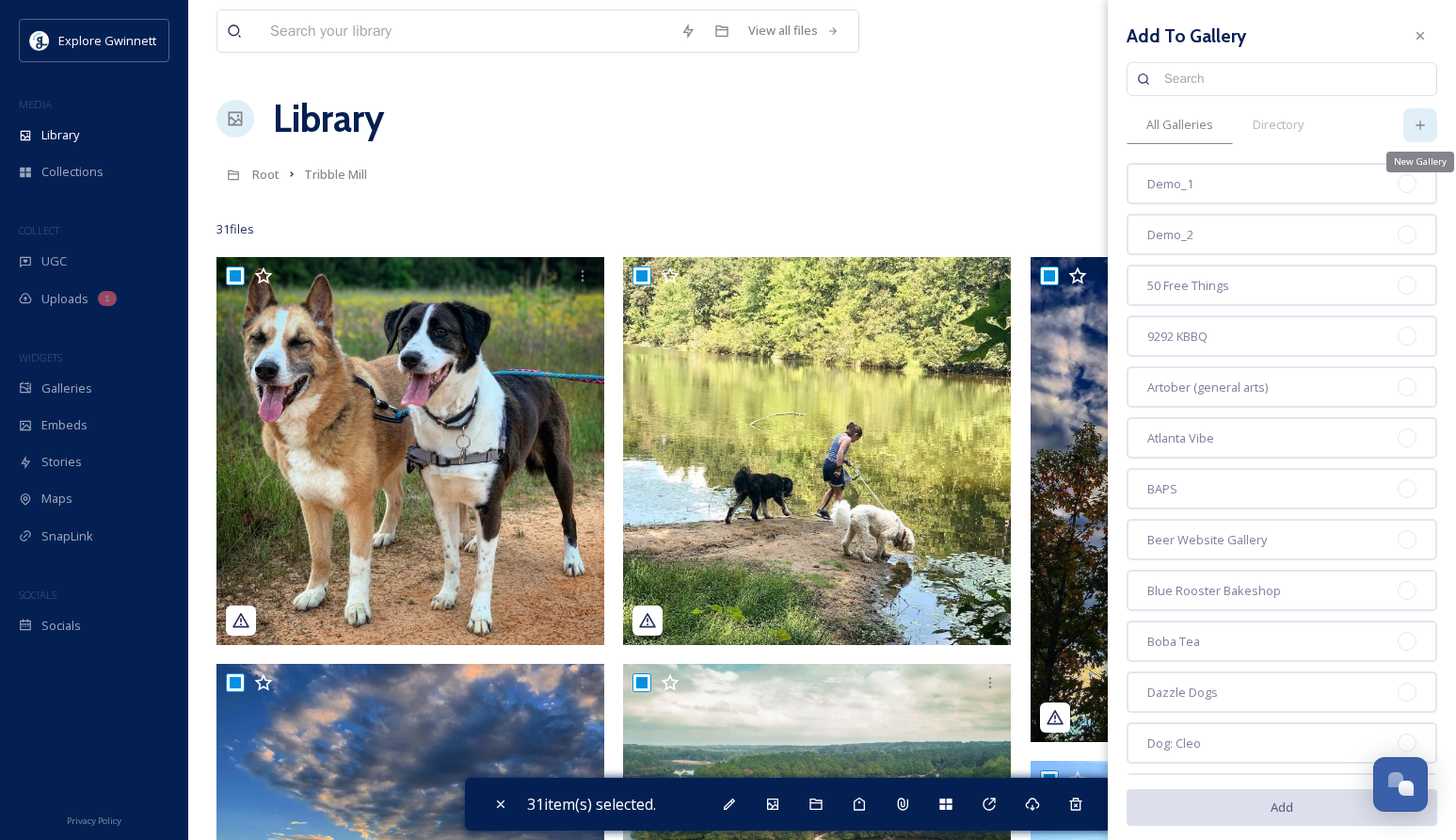 click 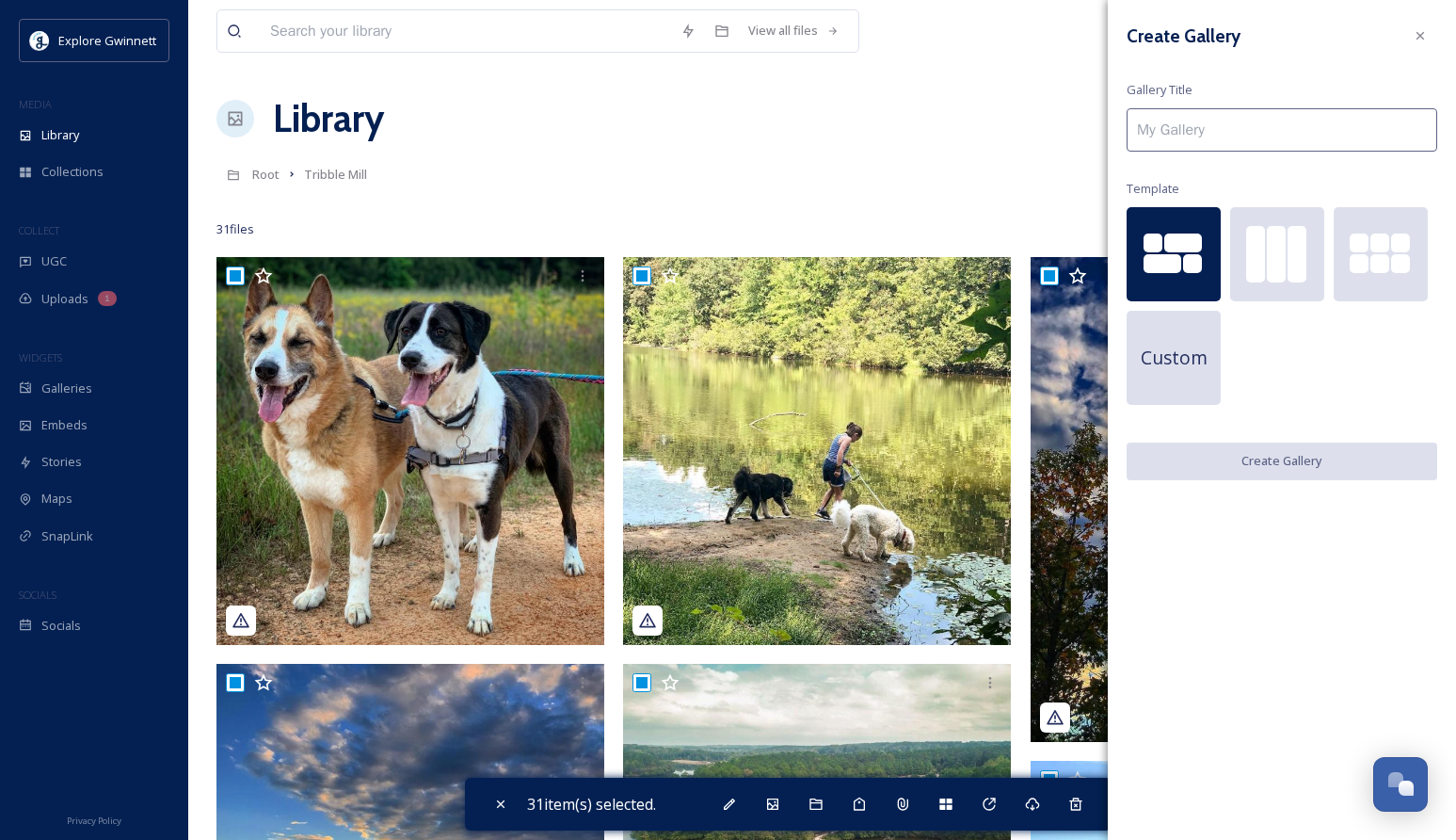 click at bounding box center [1282, 130] 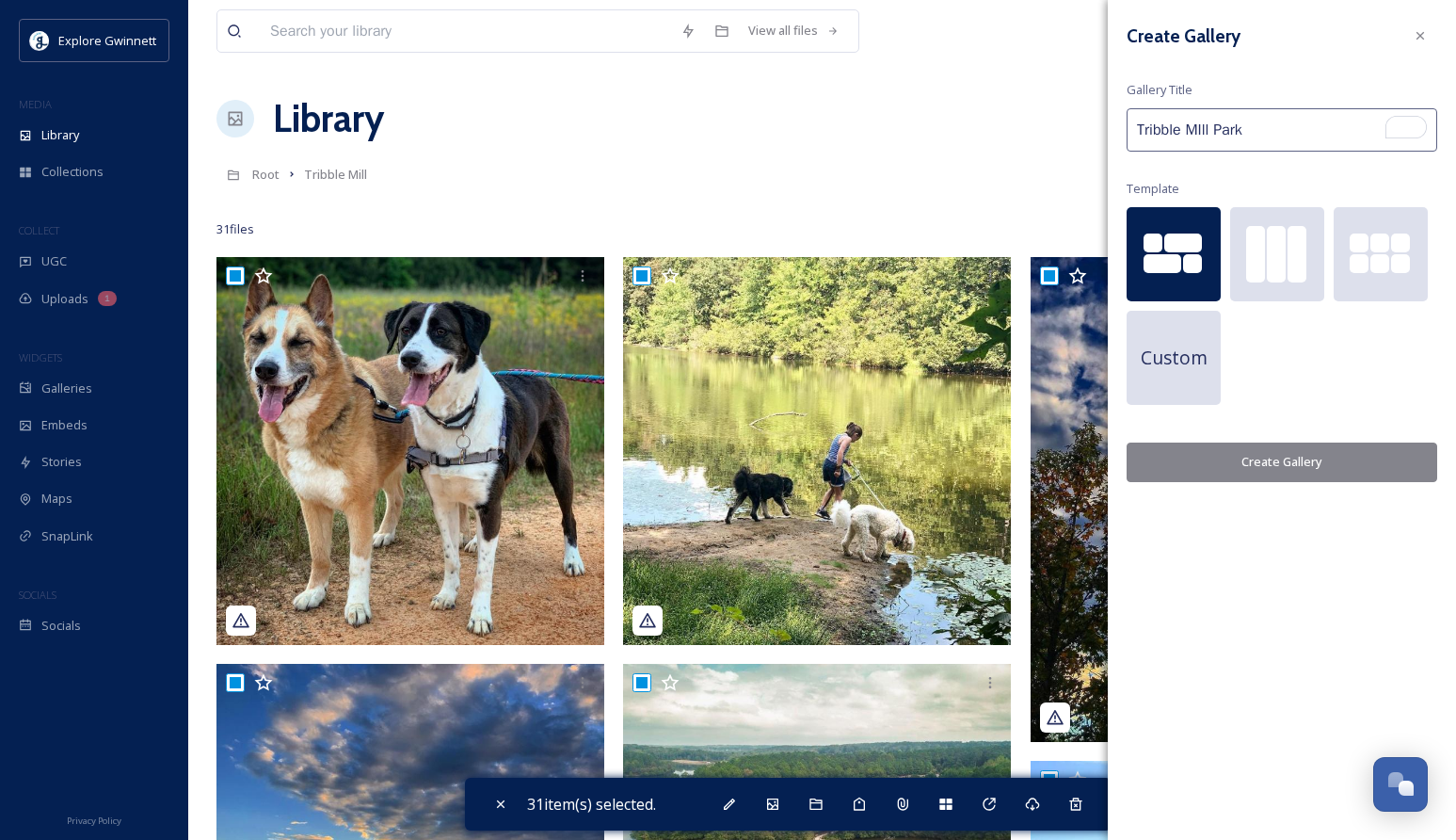 type on "Tribble MIll Park" 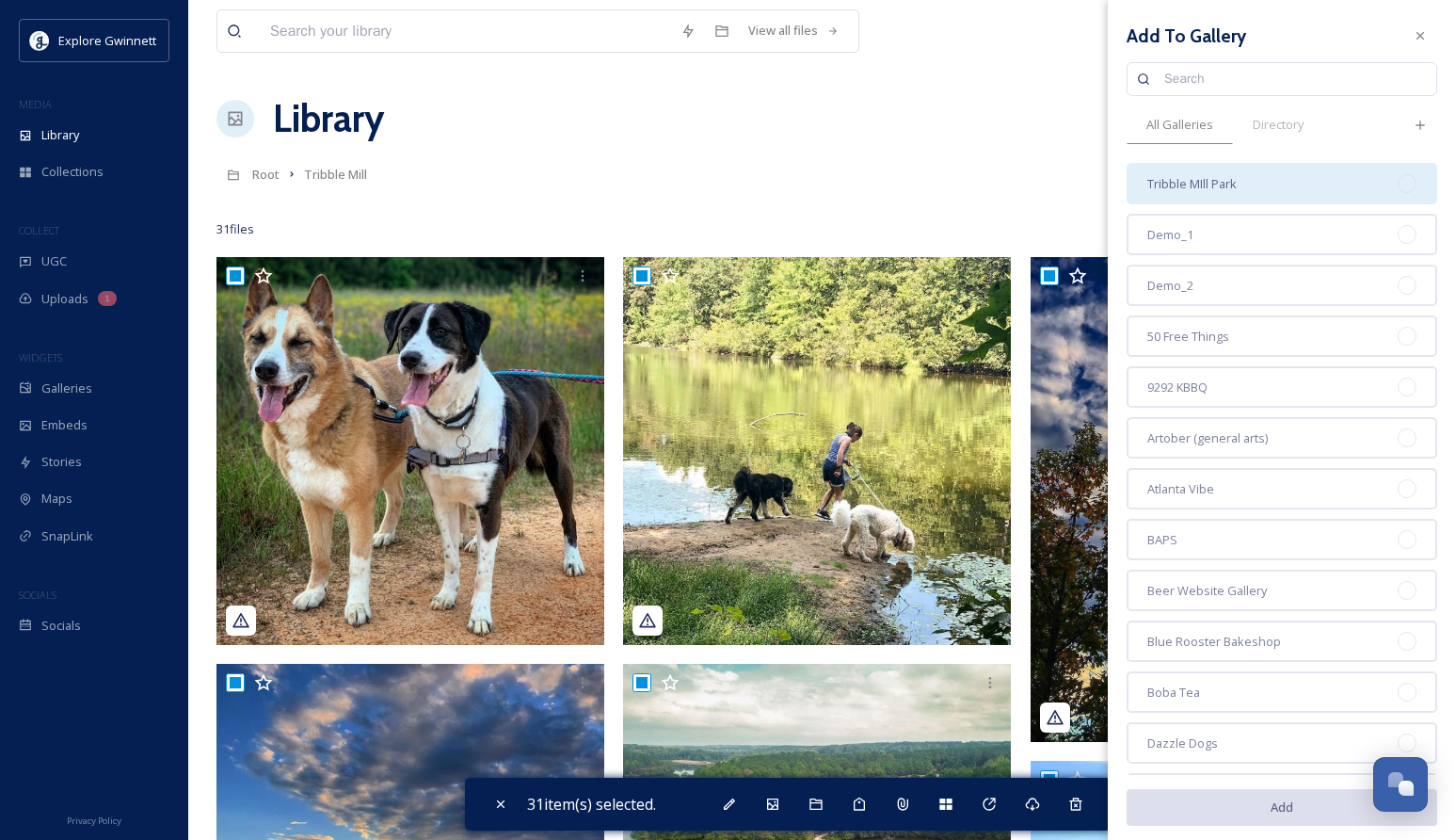 click on "Tribble MIll Park" at bounding box center (1282, 184) 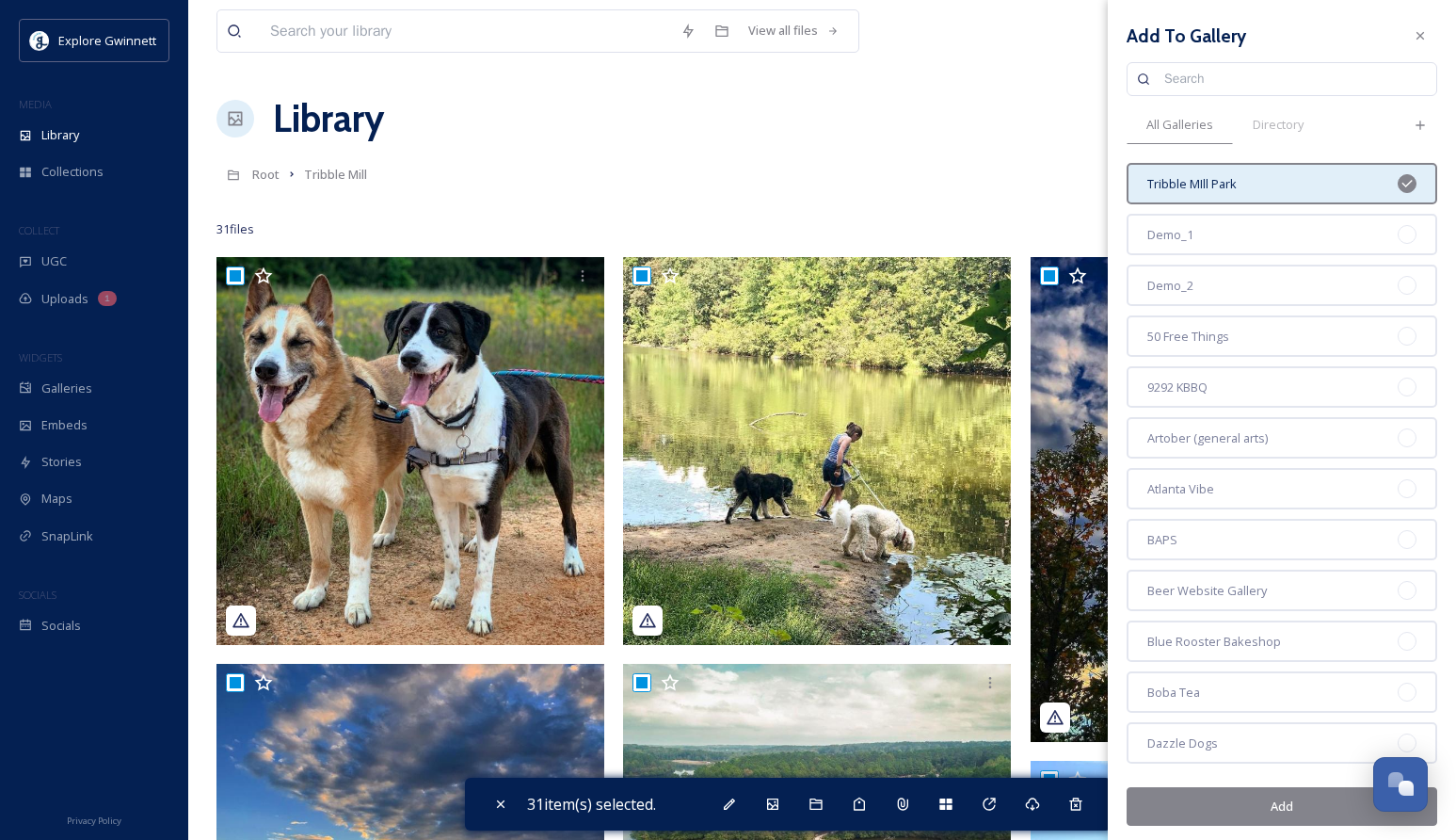 click on "Add" at bounding box center (1282, 806) 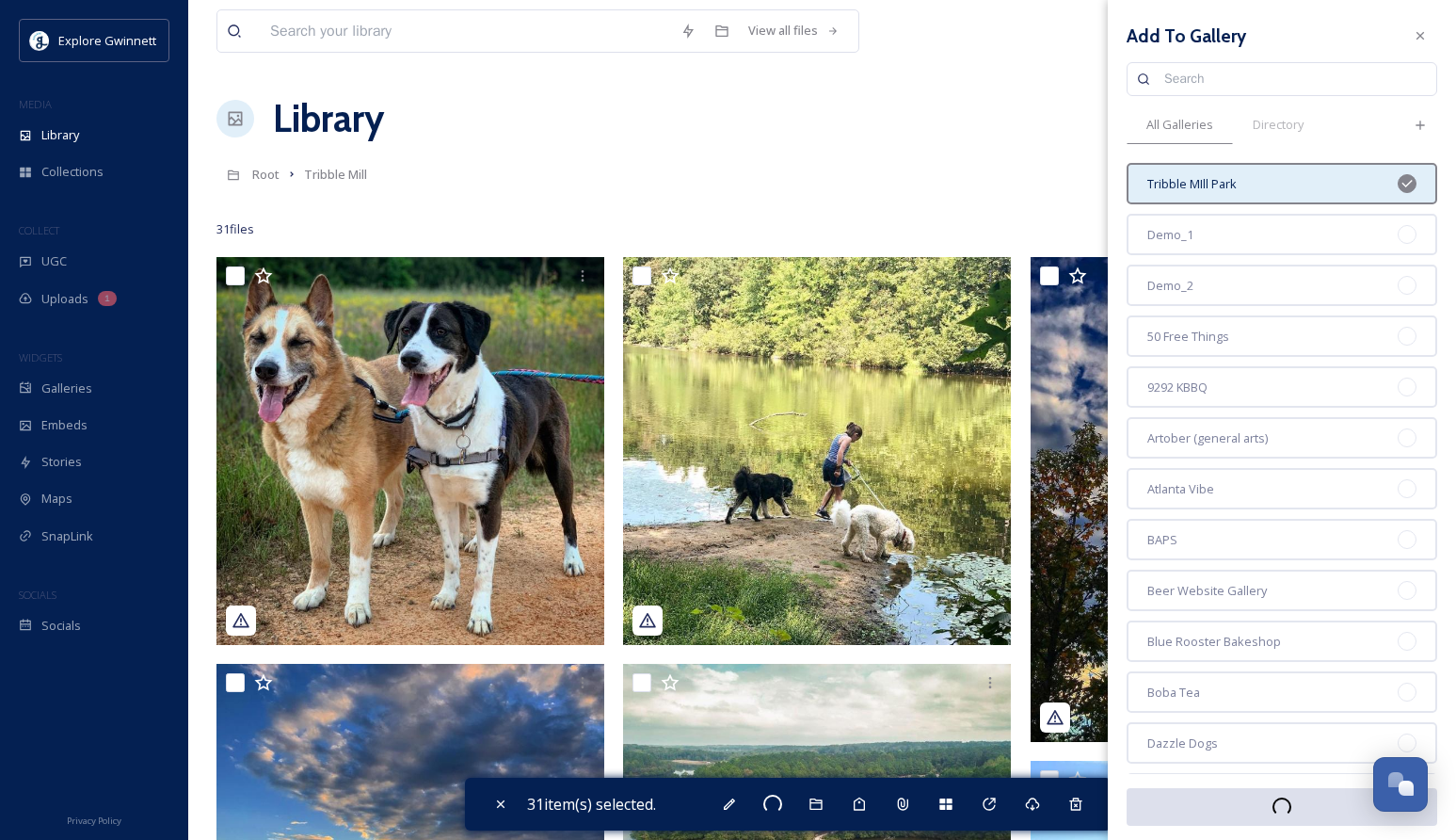 checkbox on "false" 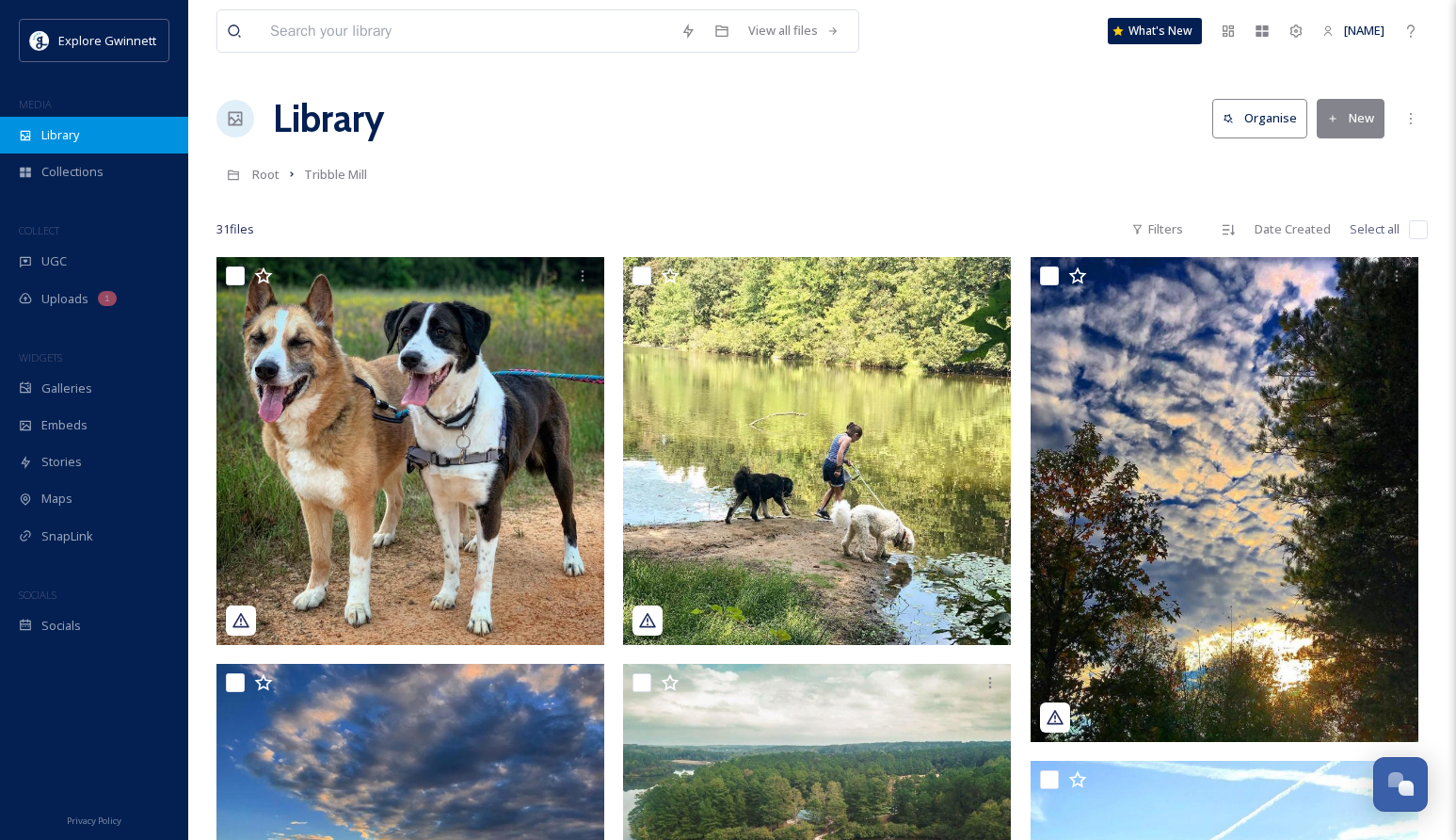 click on "Library" at bounding box center [94, 135] 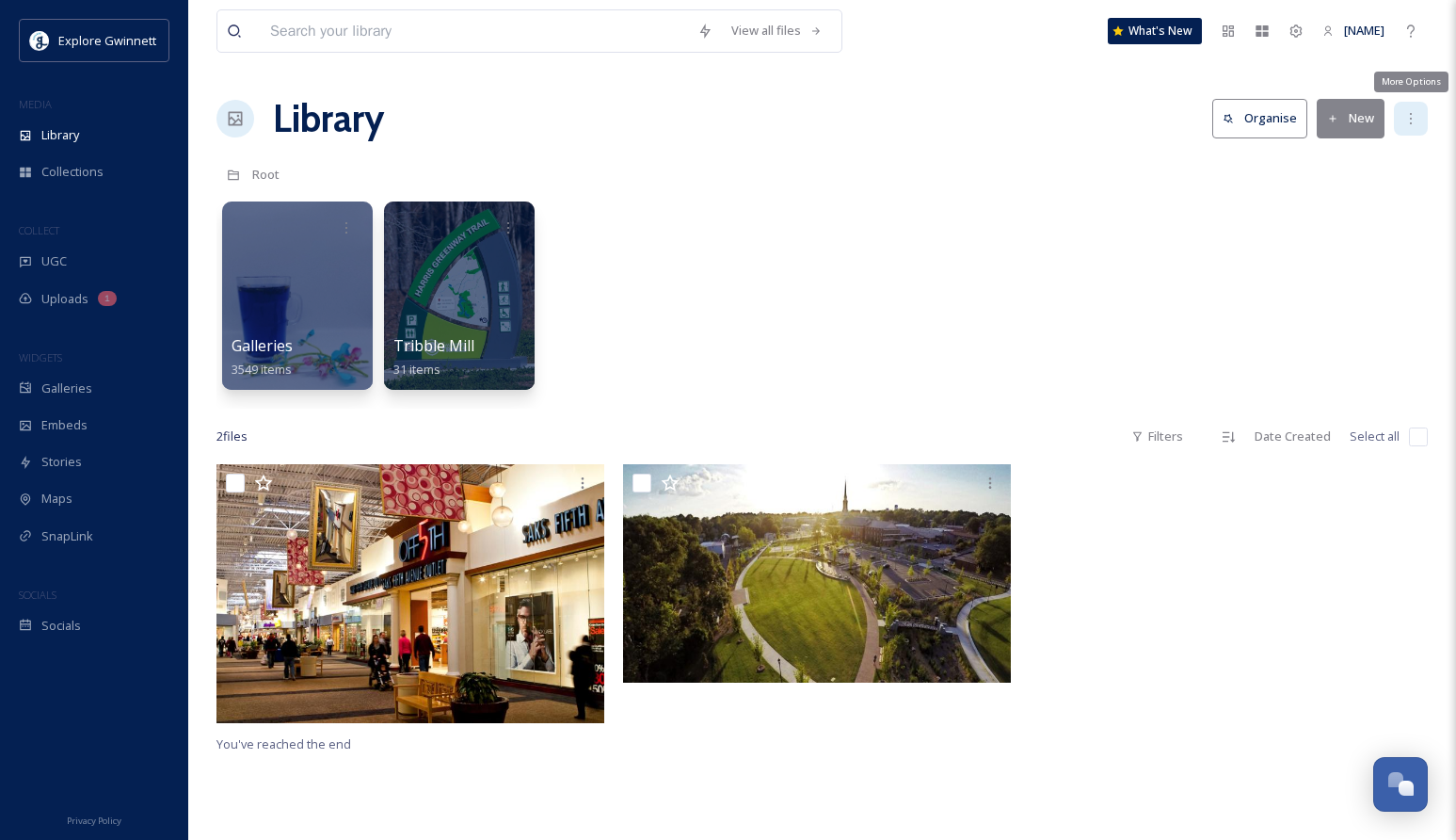 click 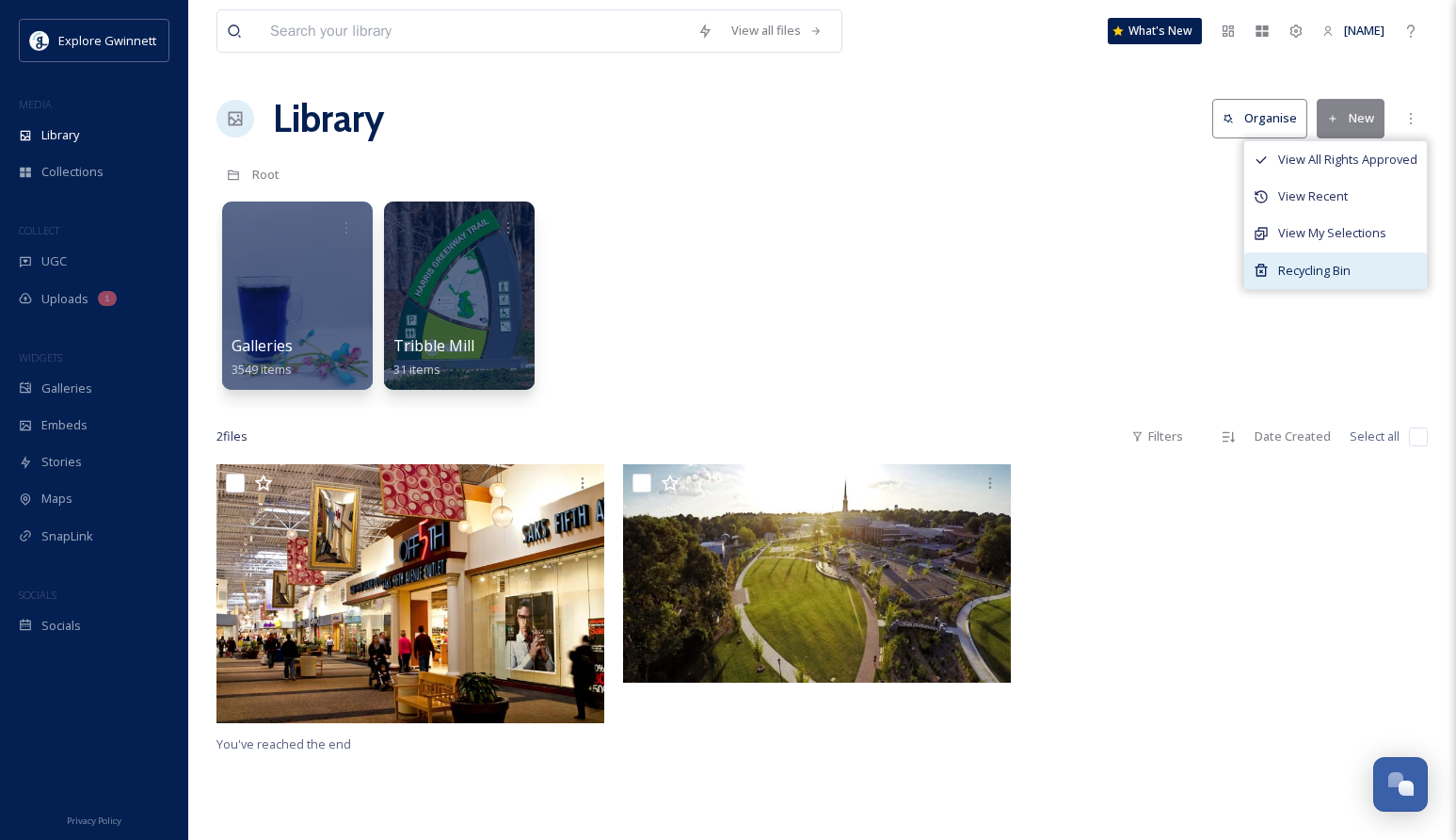 click on "Recycling Bin" at bounding box center (1314, 270) 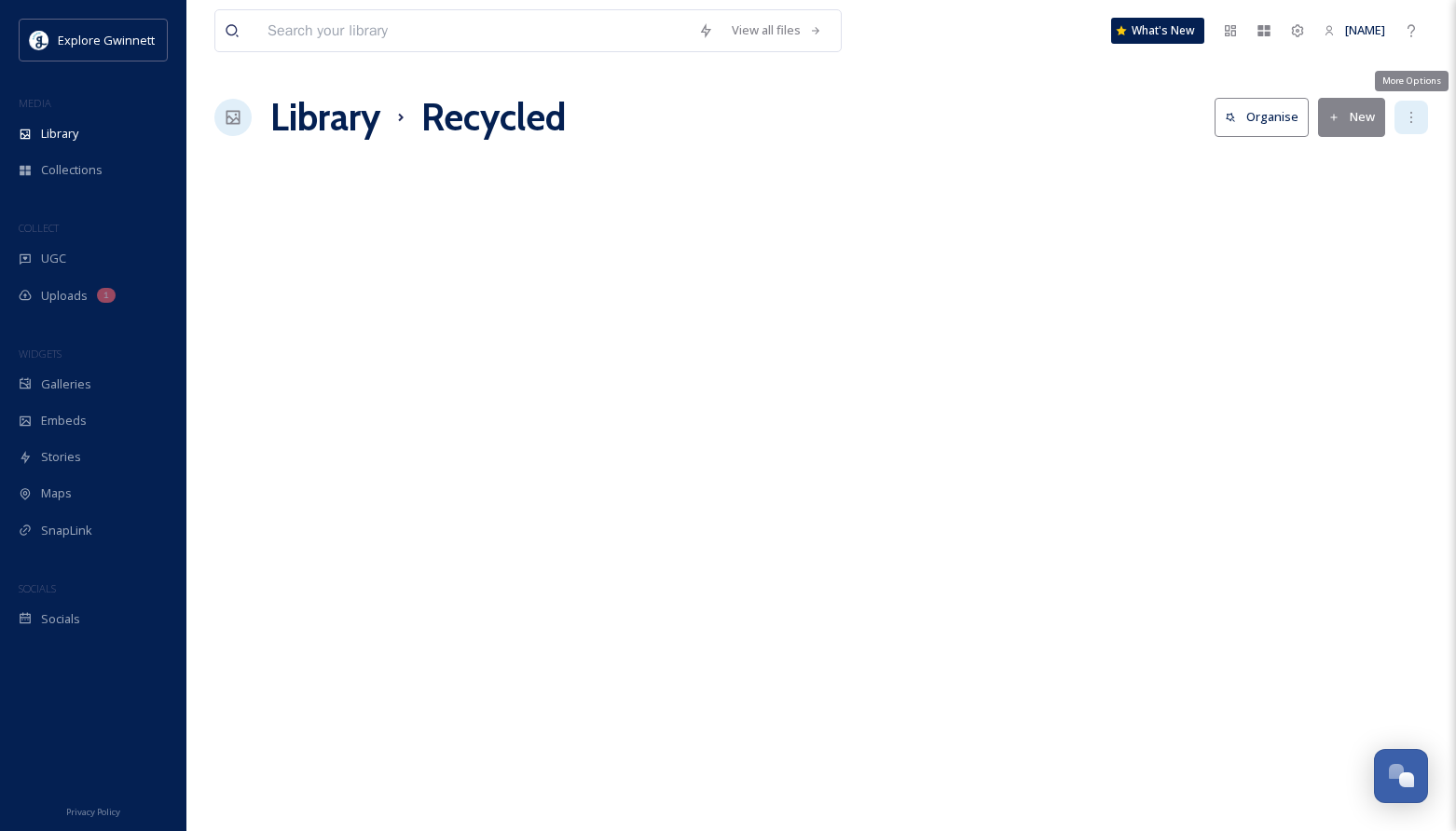 click on "More Options" at bounding box center [1411, 117] 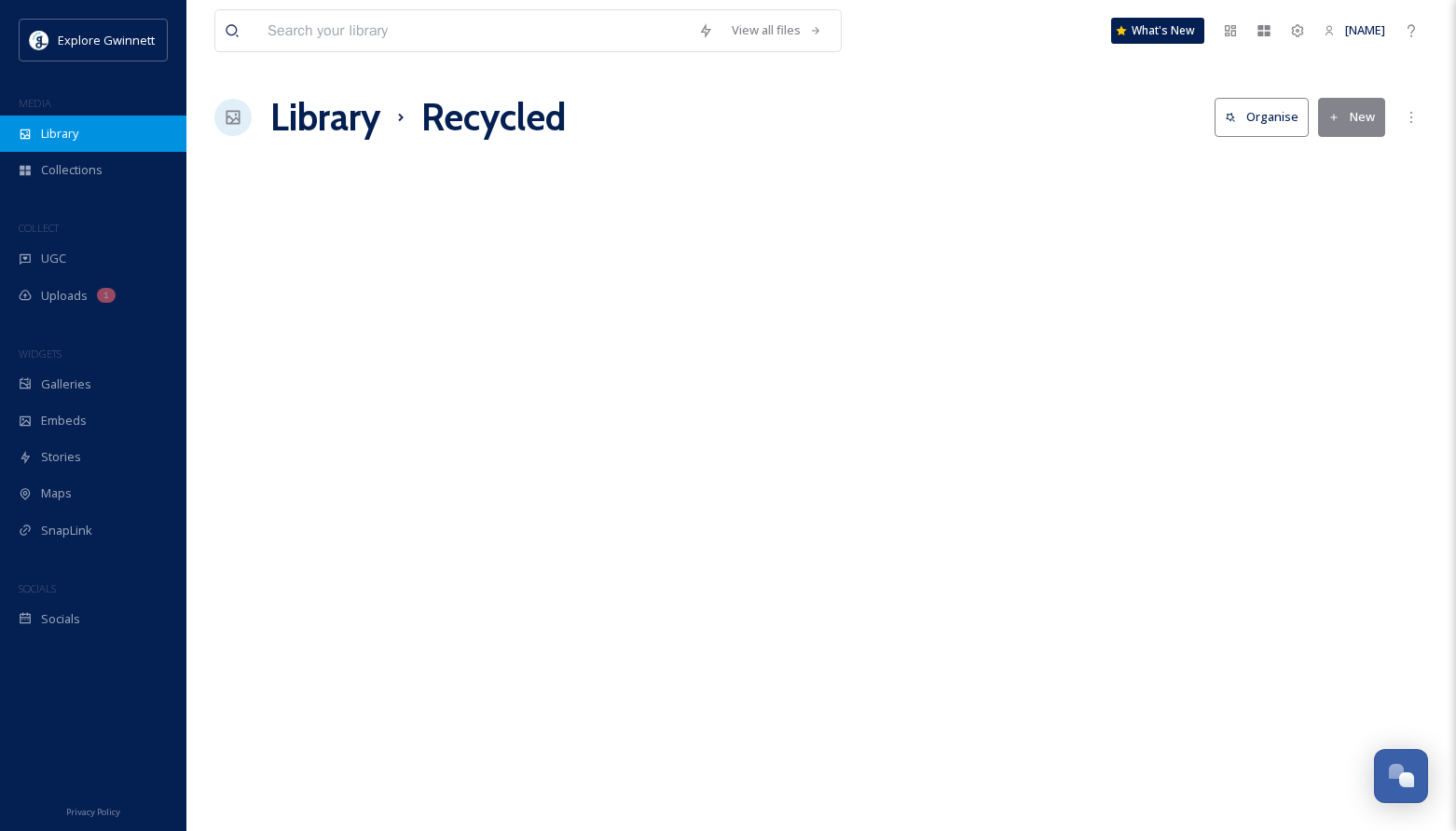 click on "Library" at bounding box center (60, 133) 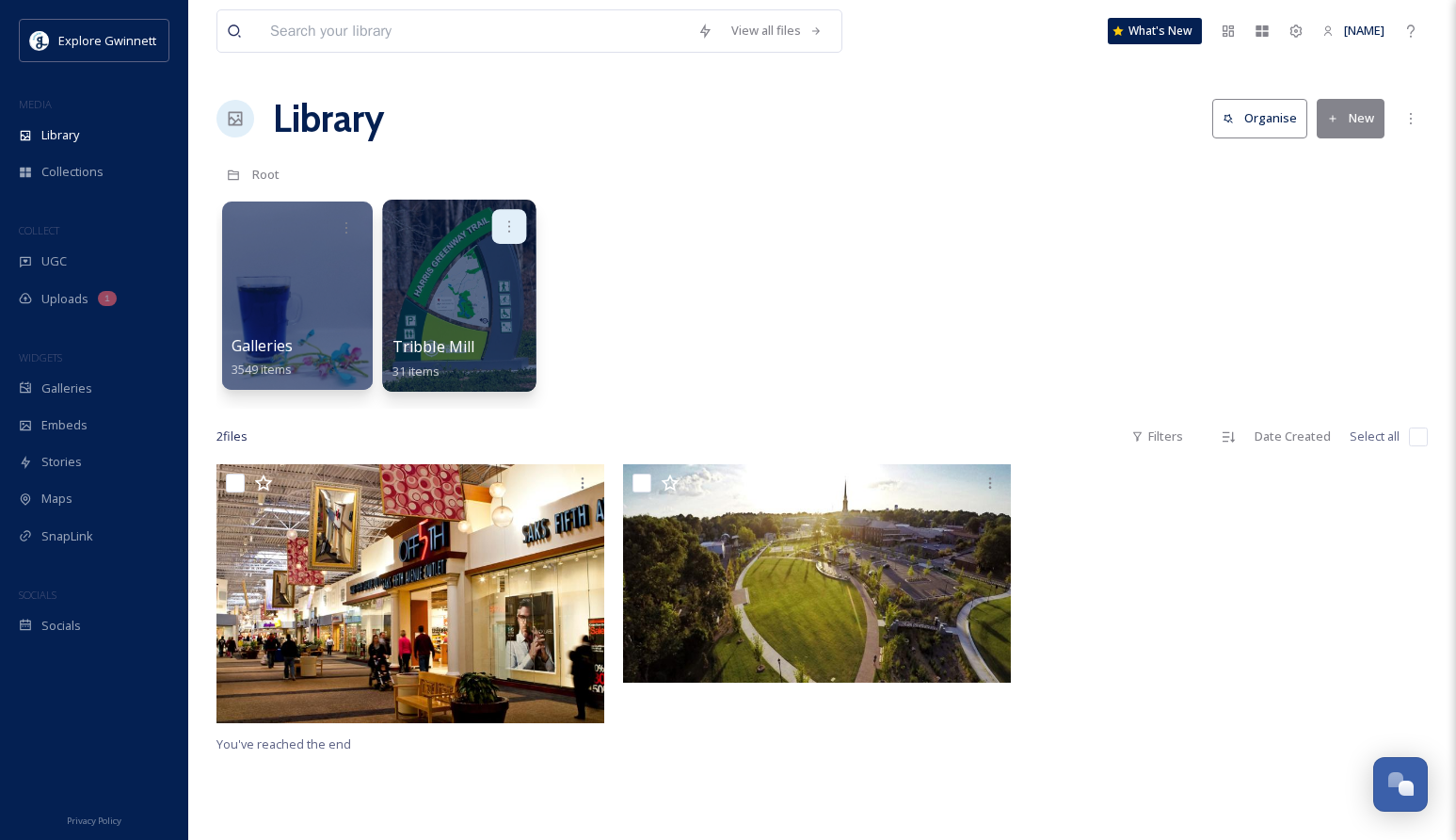 click 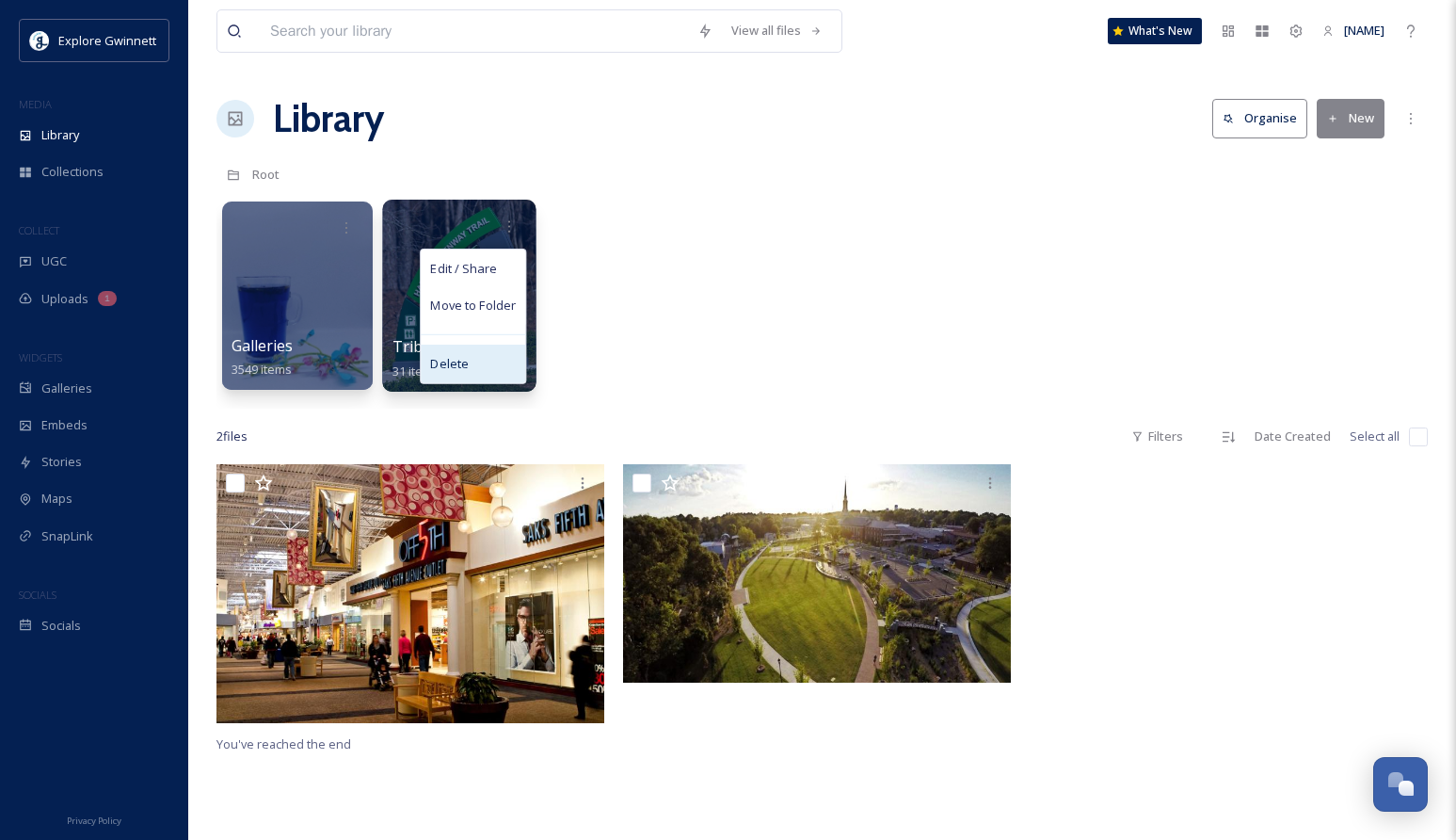 click on "Delete" at bounding box center [472, 363] 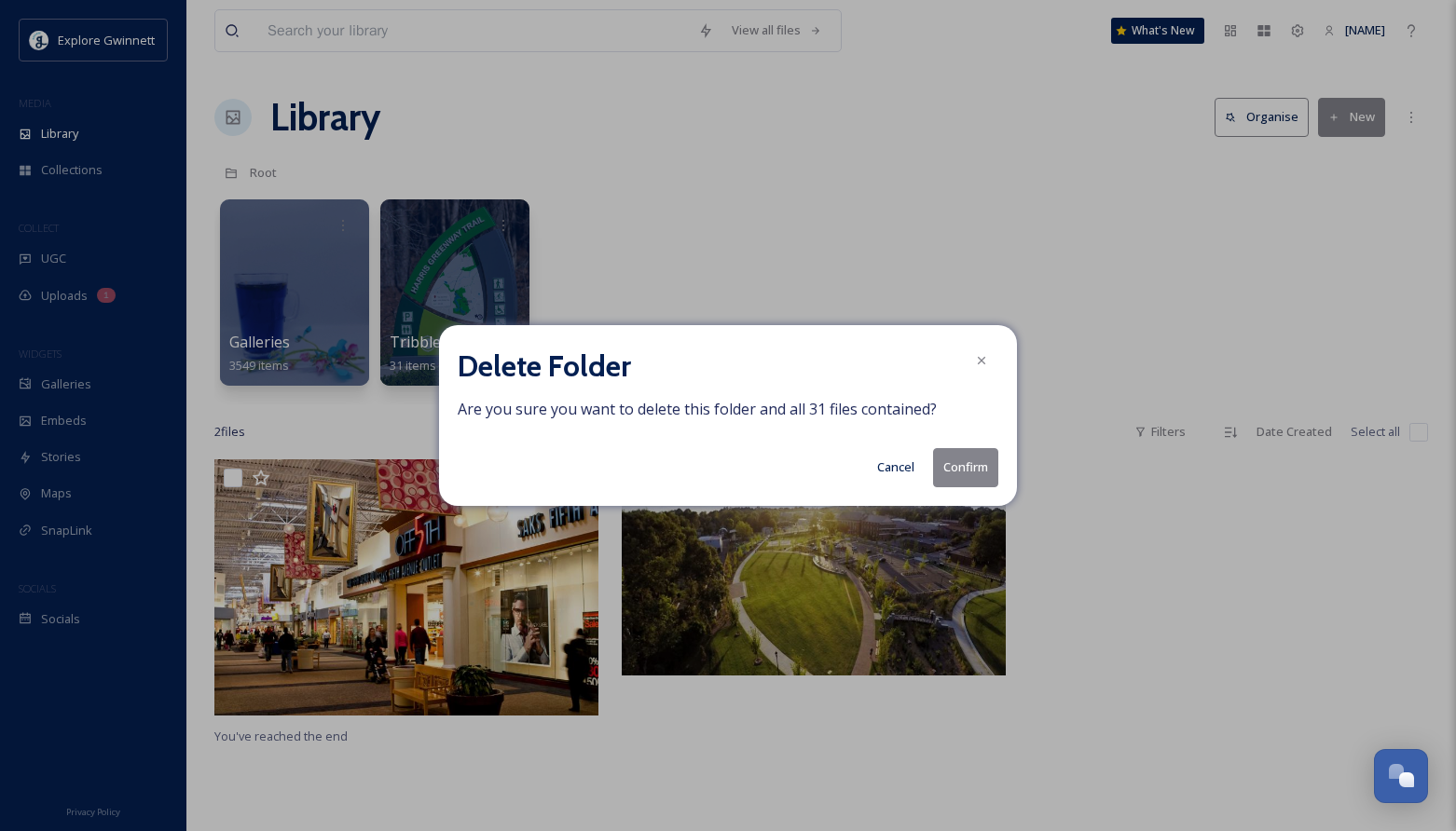 click on "Confirm" at bounding box center (966, 467) 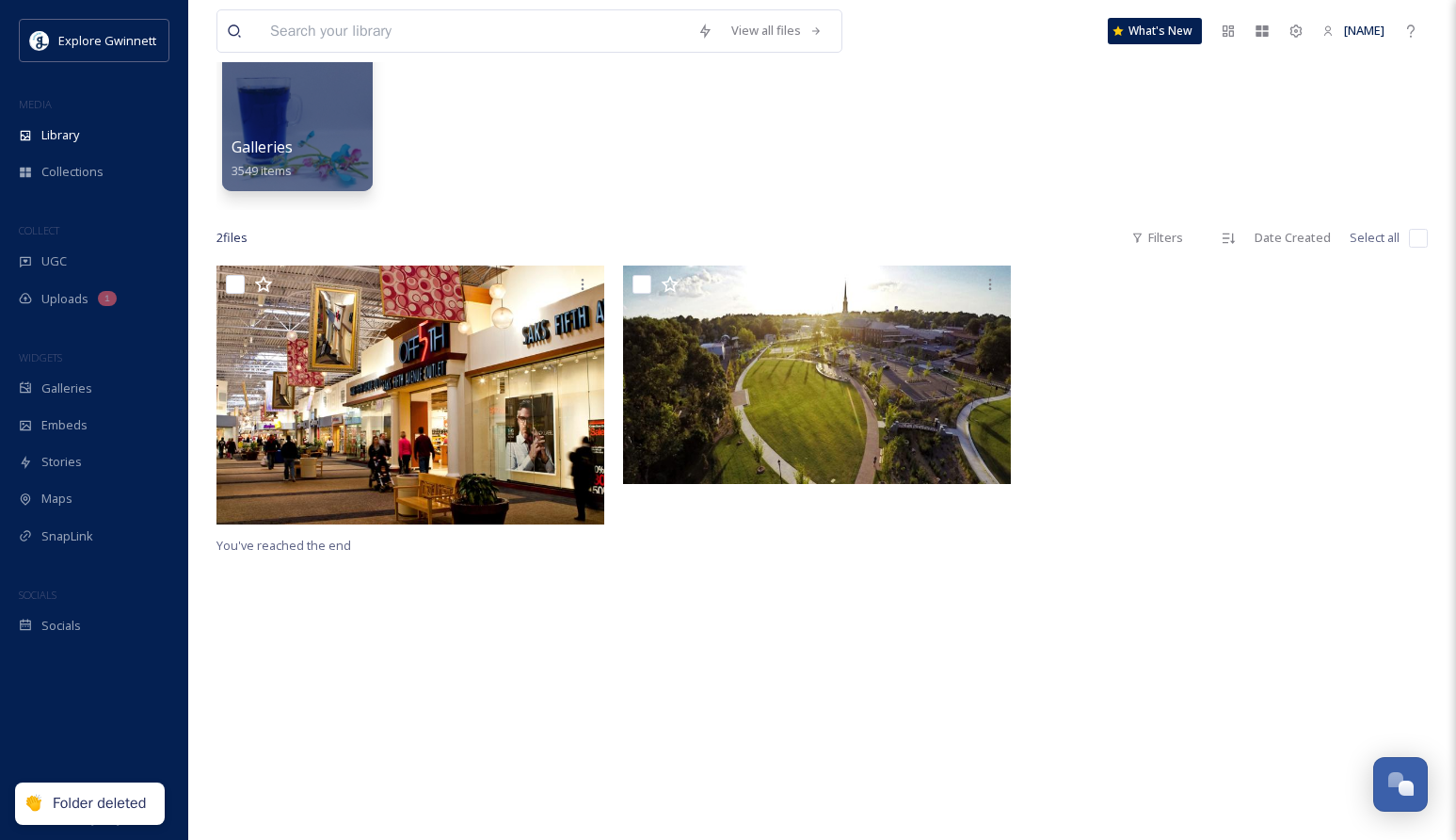scroll, scrollTop: 0, scrollLeft: 0, axis: both 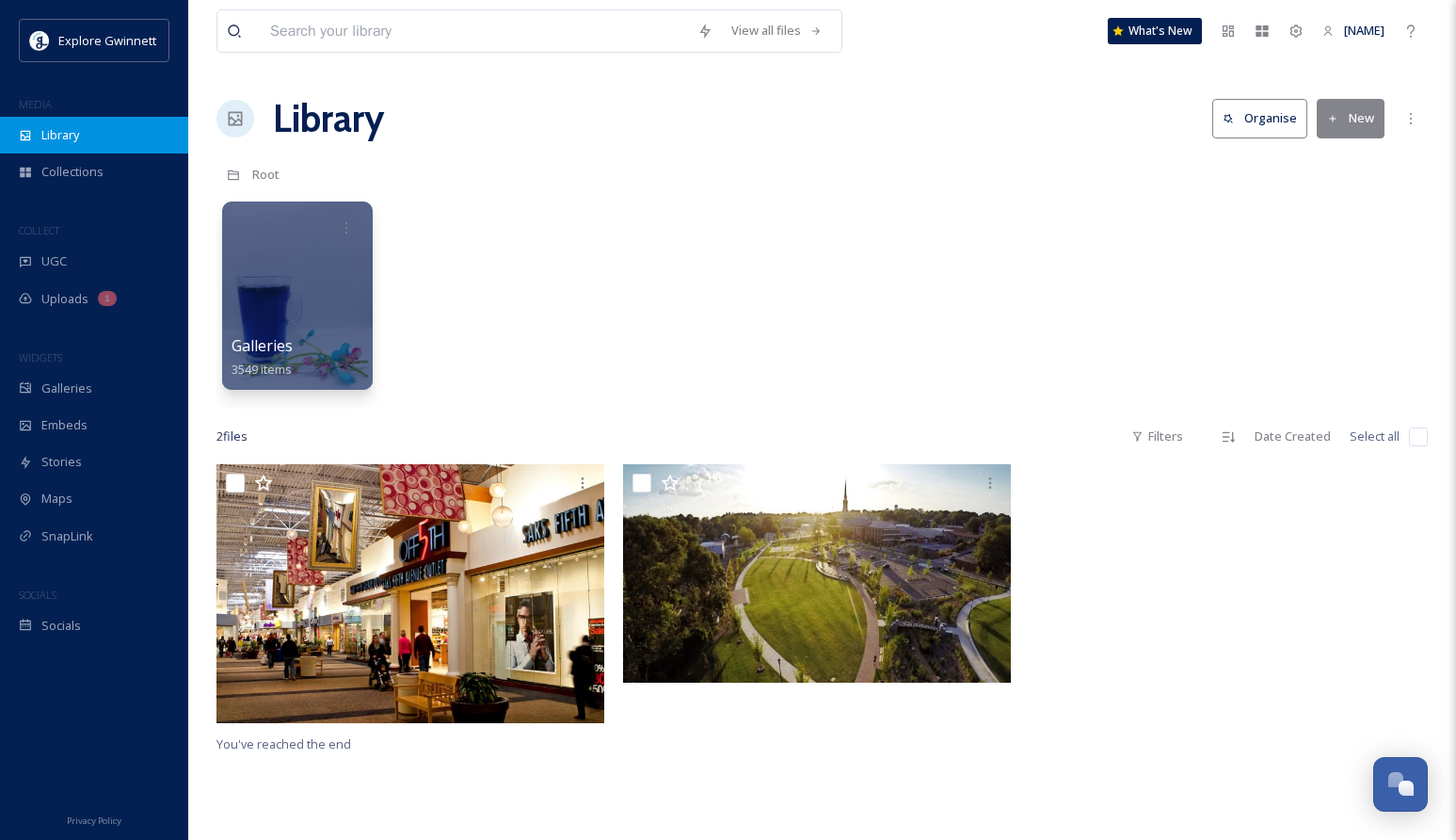 click on "Library" at bounding box center [94, 135] 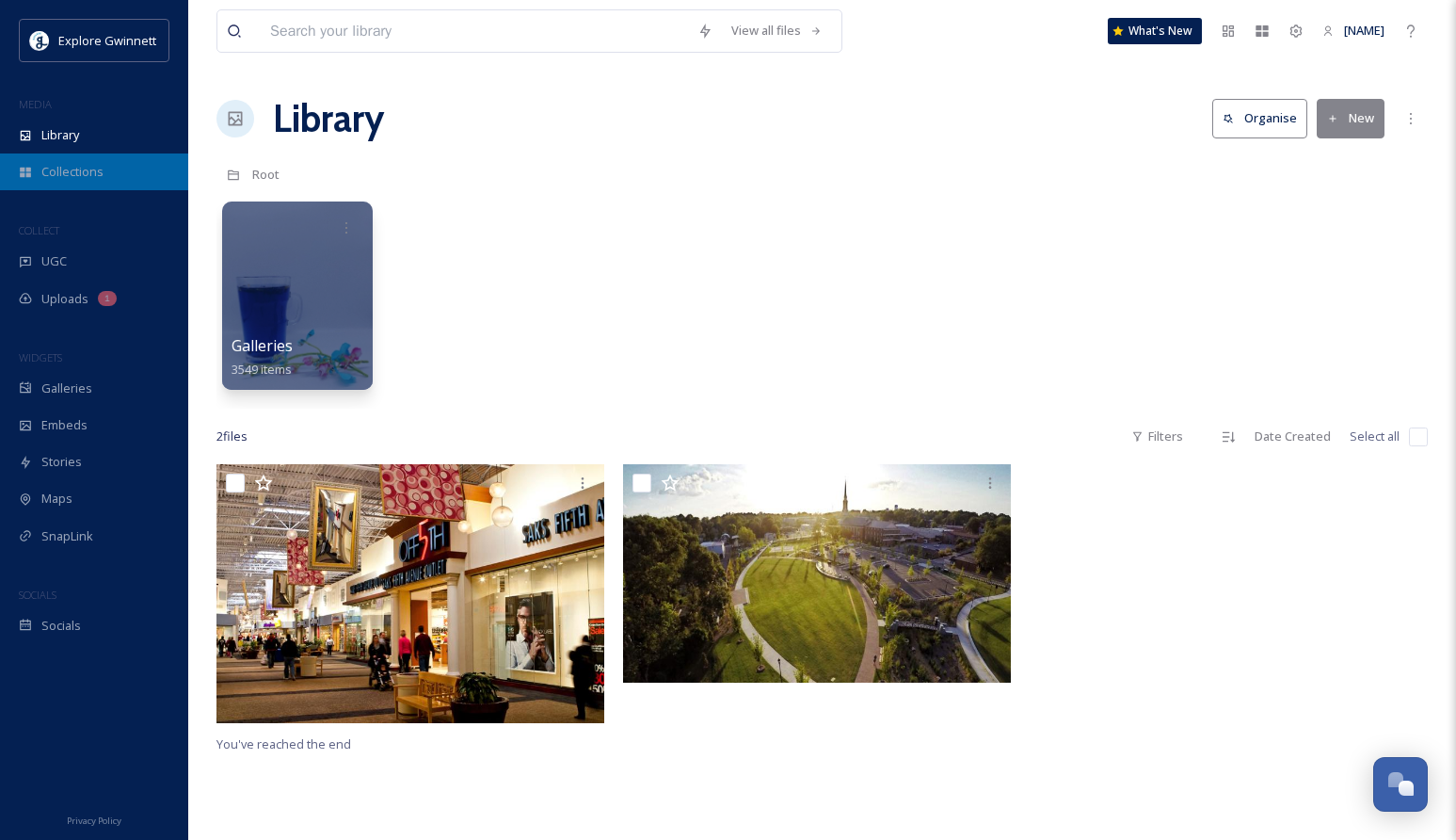 click on "Collections" at bounding box center (72, 171) 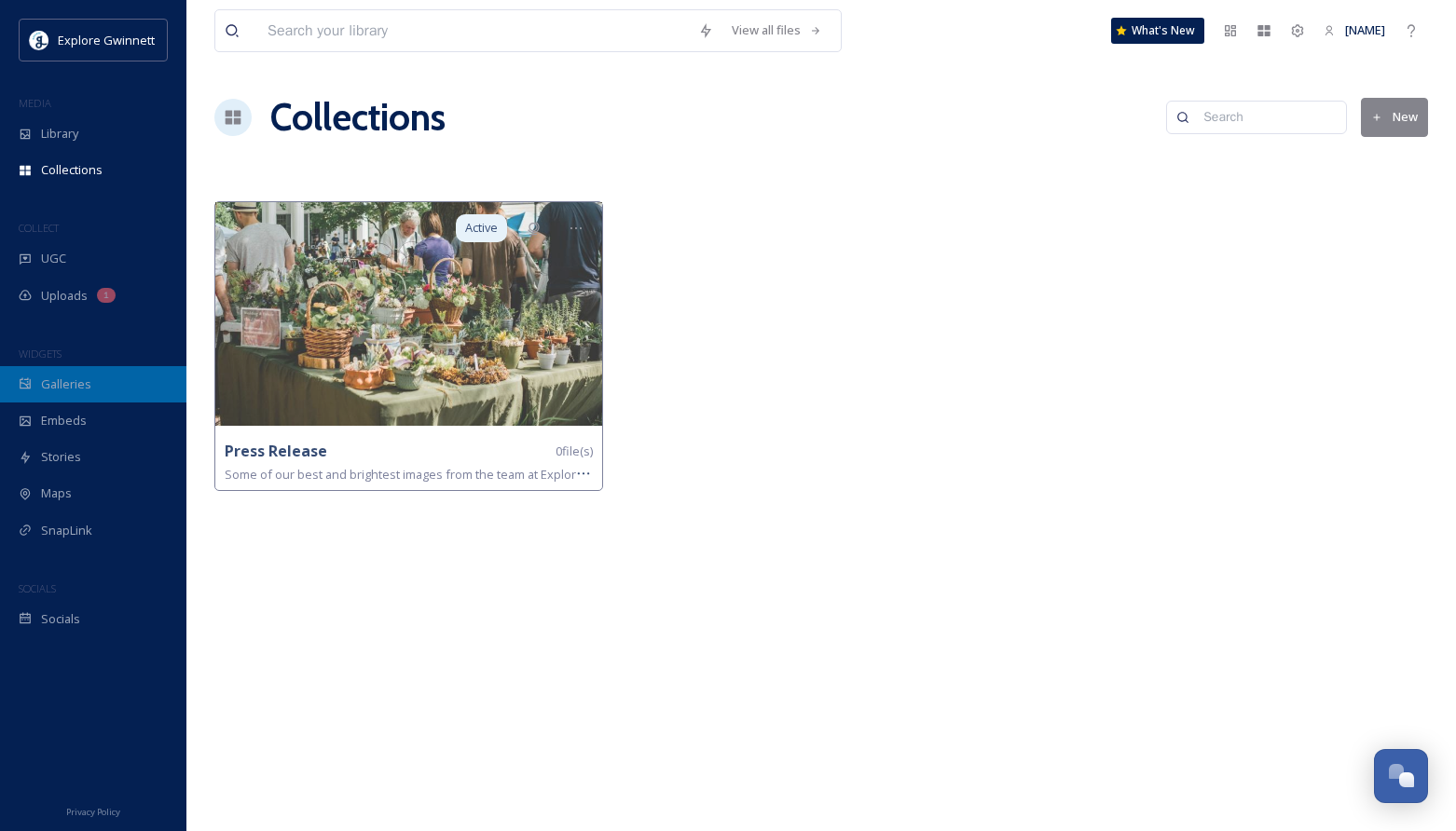 click on "Galleries" at bounding box center (93, 384) 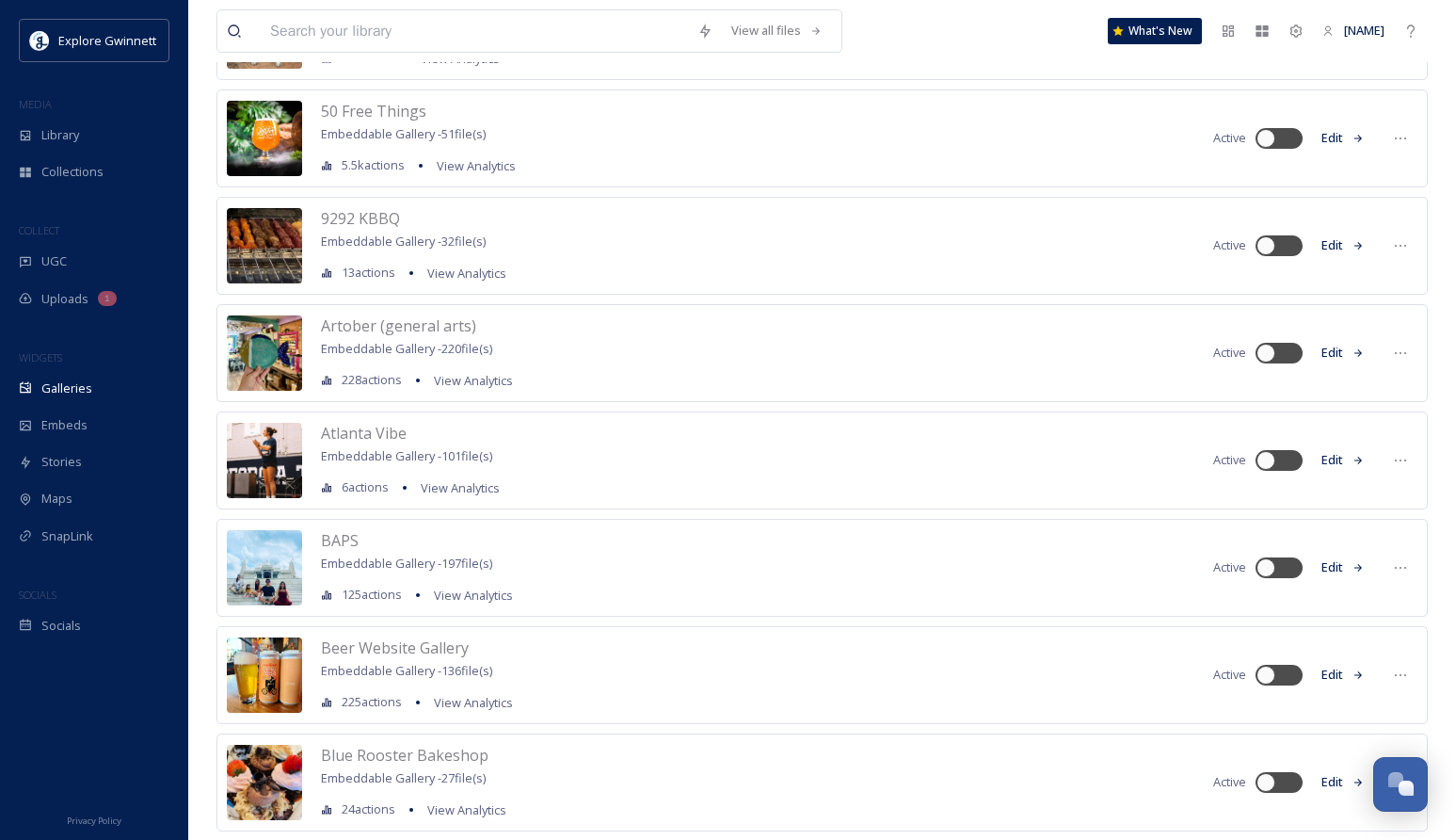scroll, scrollTop: 22, scrollLeft: 0, axis: vertical 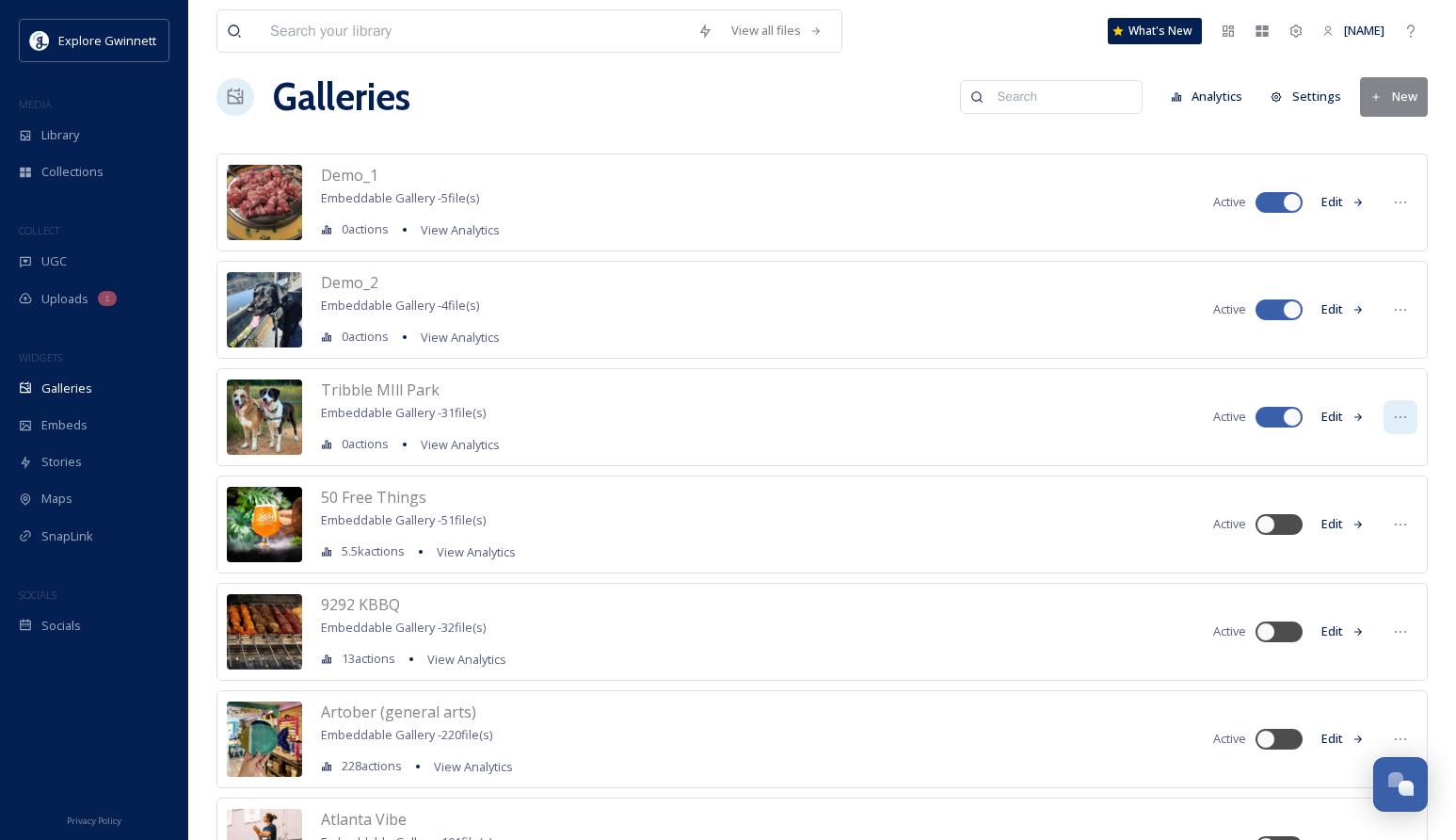 click 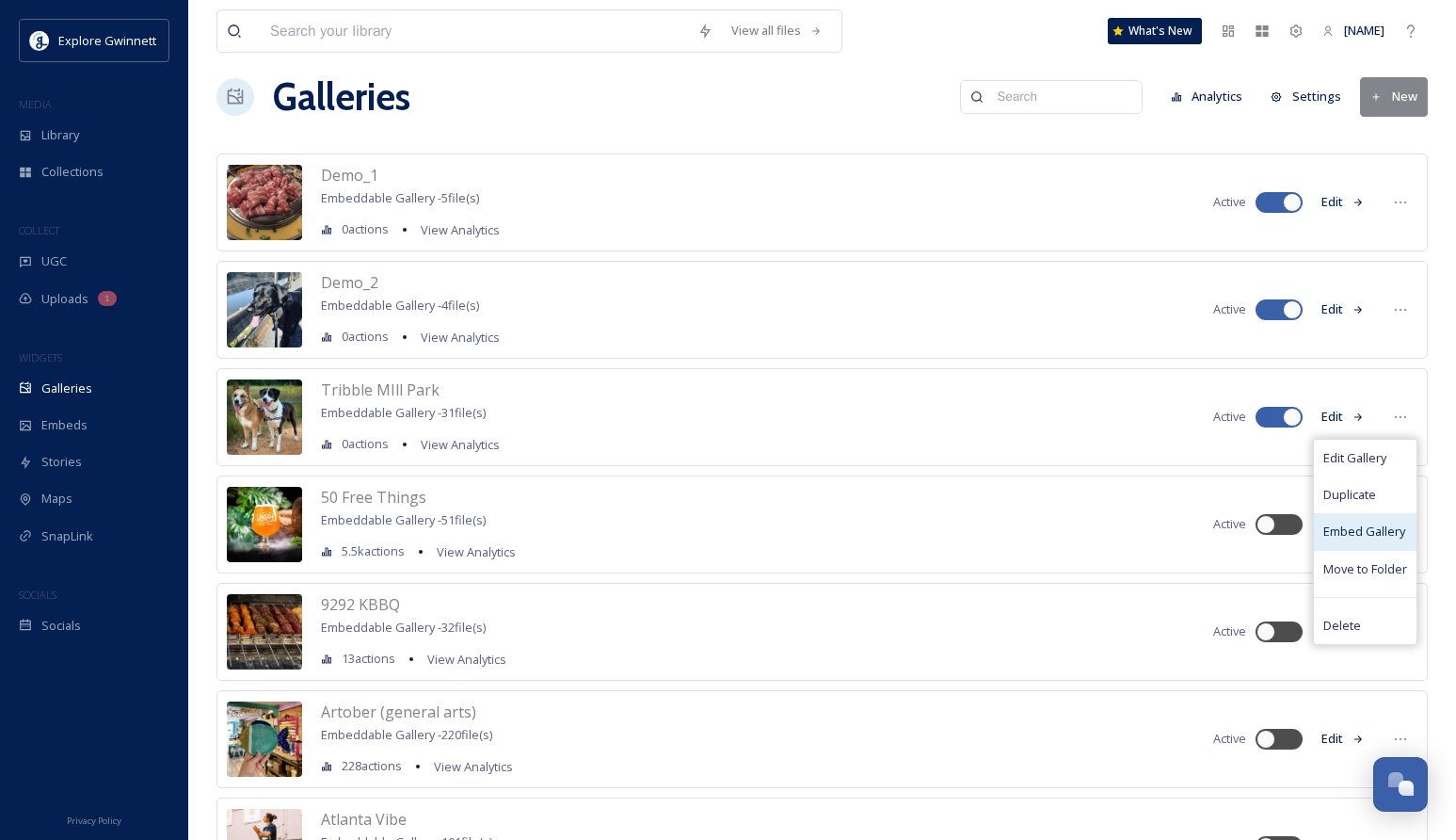 click on "Embed Gallery" at bounding box center (1364, 531) 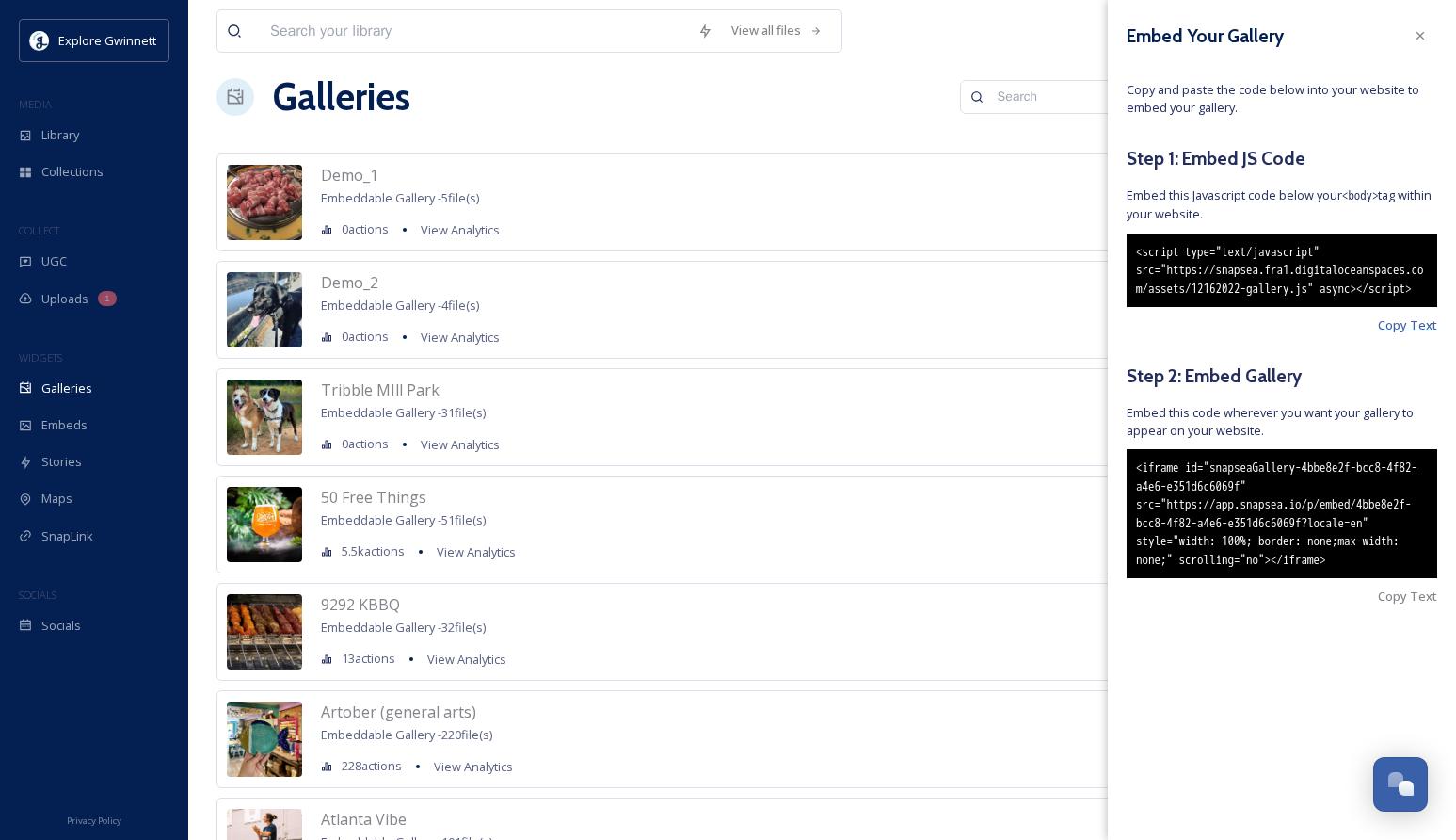 click on "Copy Text" at bounding box center [1407, 325] 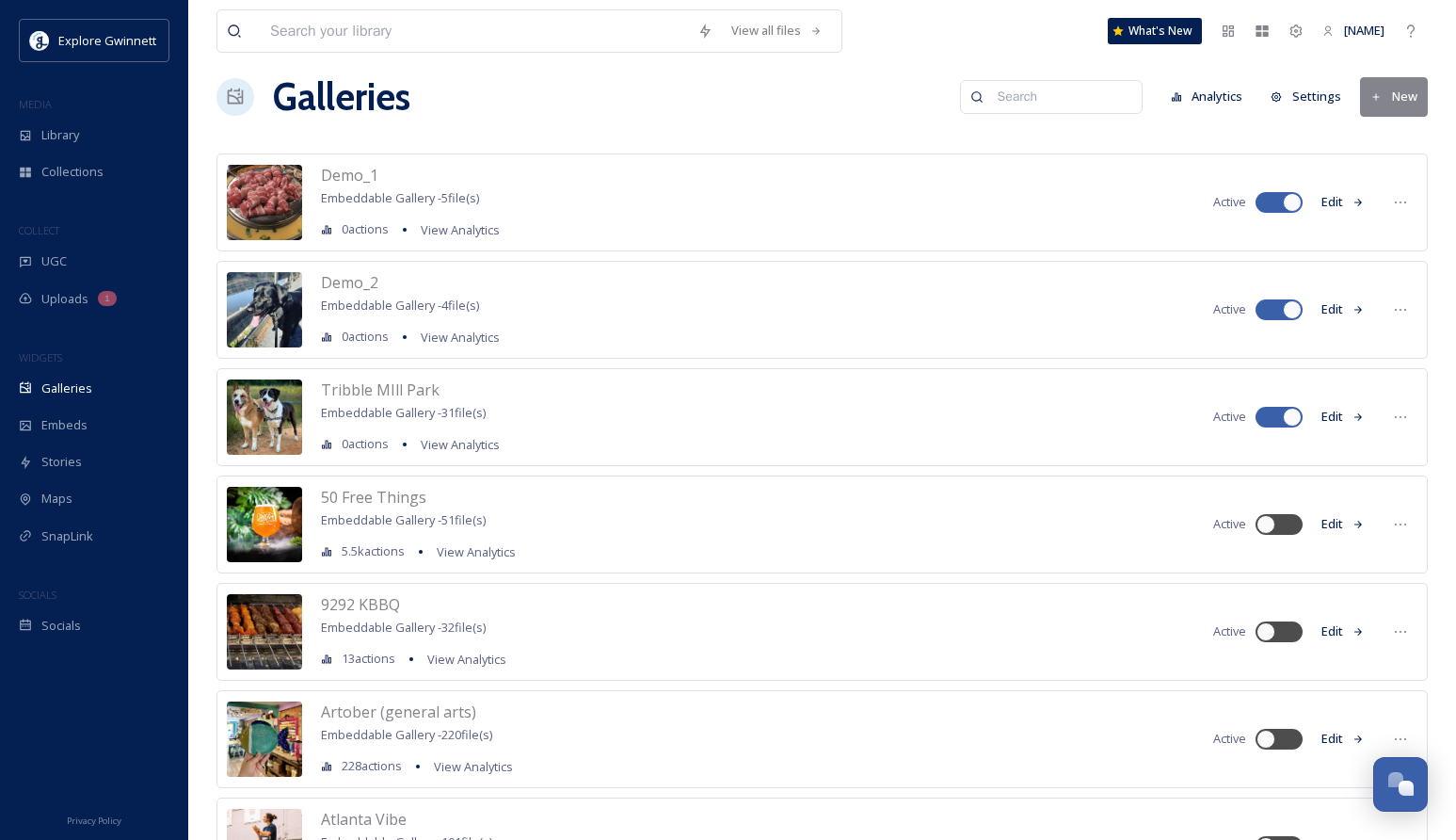 click on "Tribble MIll Park Embeddable Gallery -  31  file(s) 0  actions View Analytics Active Edit" at bounding box center [822, 417] 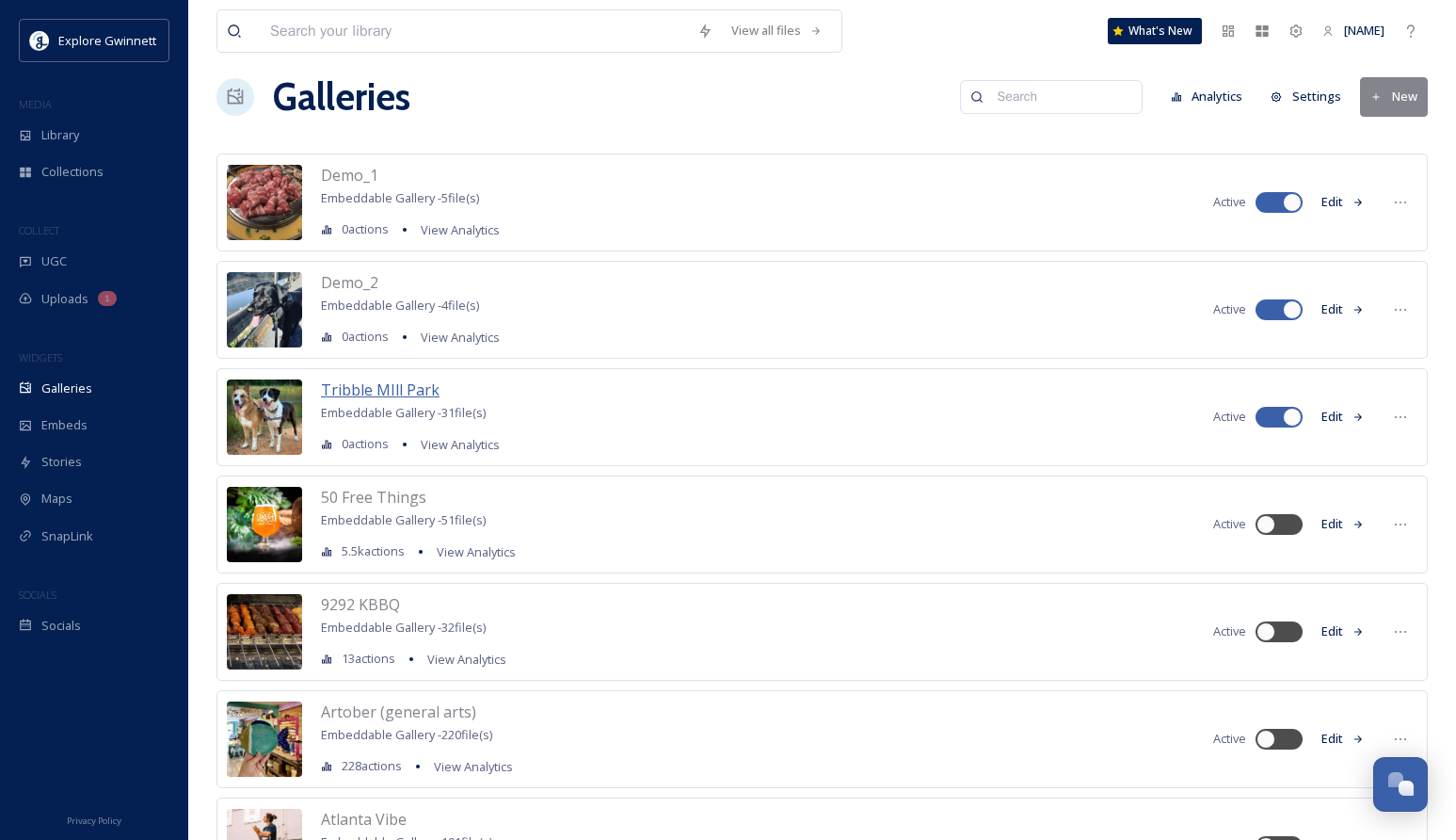 click on "Tribble MIll Park" at bounding box center (380, 390) 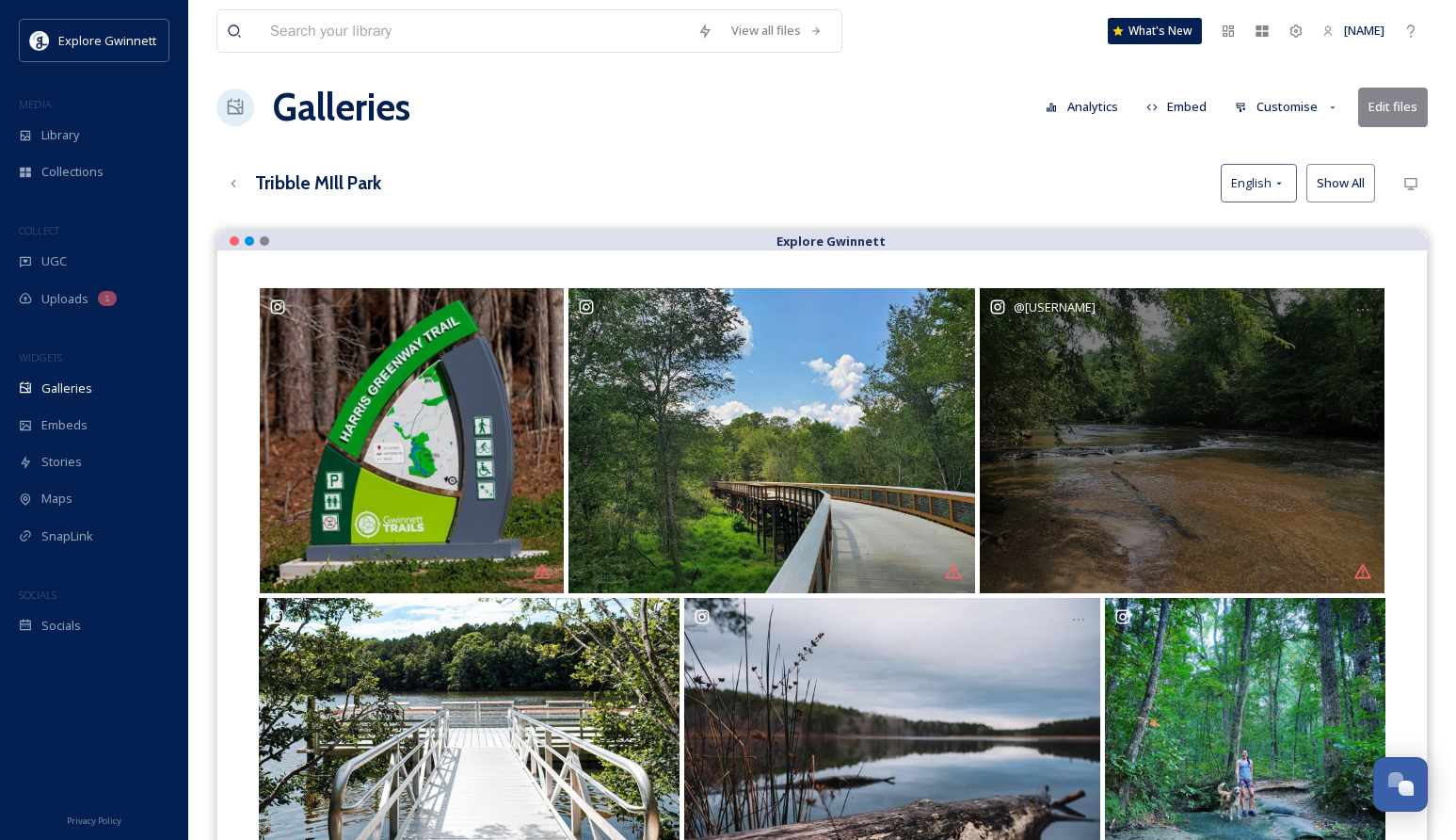 scroll, scrollTop: 0, scrollLeft: 0, axis: both 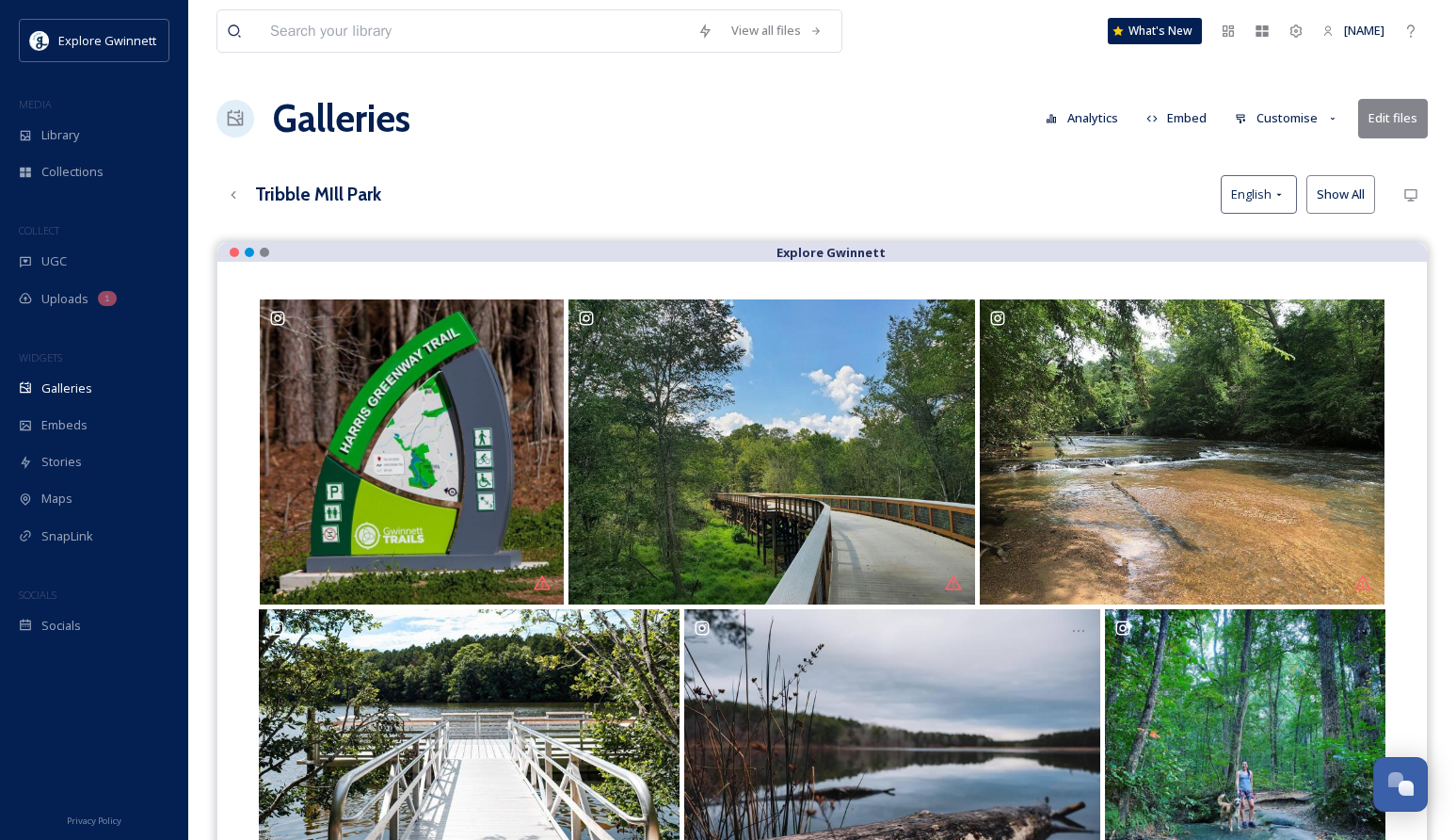 click on "Embed" at bounding box center (1176, 118) 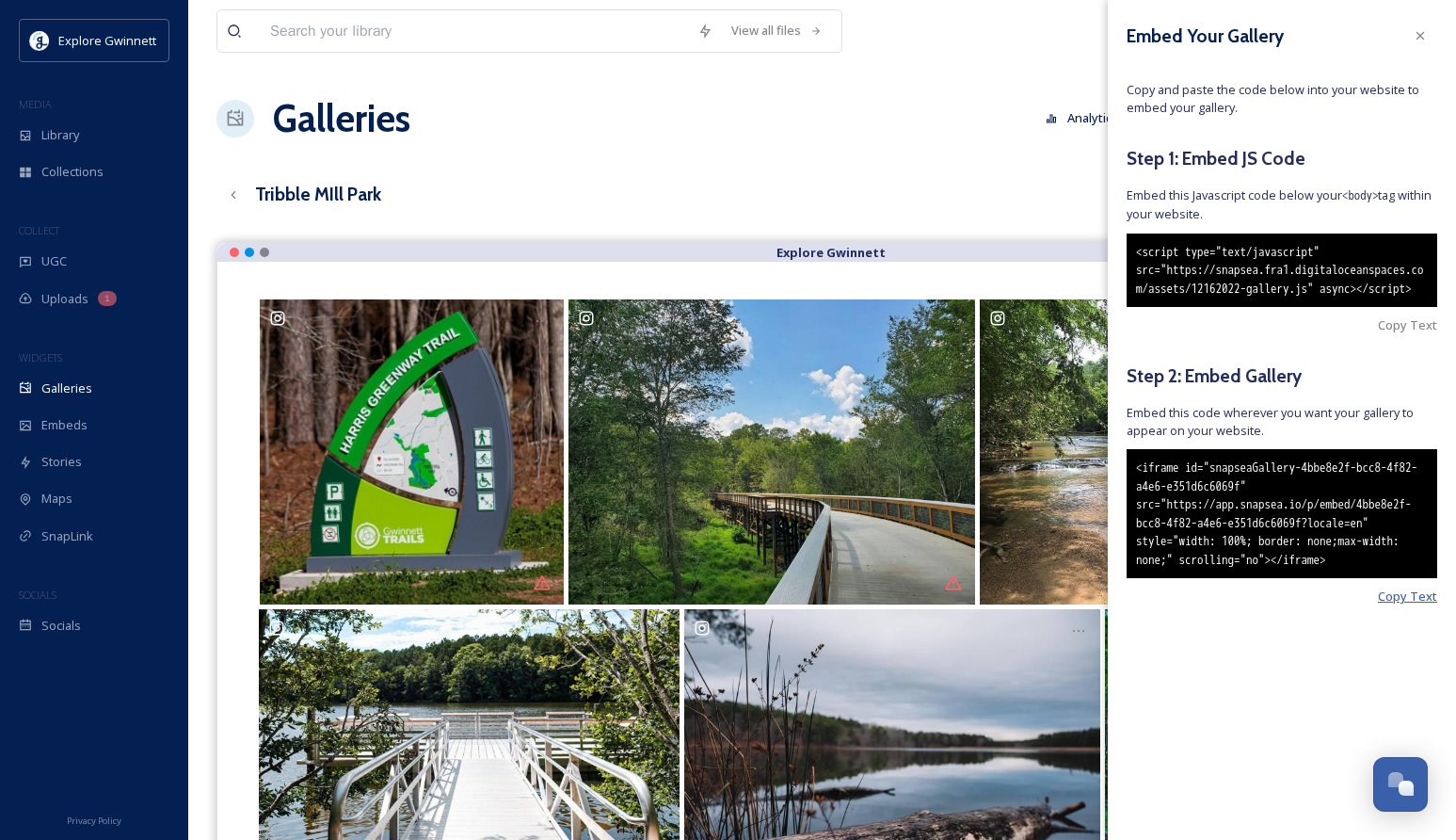 click on "Copy Text" at bounding box center (1407, 596) 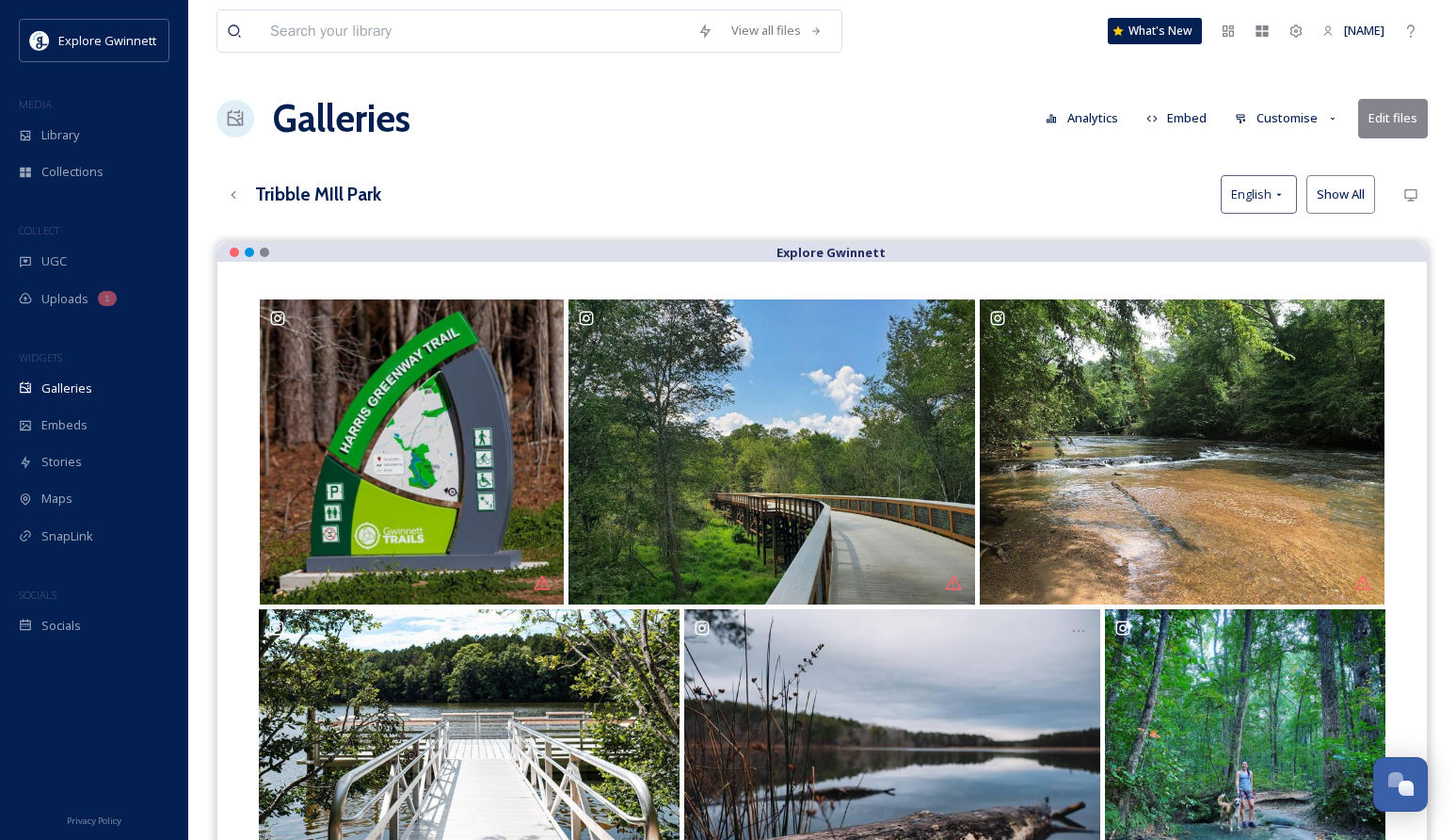 click on "Galleries Analytics Embed Customise Edit files" at bounding box center [822, 119] 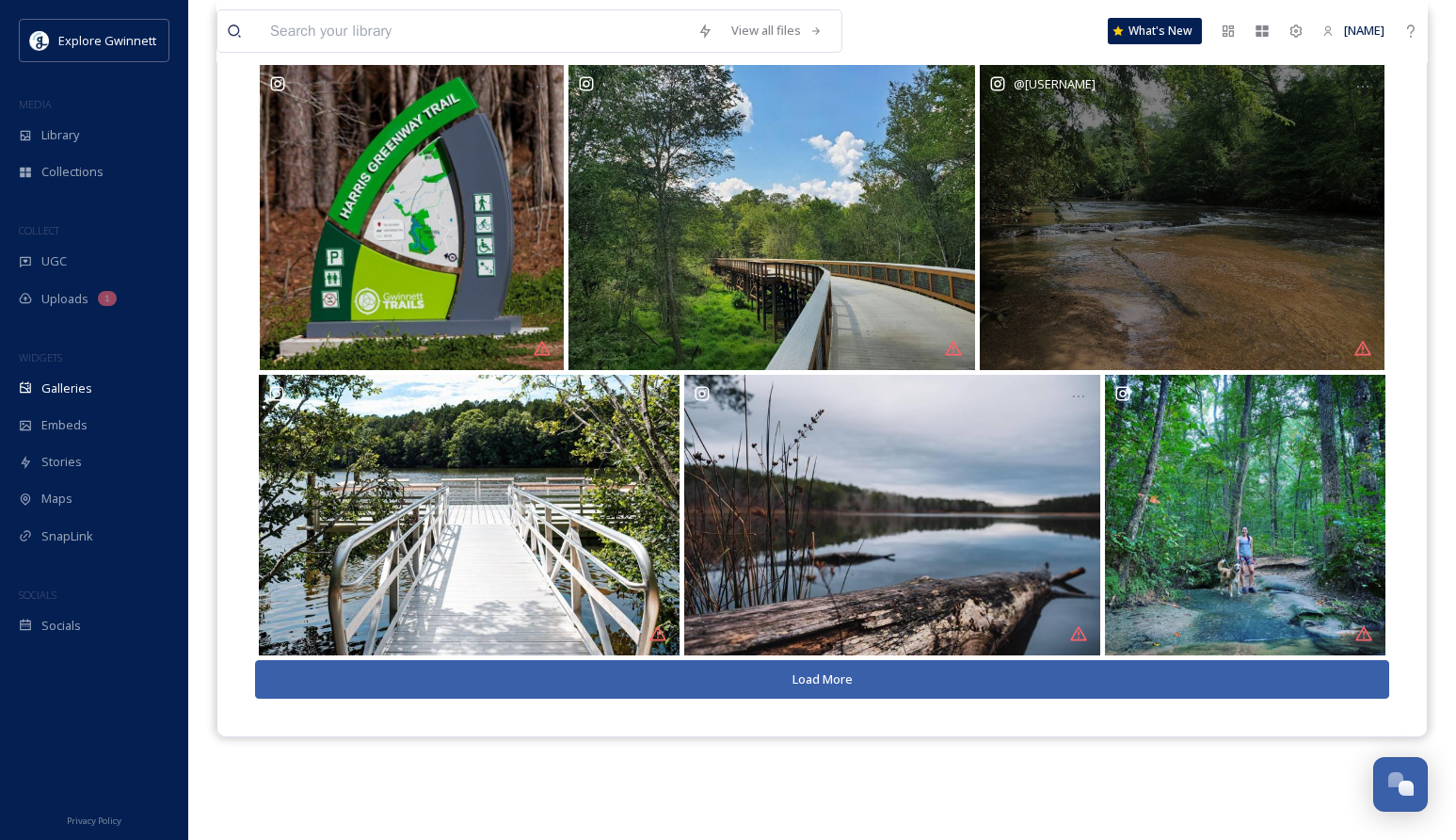 scroll, scrollTop: 270, scrollLeft: 0, axis: vertical 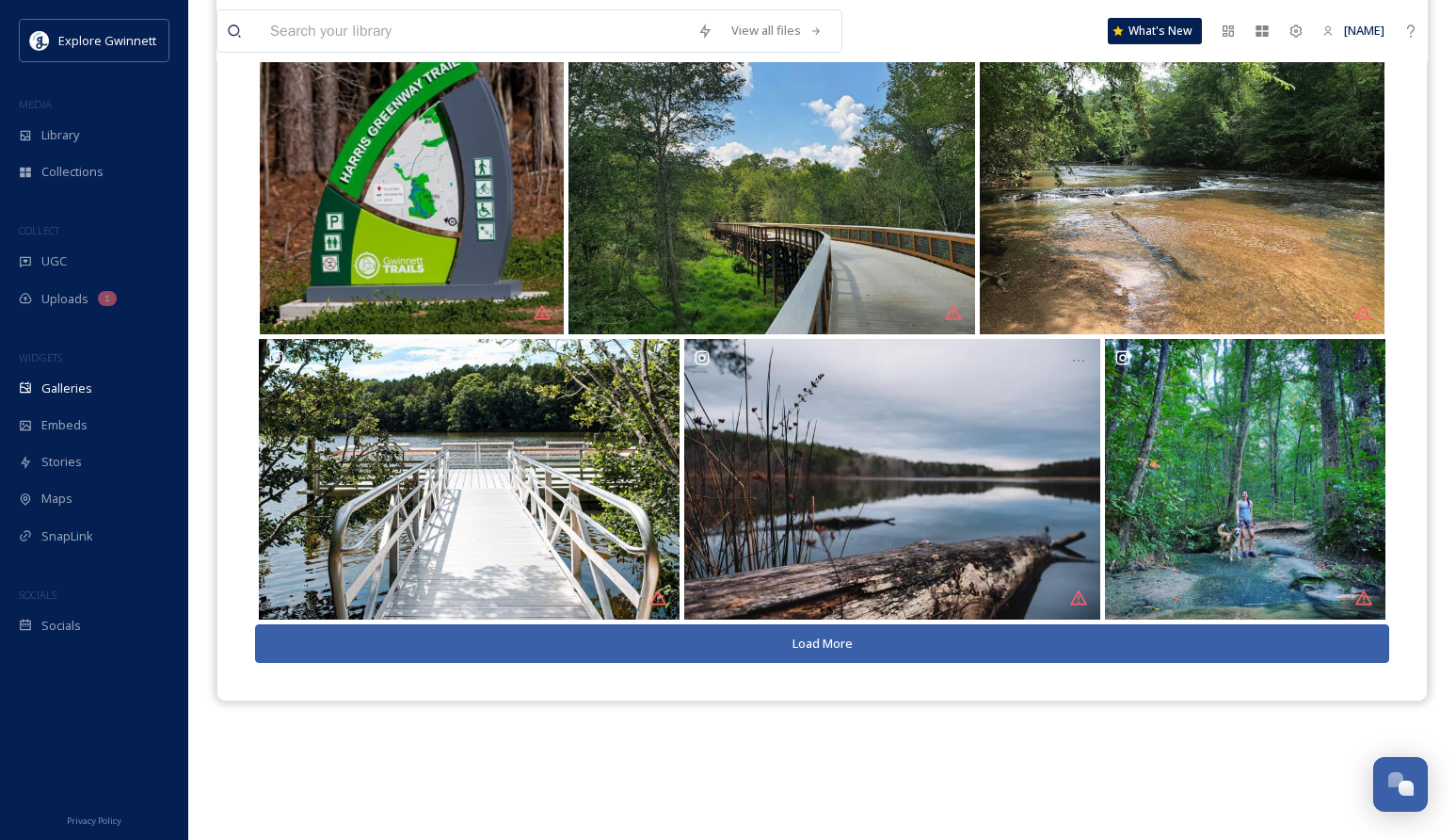 click on "Load More" at bounding box center [822, 643] 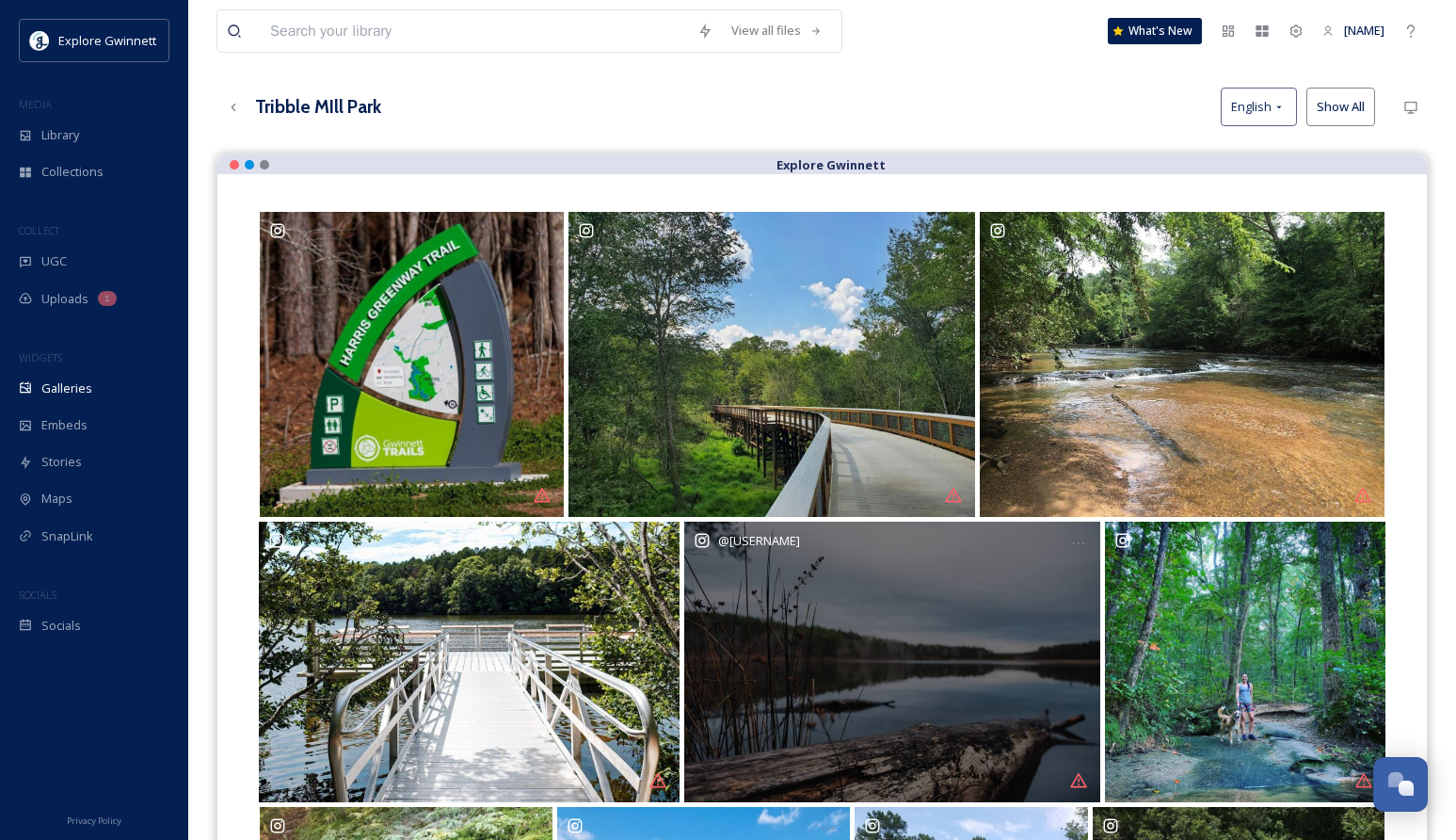 scroll, scrollTop: 0, scrollLeft: 0, axis: both 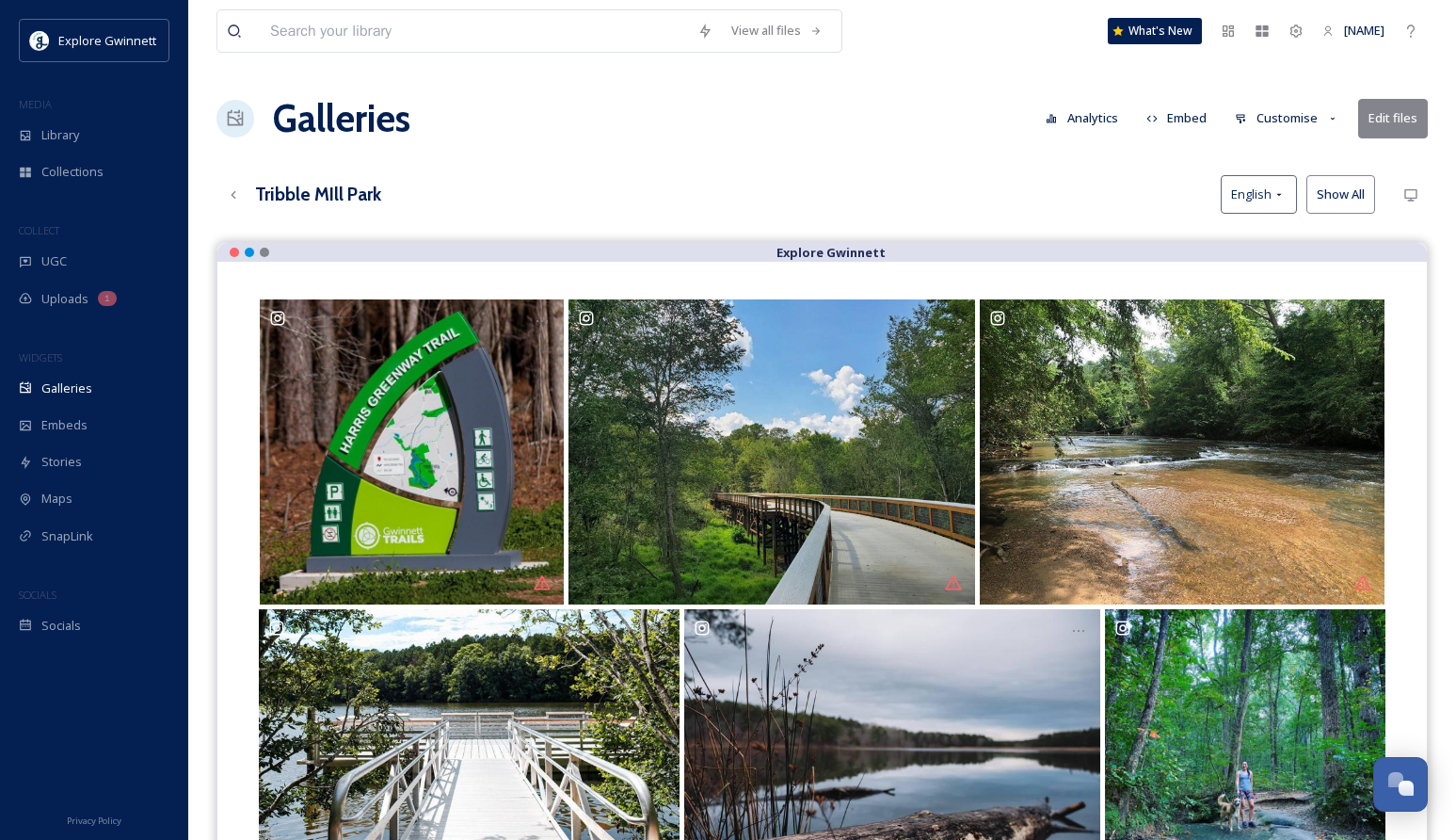 click on "Embed" at bounding box center (1176, 118) 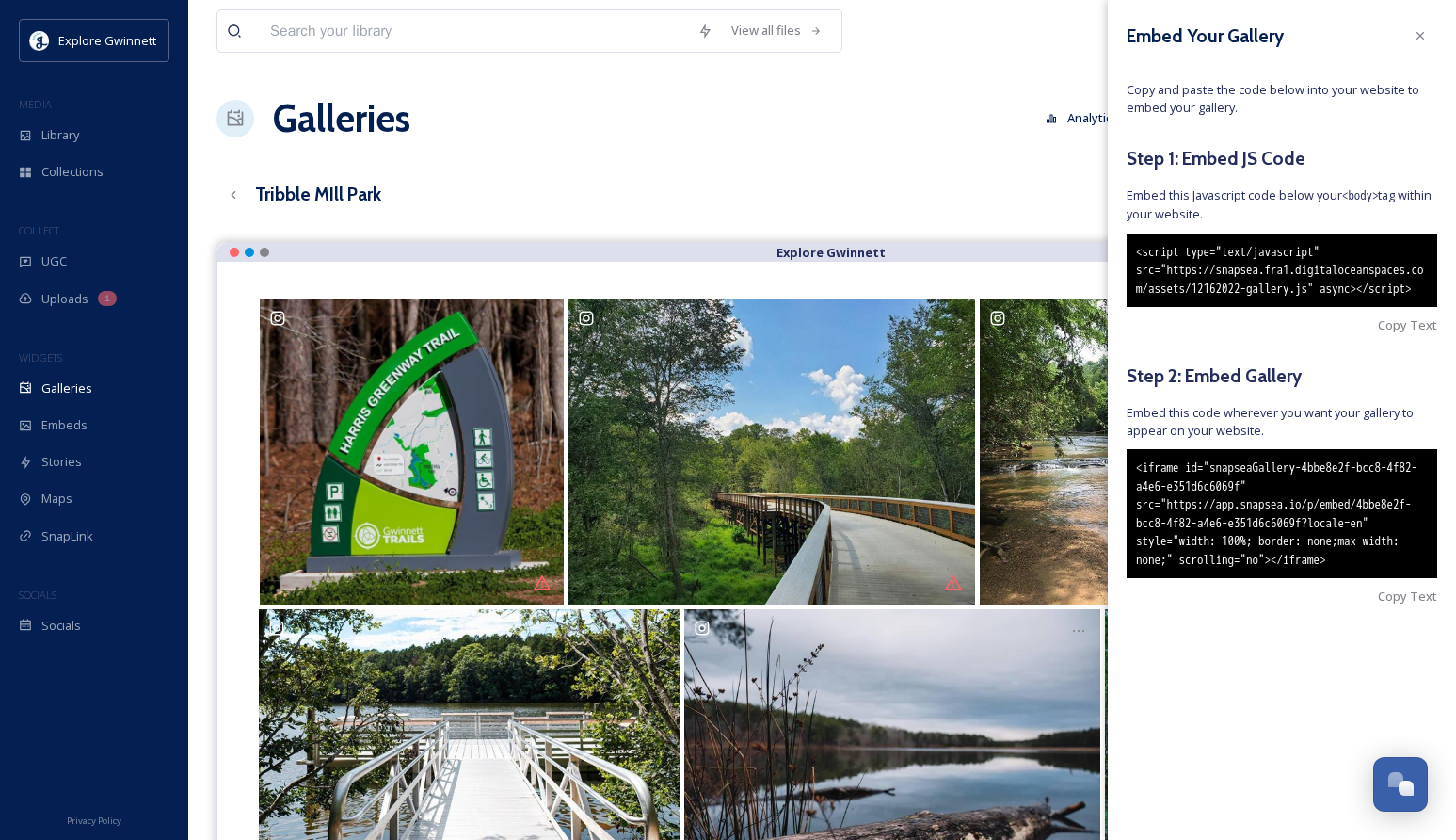 click on "<script type="text/javascript" src="https://snapsea.fra1.digitaloceanspaces.com/assets/12162022-gallery.js" async></script>" at bounding box center (1282, 270) 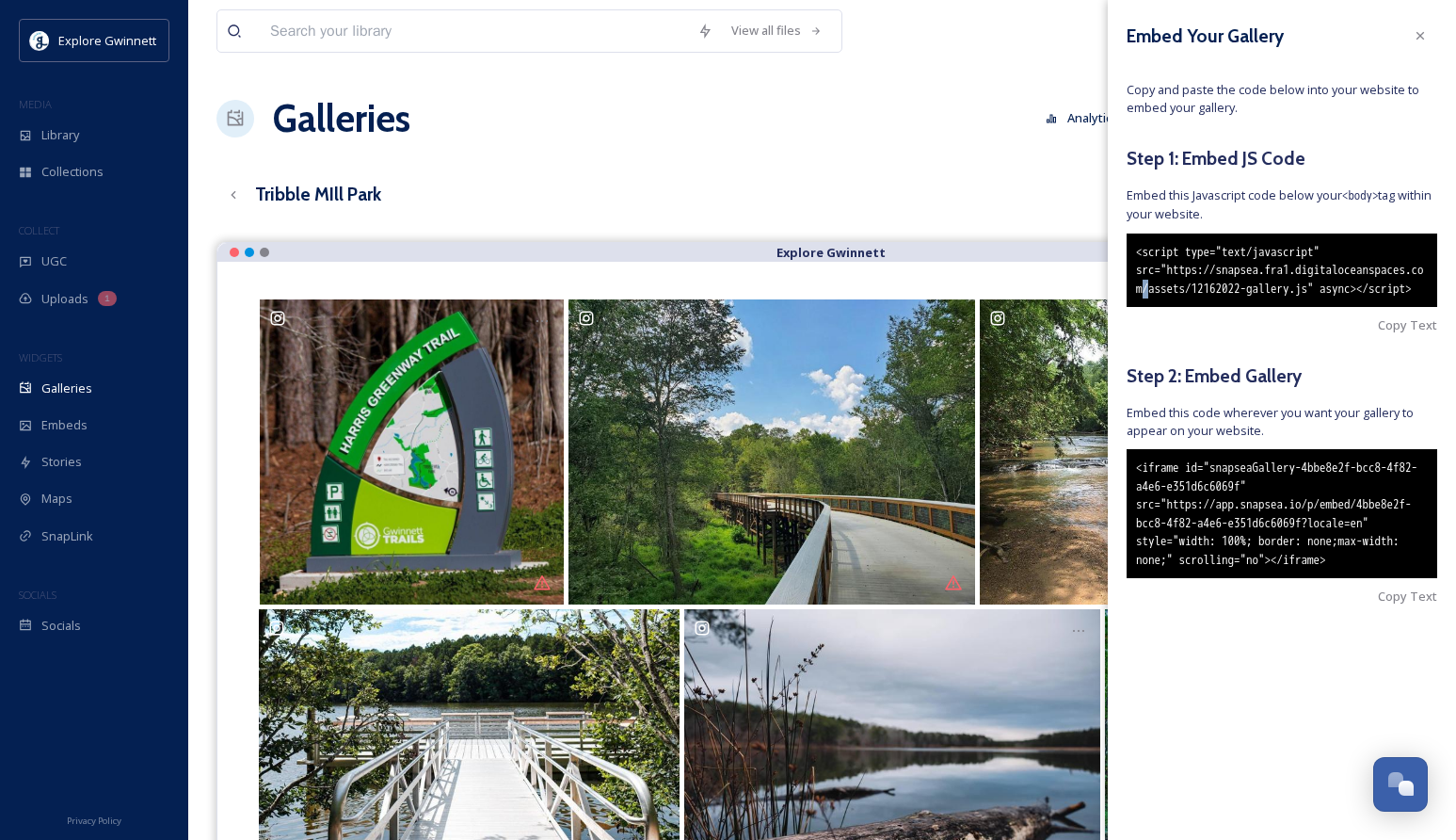 click on "<script type="text/javascript" src="https://snapsea.fra1.digitaloceanspaces.com/assets/12162022-gallery.js" async></script>" at bounding box center [1282, 270] 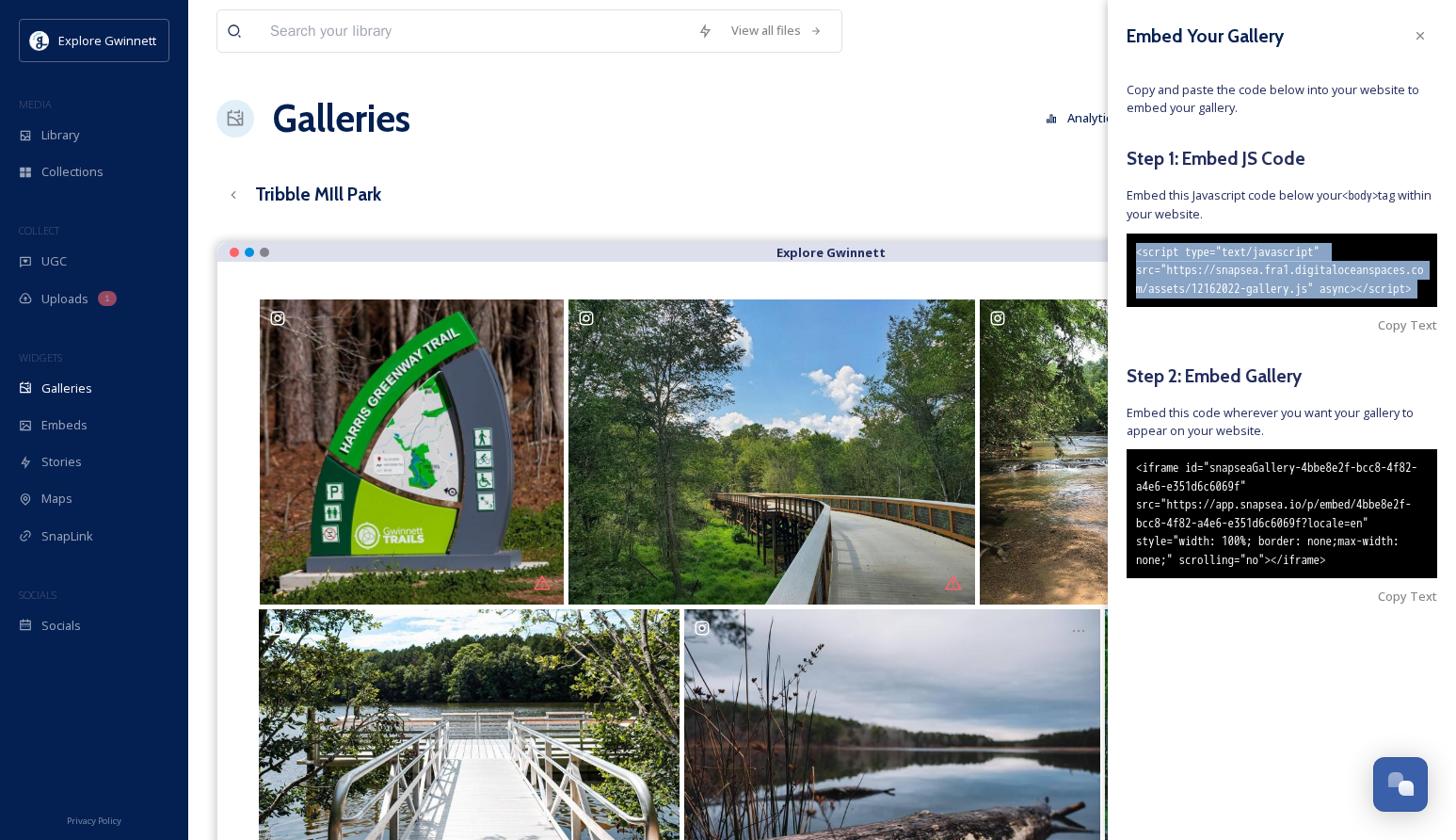 click on "<script type="text/javascript" src="https://snapsea.fra1.digitaloceanspaces.com/assets/12162022-gallery.js" async></script>" at bounding box center [1282, 270] 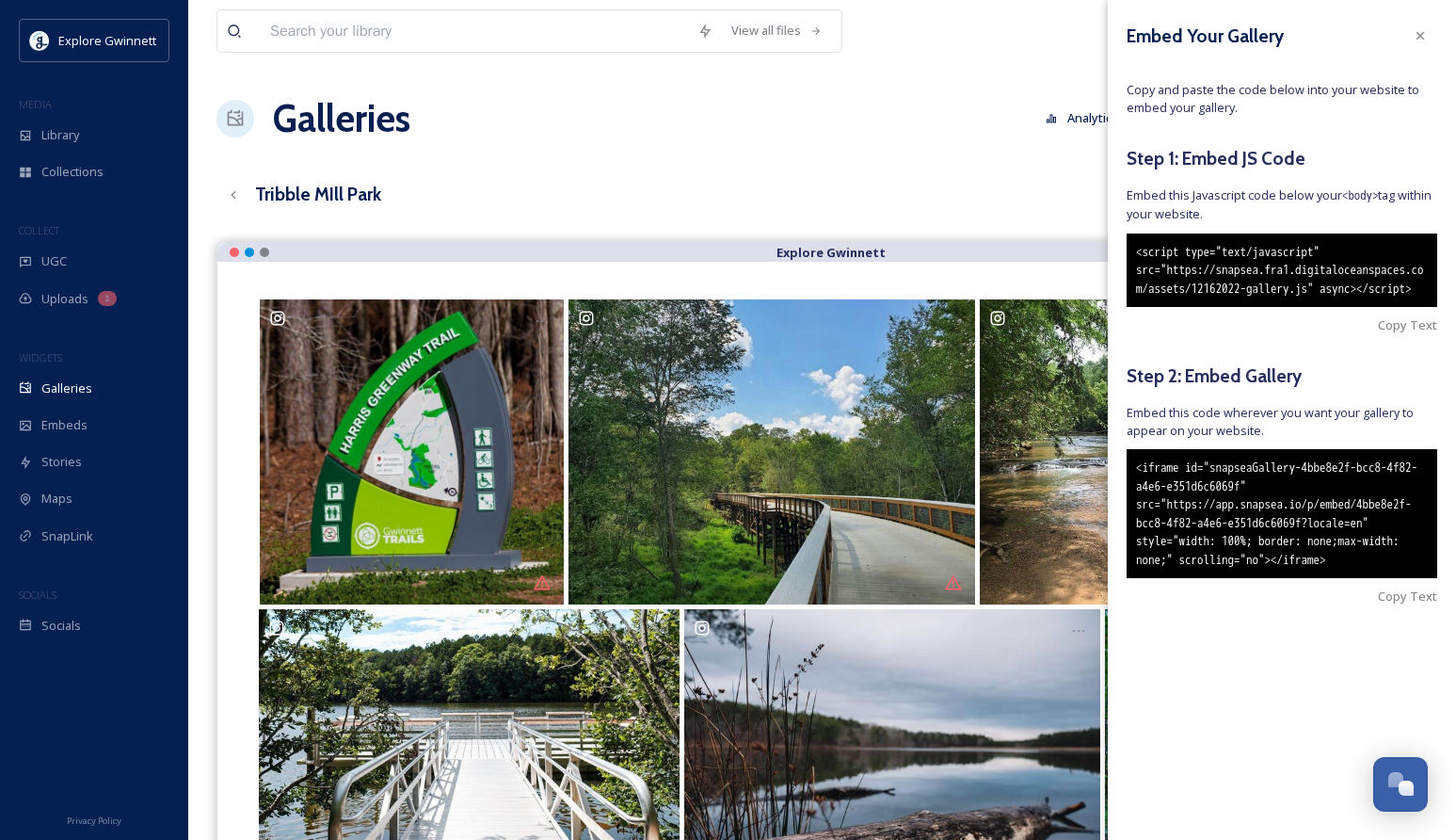 click on "Embed Your Gallery Copy and paste the code below into your website to embed your gallery. Step 1: Embed JS Code Embed this Javascript code below your  <body>  tag within your website. <script type="text/javascript" src="https://snapsea.fra1.digitaloceanspaces.com/assets/12162022-gallery.js" async></script> Copy Text Step 2: Embed Gallery Embed this code wherever you want your gallery to appear on your website. <iframe id="snapseaGallery-4bbe8e2f-bcc8-4f82-a4e6-e351d6c6069f" src="https://app.snapsea.io/p/embed/4bbe8e2f-bcc8-4f82-a4e6-e351d6c6069f?locale=en" style="width: 100%; border: none;max-width: none;" scrolling="no"></iframe> Copy Text" at bounding box center (1282, 341) 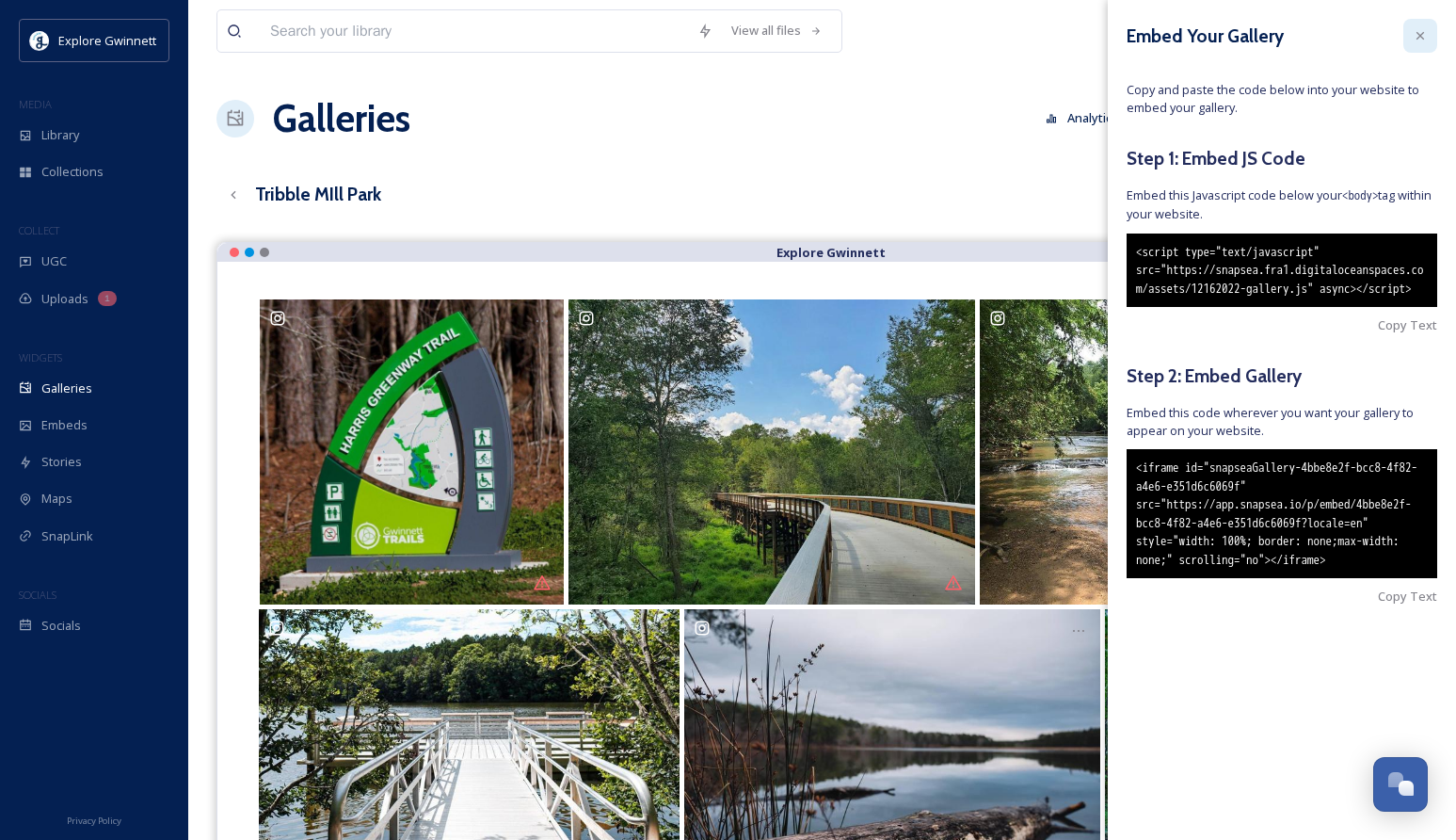 click 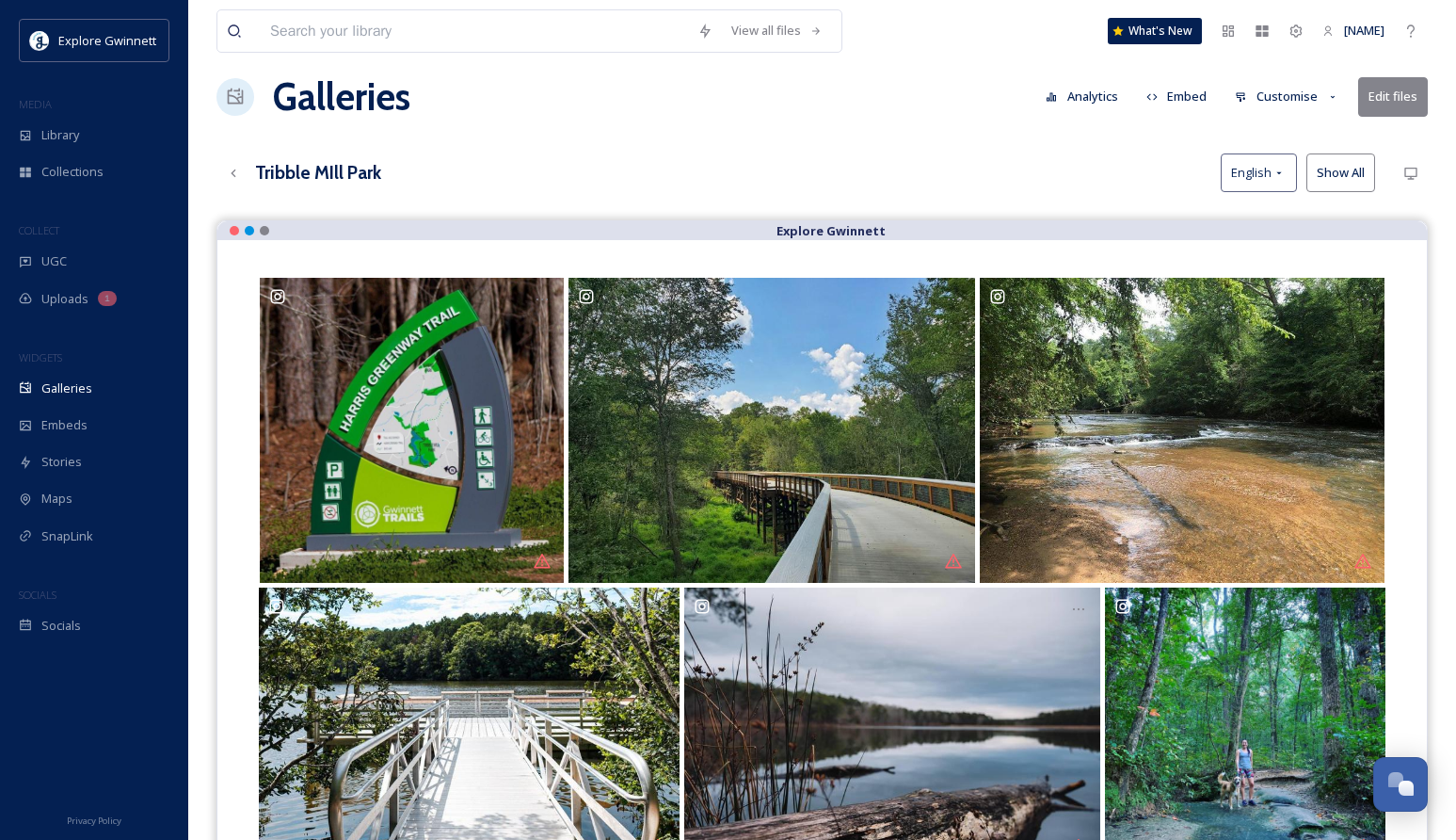 scroll, scrollTop: 0, scrollLeft: 0, axis: both 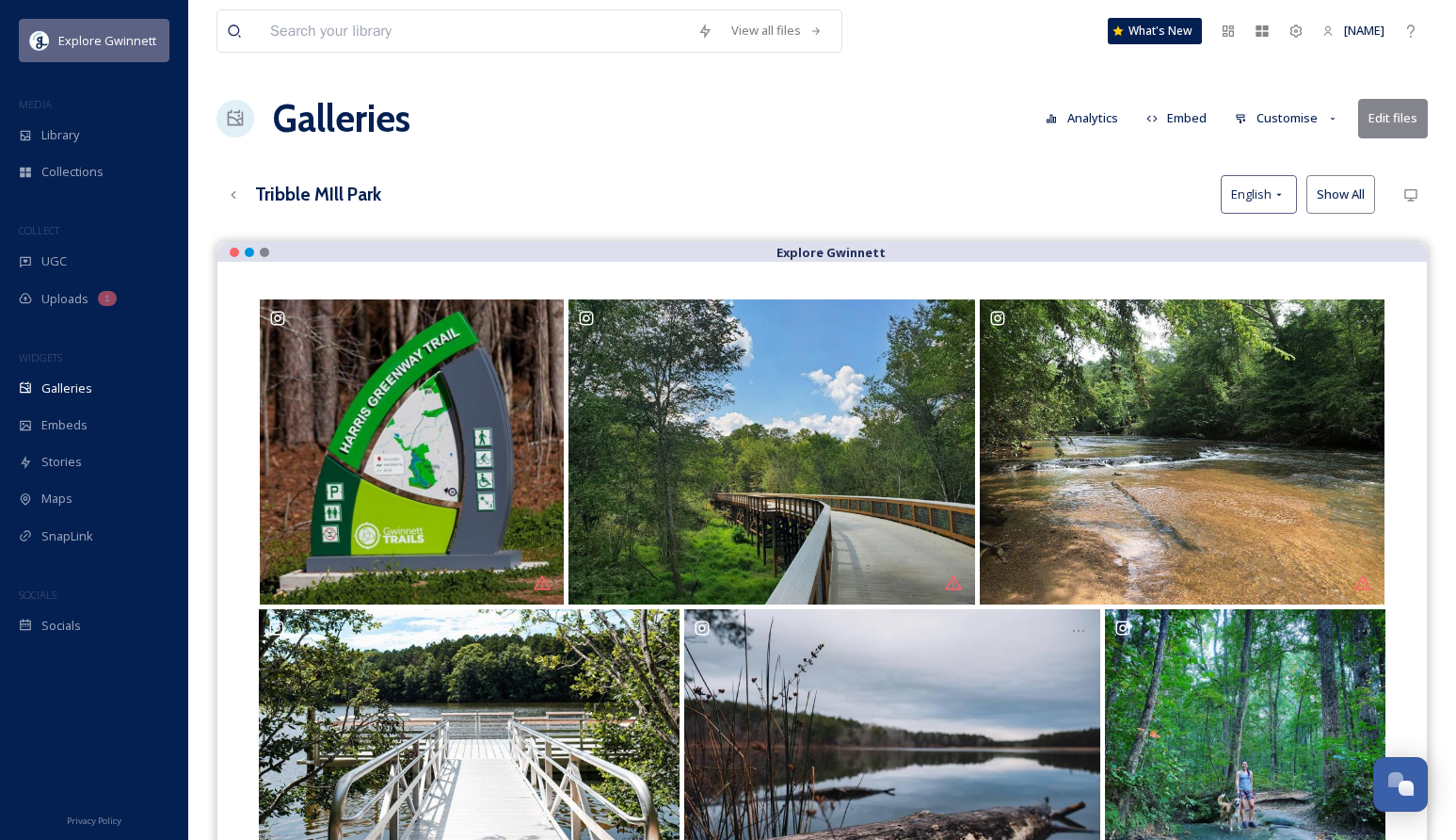 click on "Explore Gwinnett" at bounding box center [107, 40] 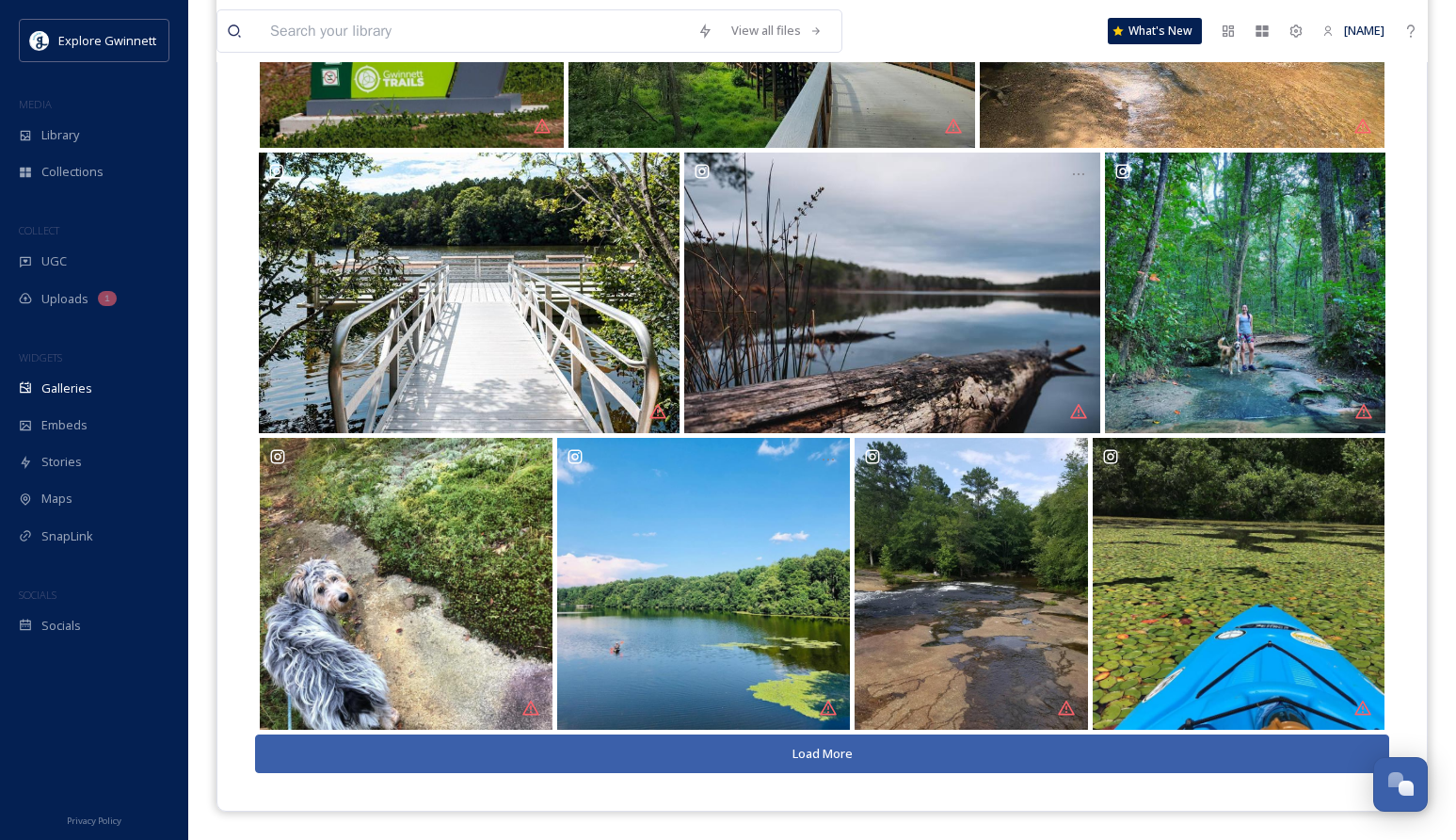 scroll, scrollTop: 24, scrollLeft: 0, axis: vertical 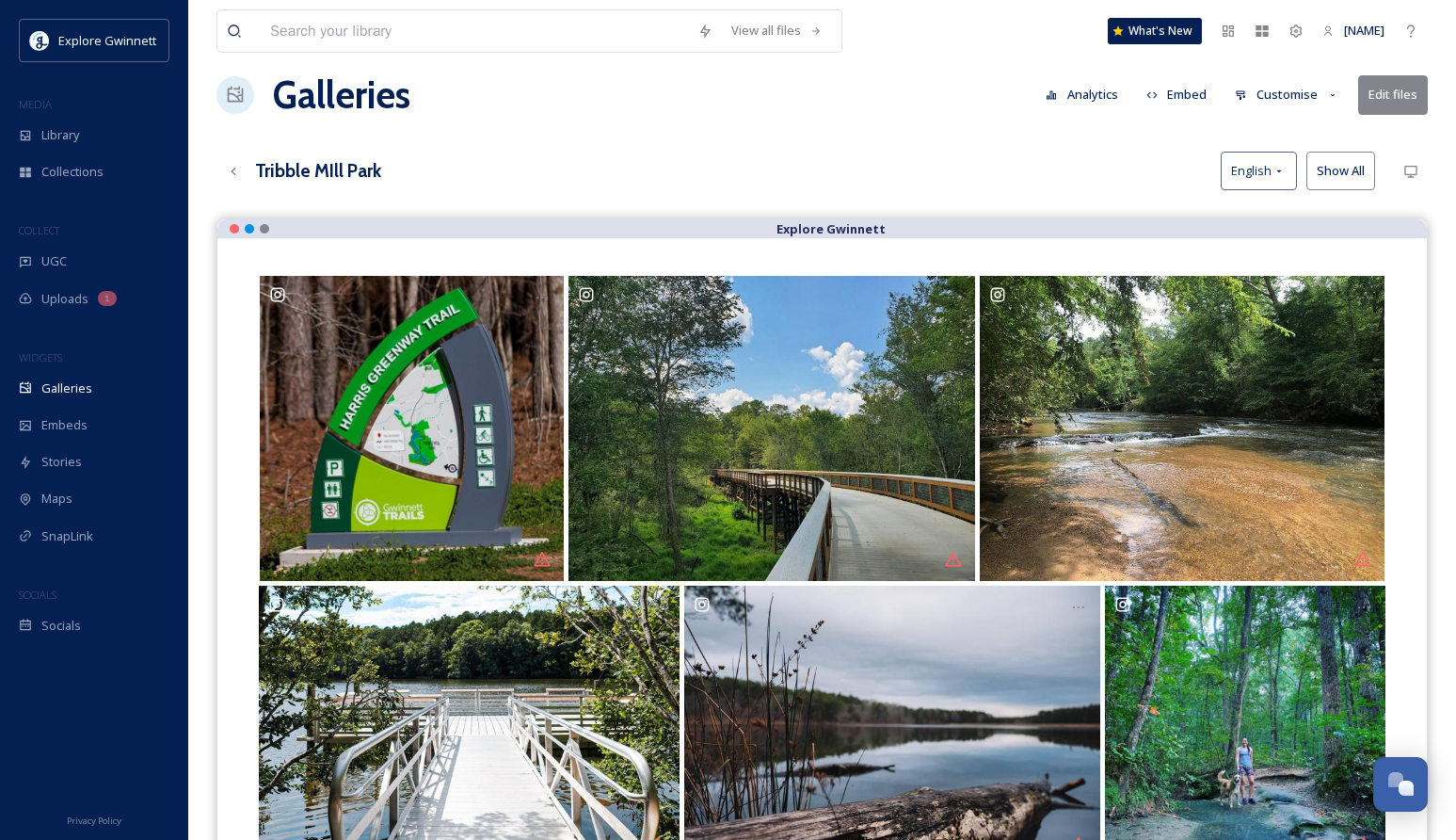 click on "Customise" at bounding box center [1287, 94] 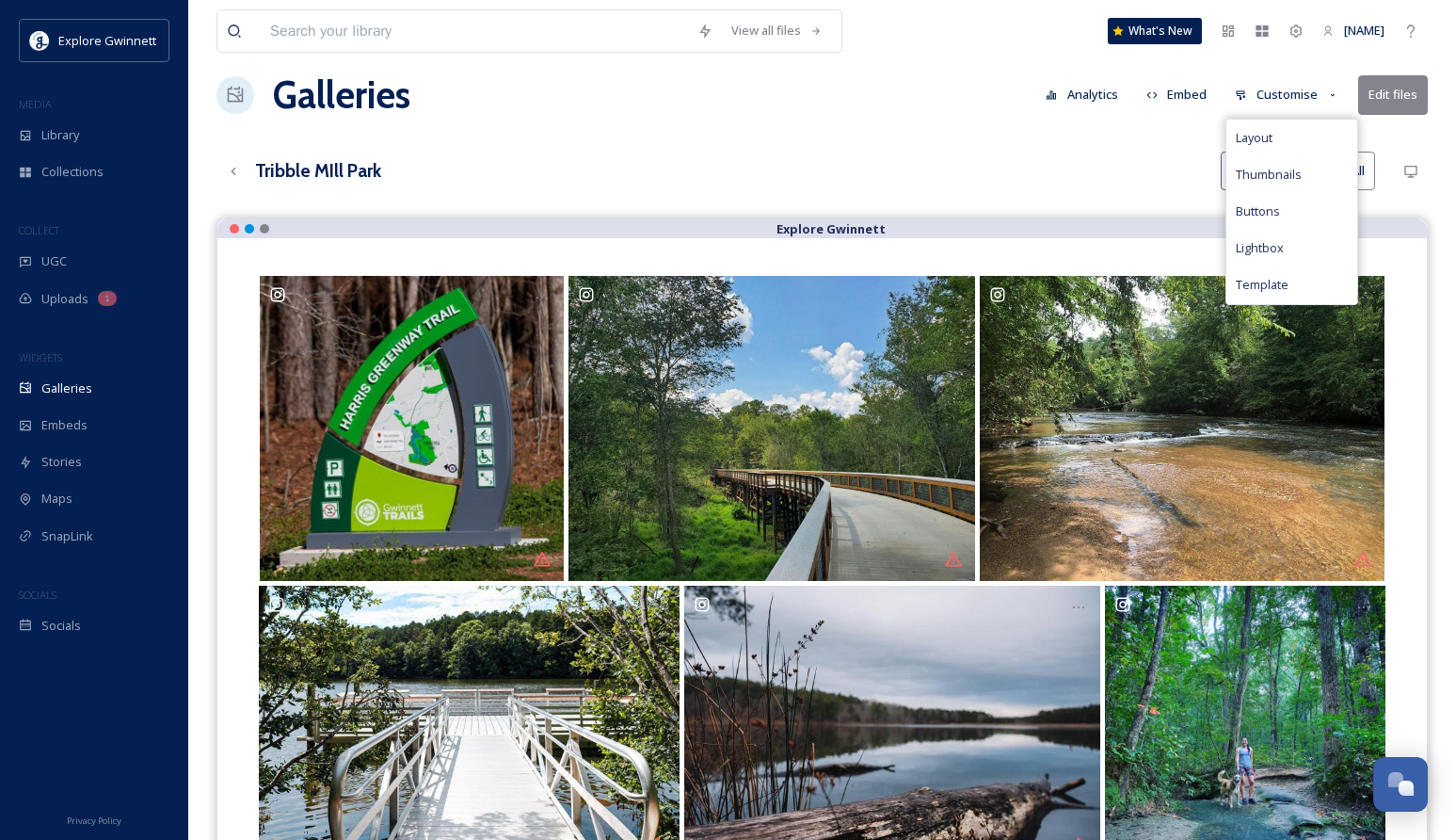 click on "Customise" at bounding box center [1287, 94] 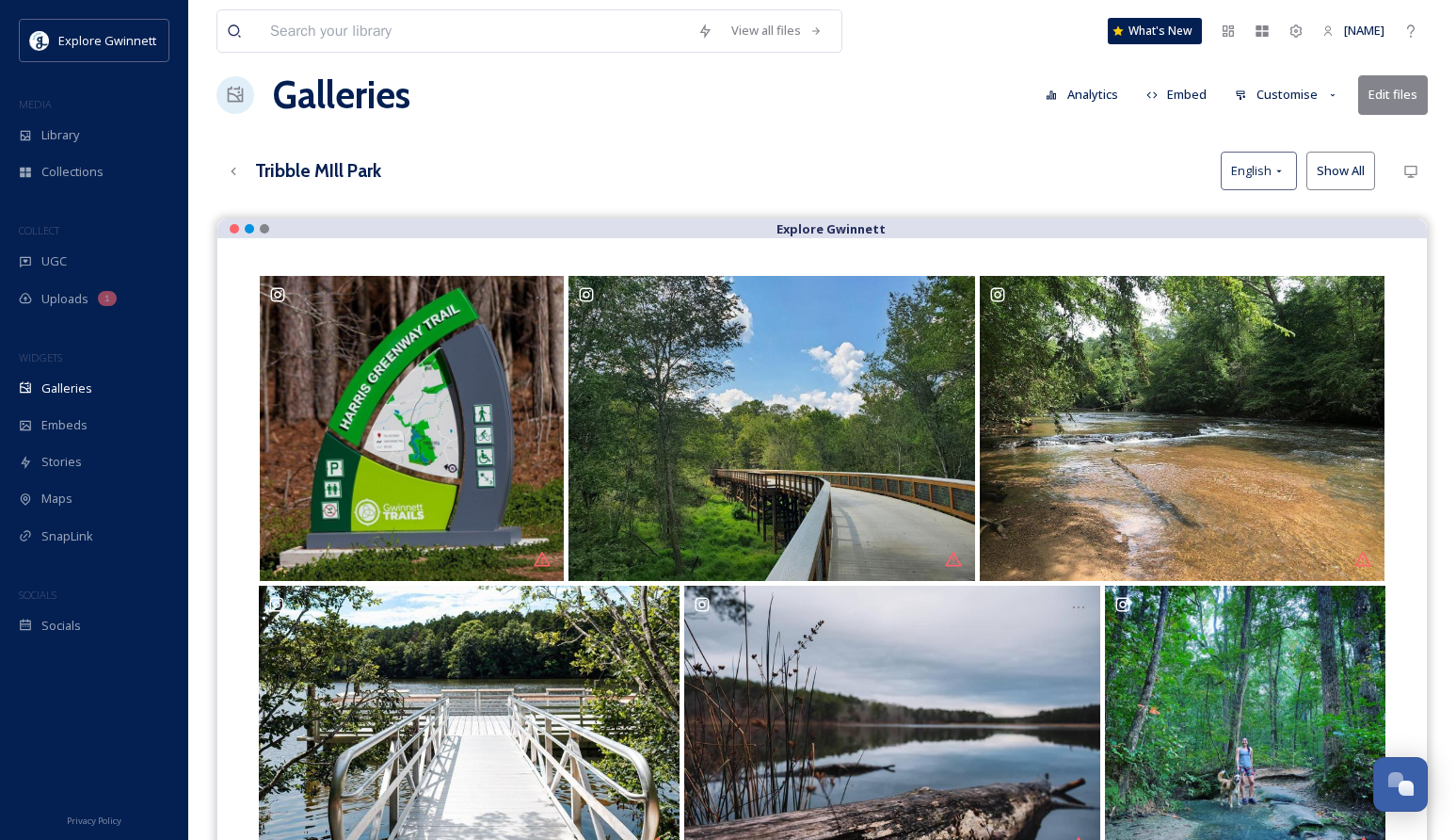 click on "Show All" at bounding box center [1340, 170] 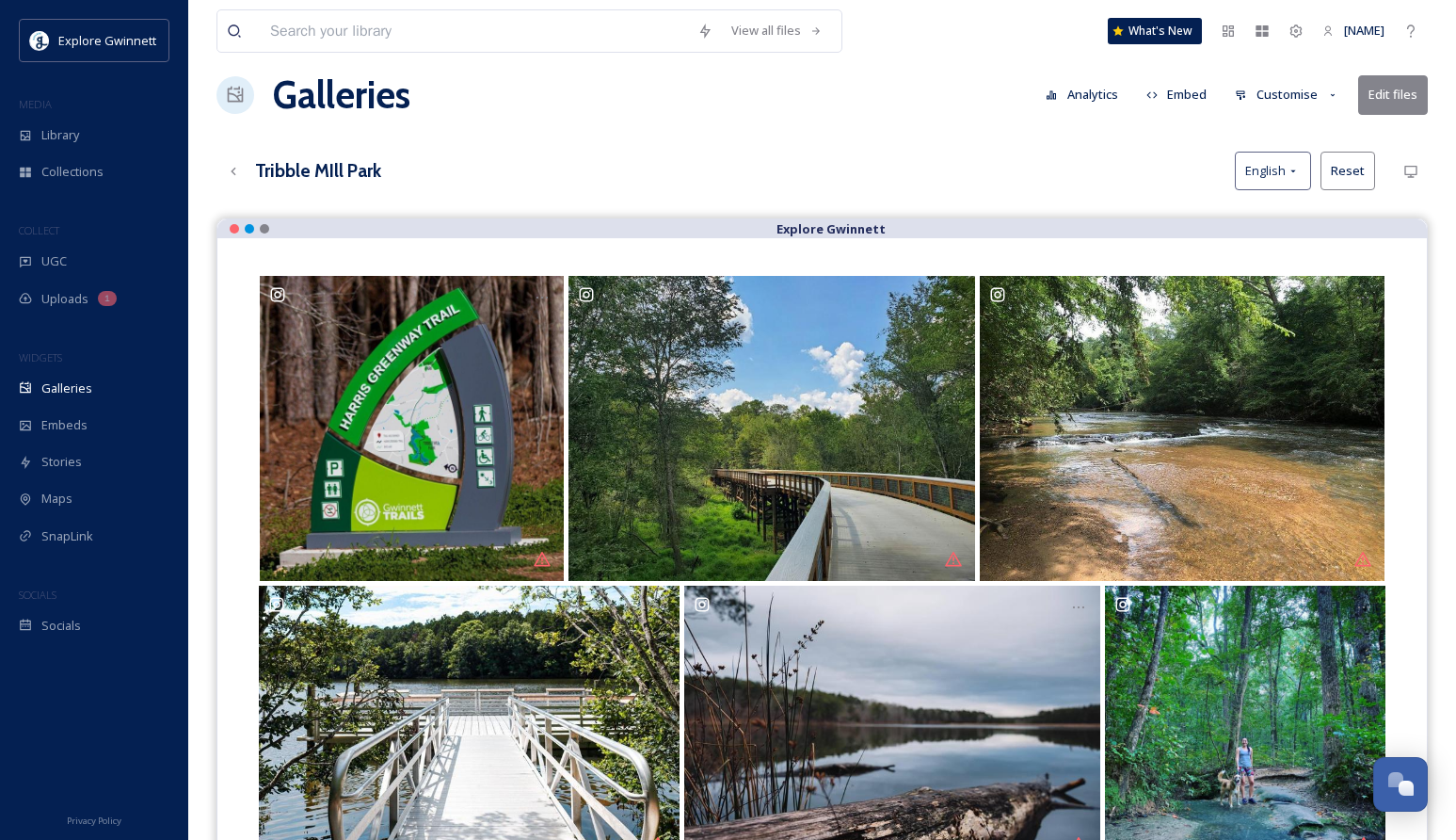 click 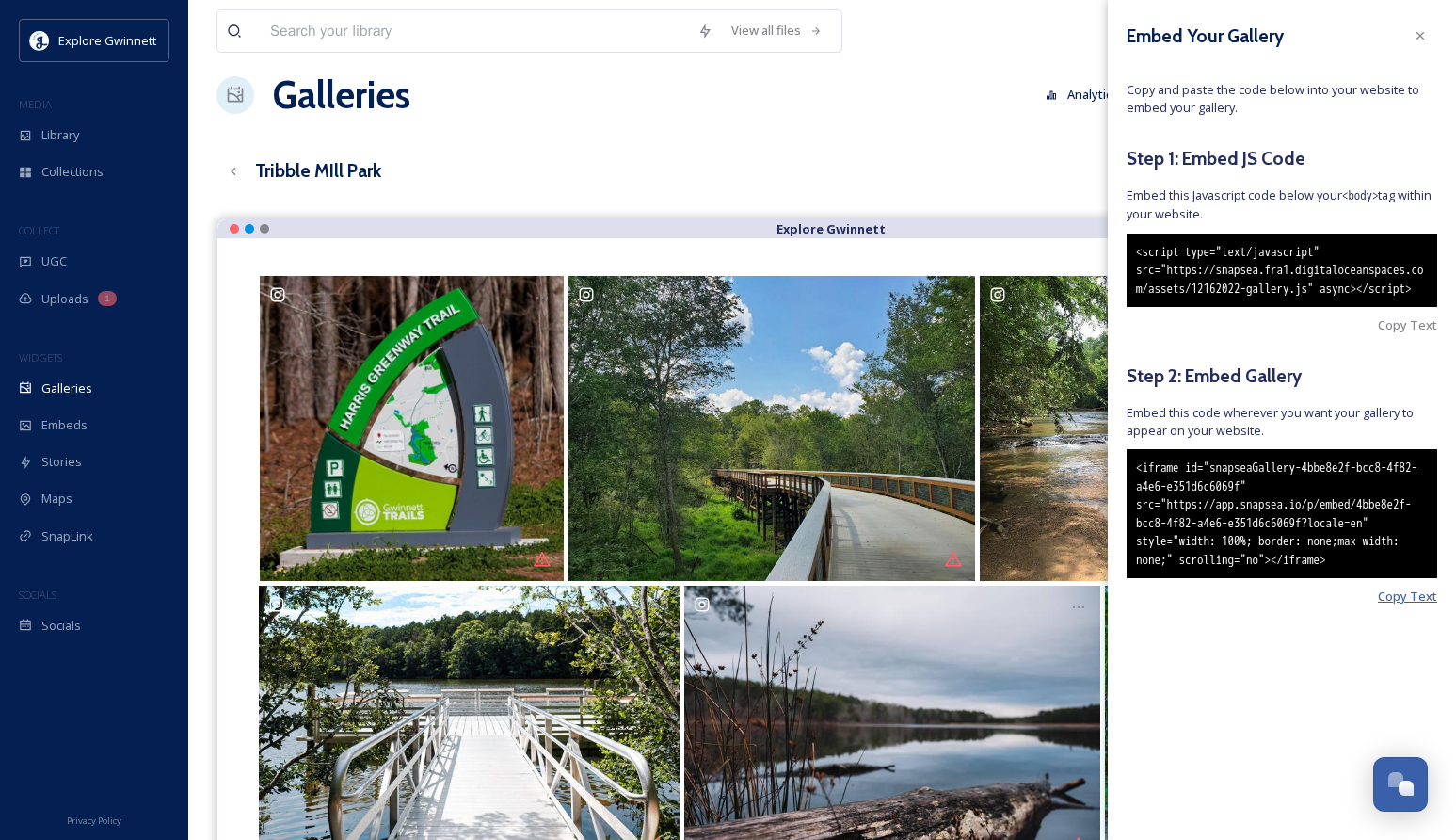 click on "Copy Text" at bounding box center (1407, 596) 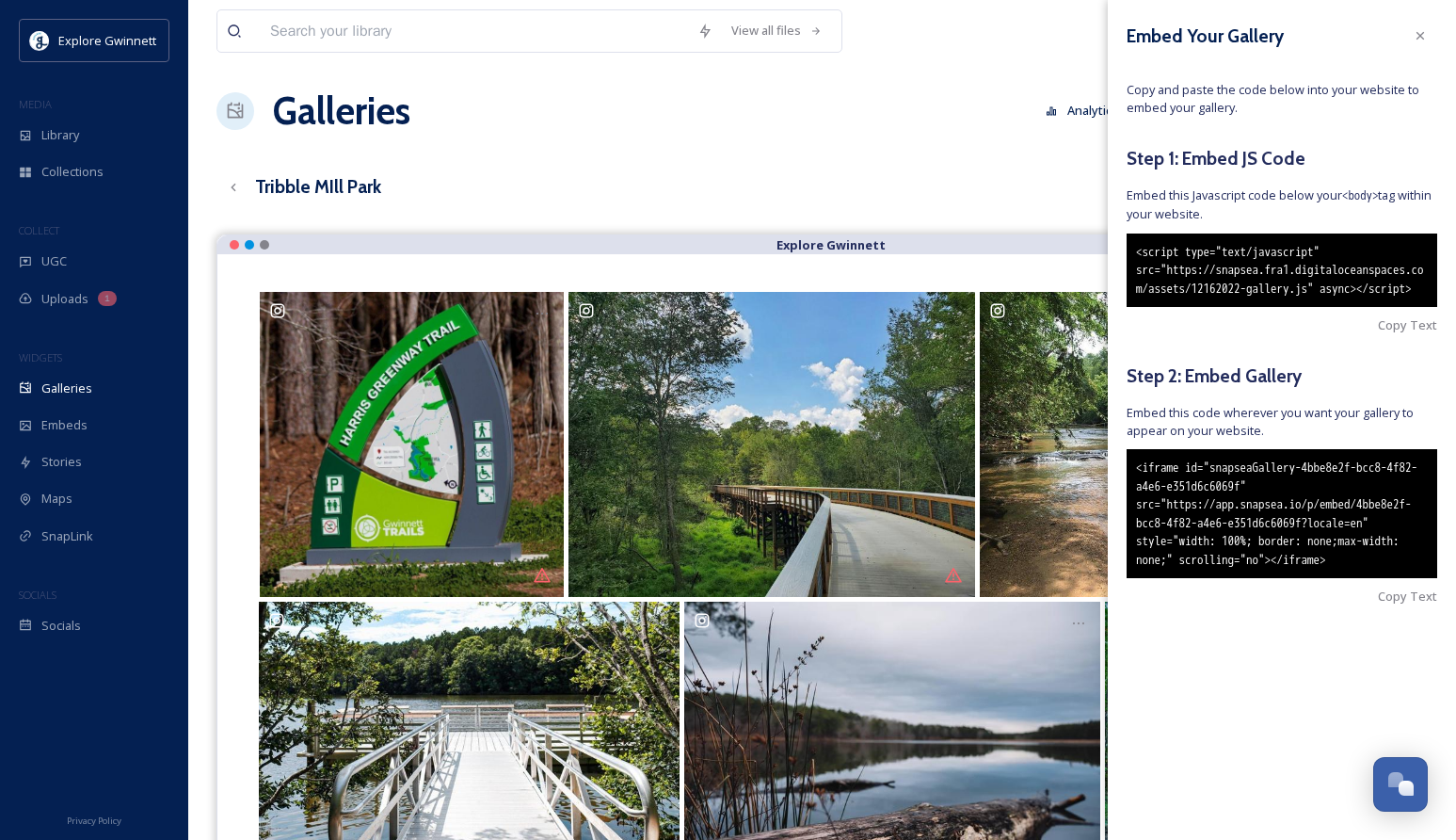 scroll, scrollTop: 0, scrollLeft: 0, axis: both 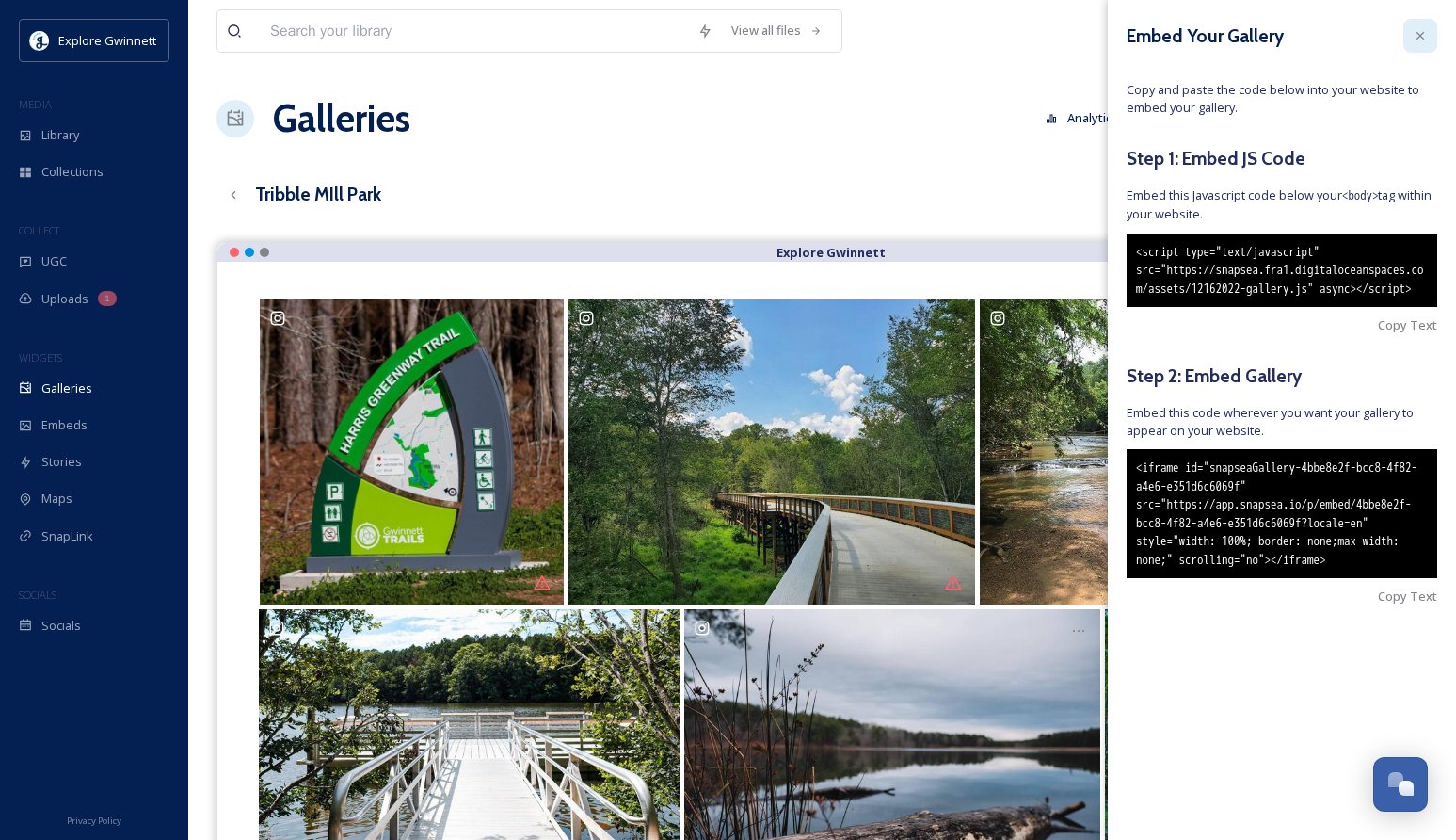 click 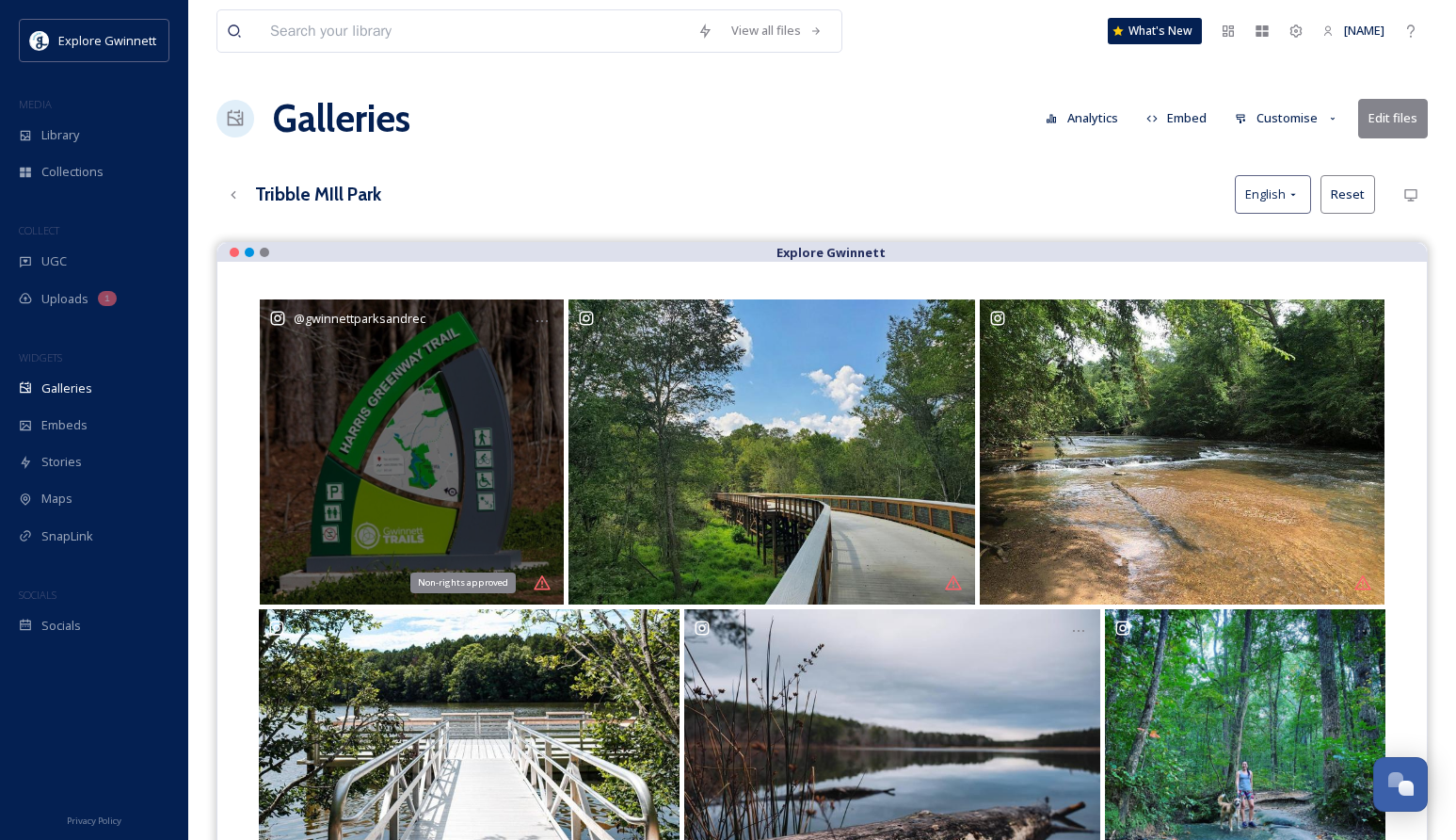 click 